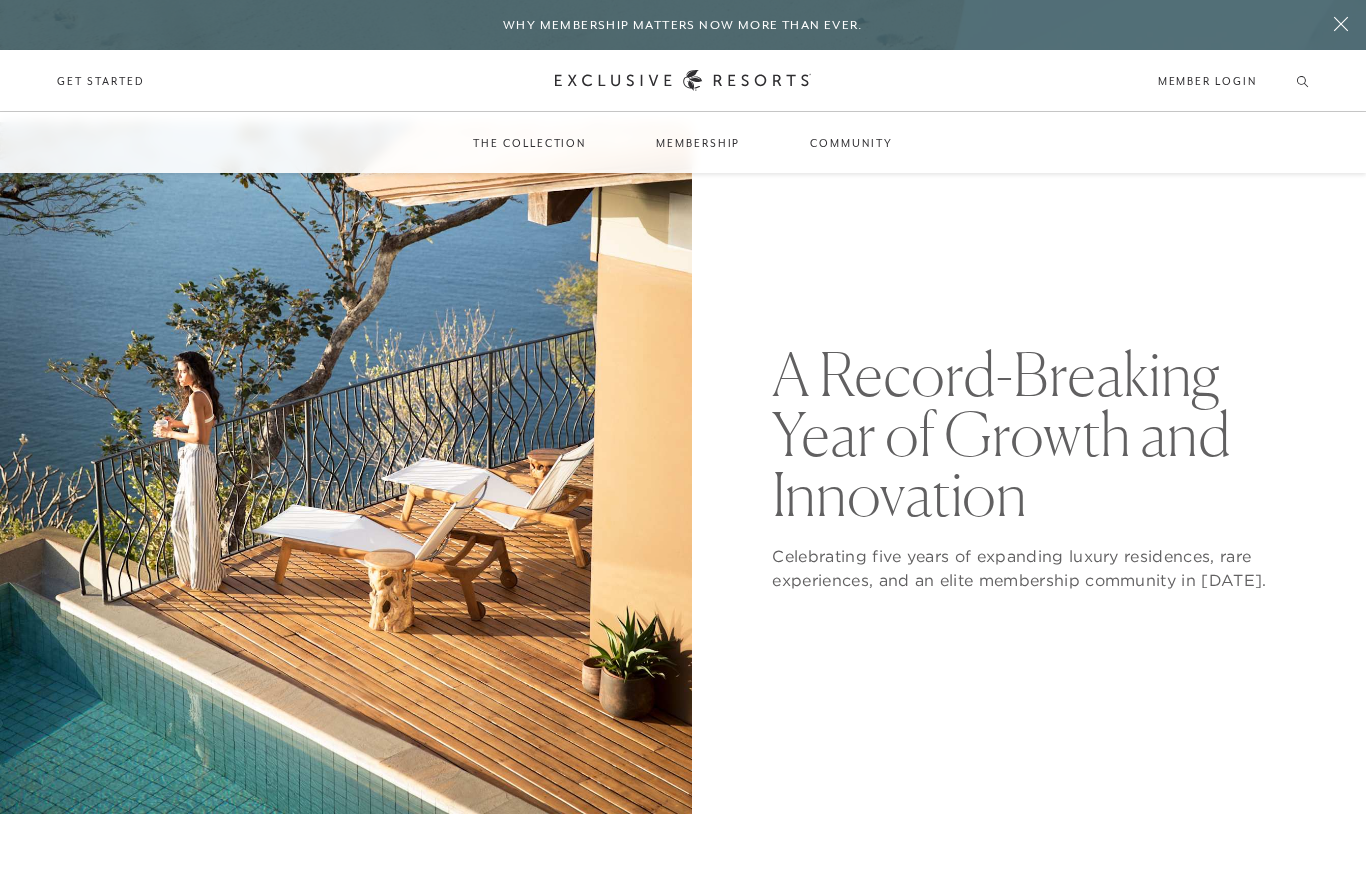 scroll, scrollTop: 3044, scrollLeft: 0, axis: vertical 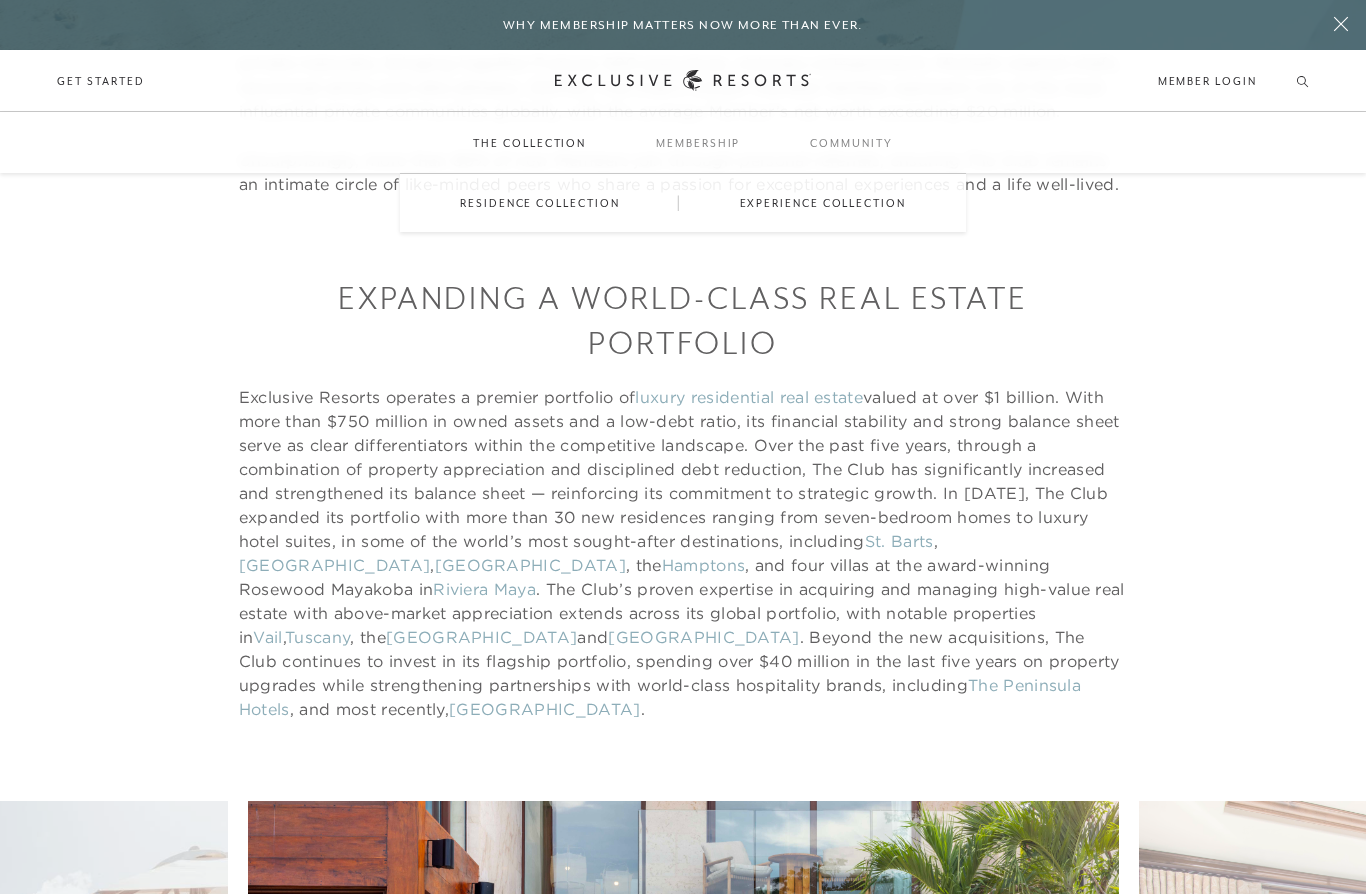 click on "Residence Collection" at bounding box center (539, 203) 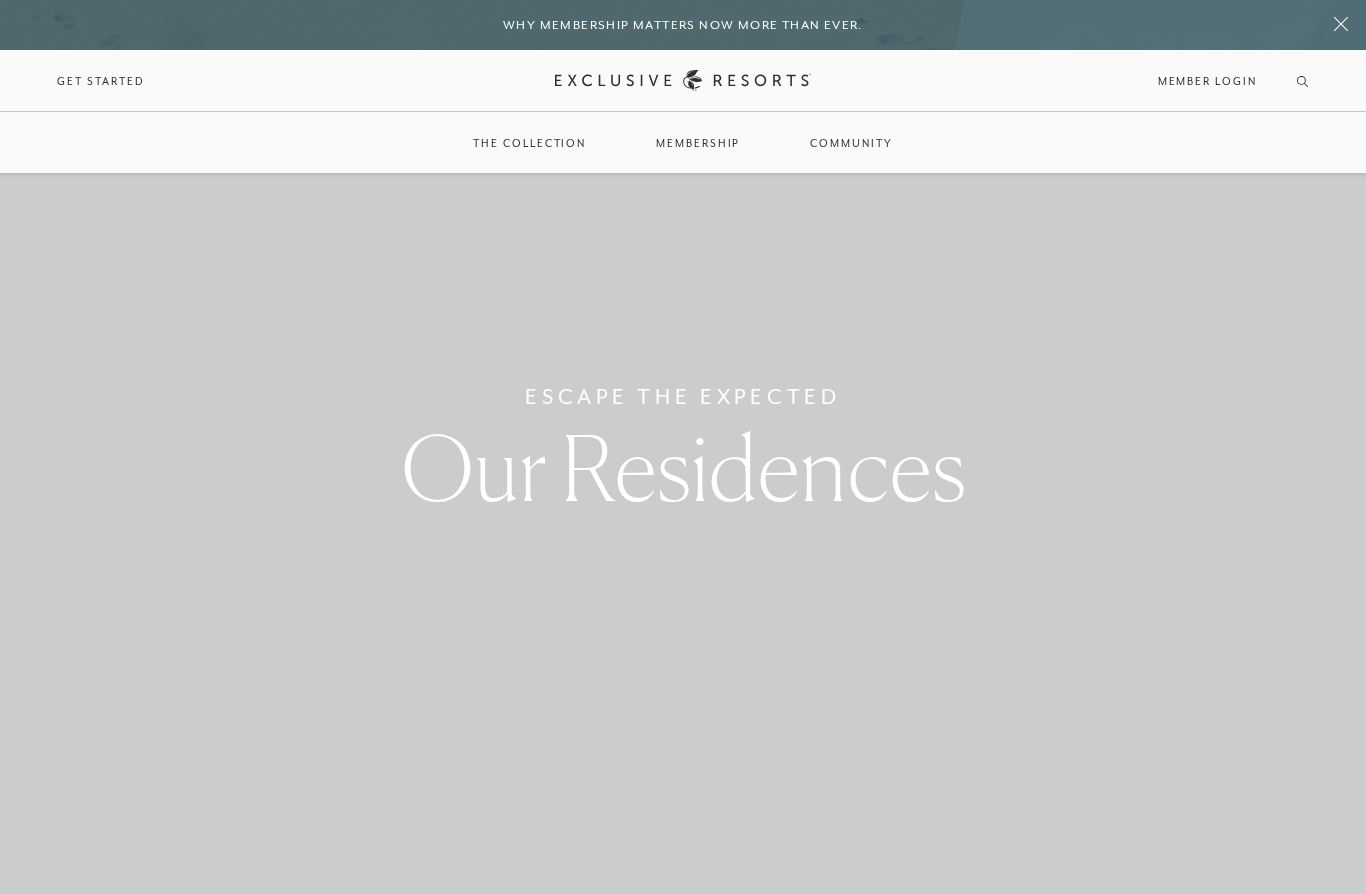 click on "Escape The Expected Our Residences" 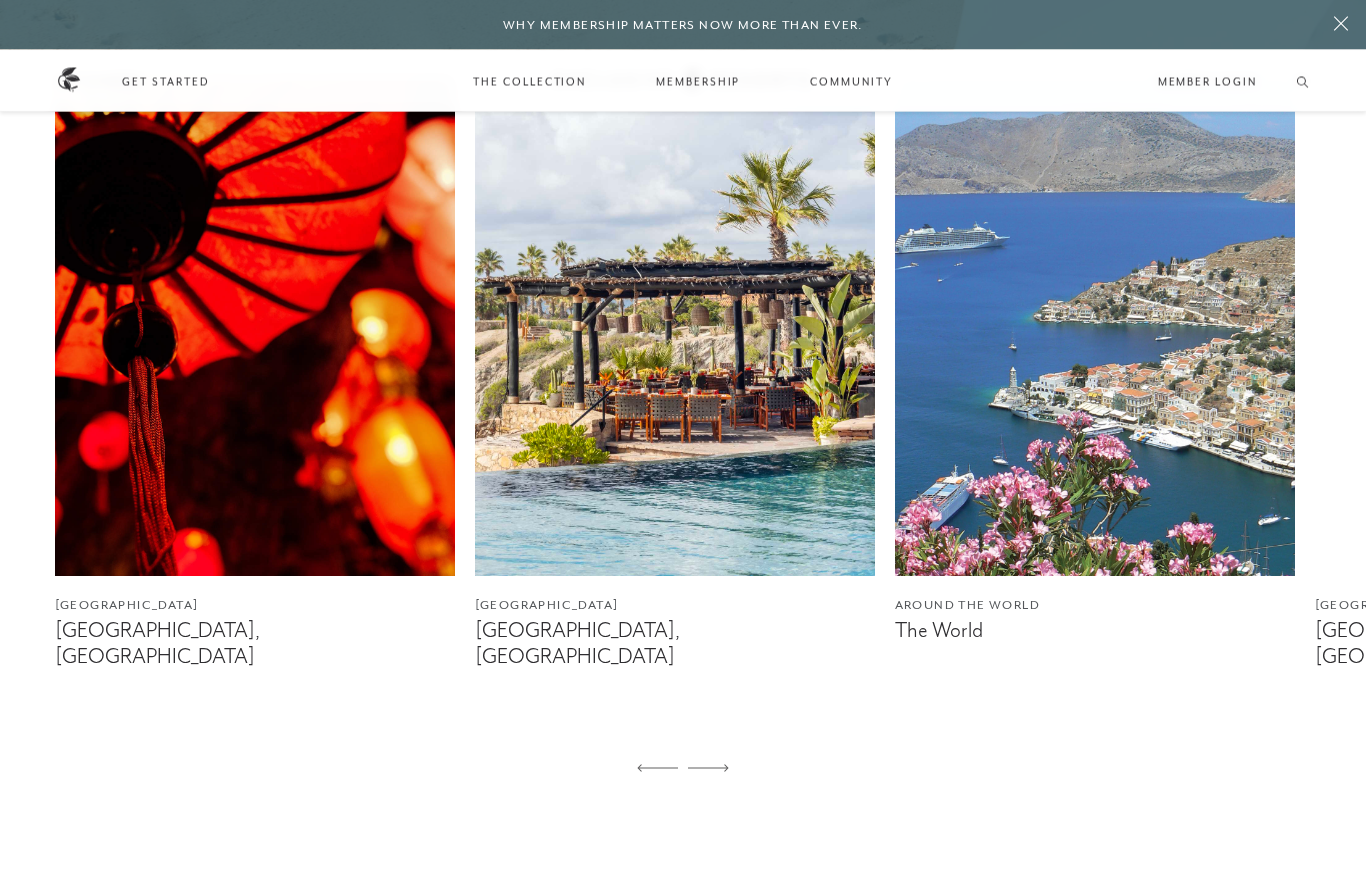 scroll, scrollTop: 1272, scrollLeft: 0, axis: vertical 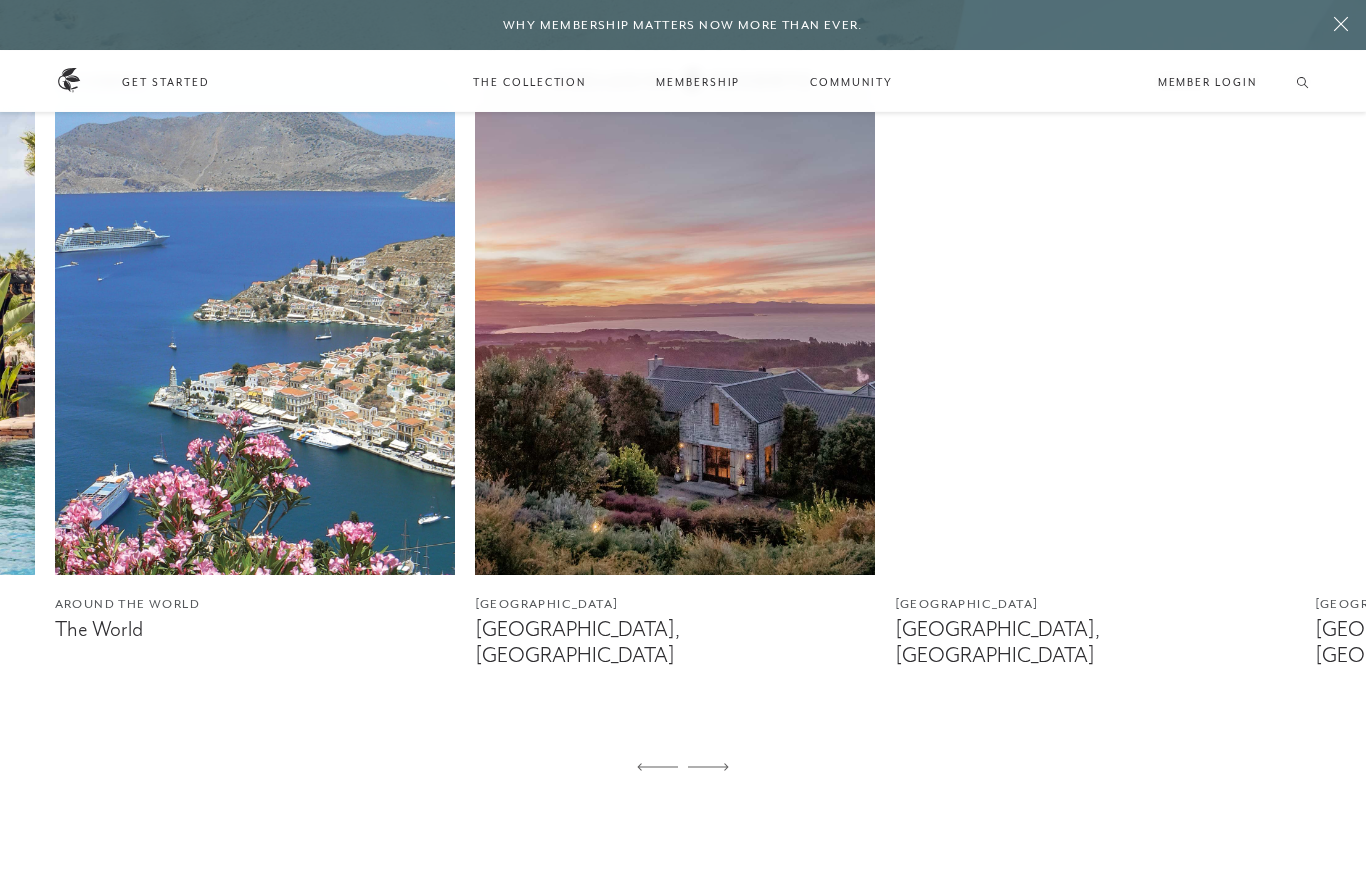 click at bounding box center [675, 325] 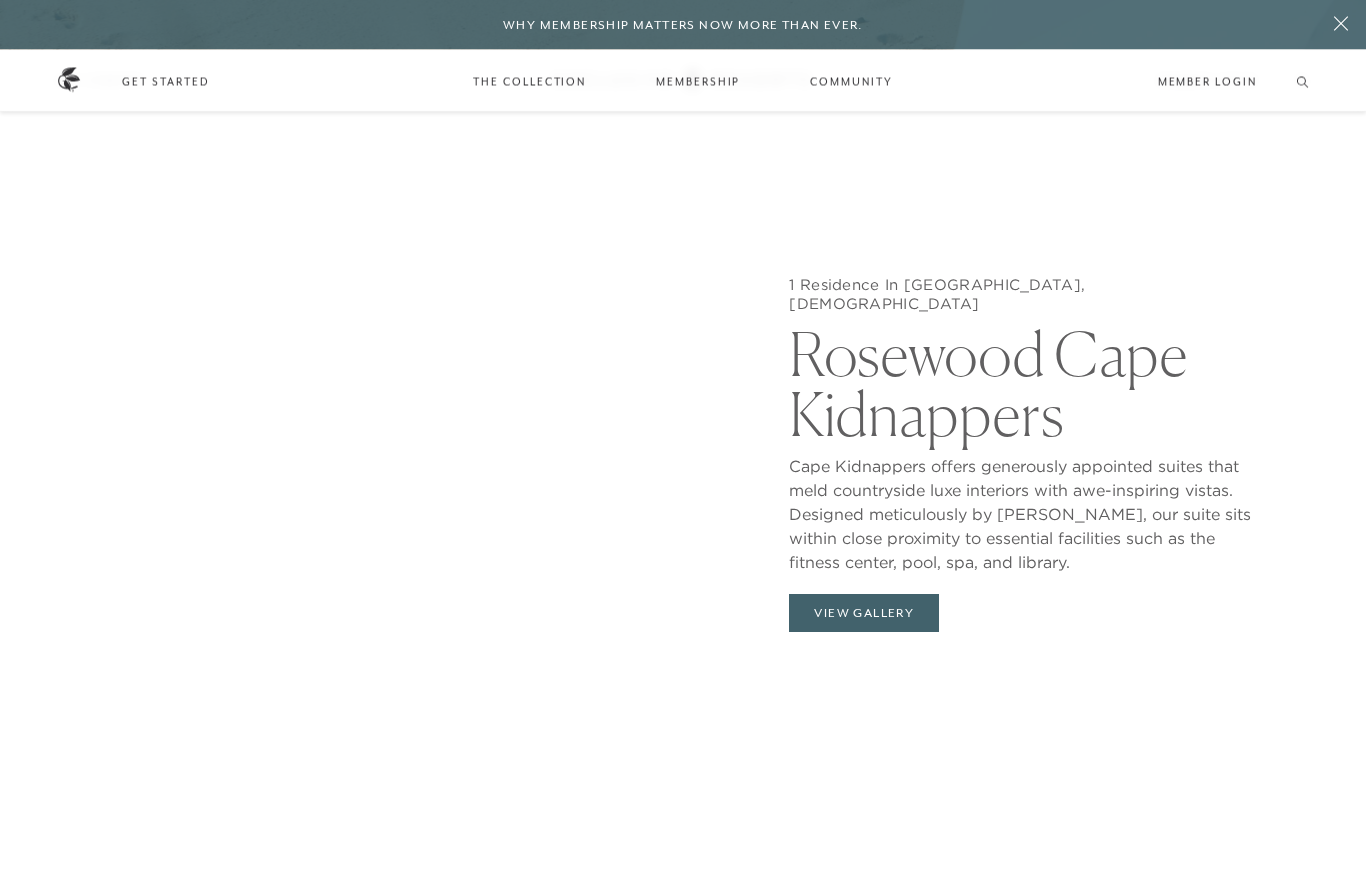 scroll, scrollTop: 2069, scrollLeft: 0, axis: vertical 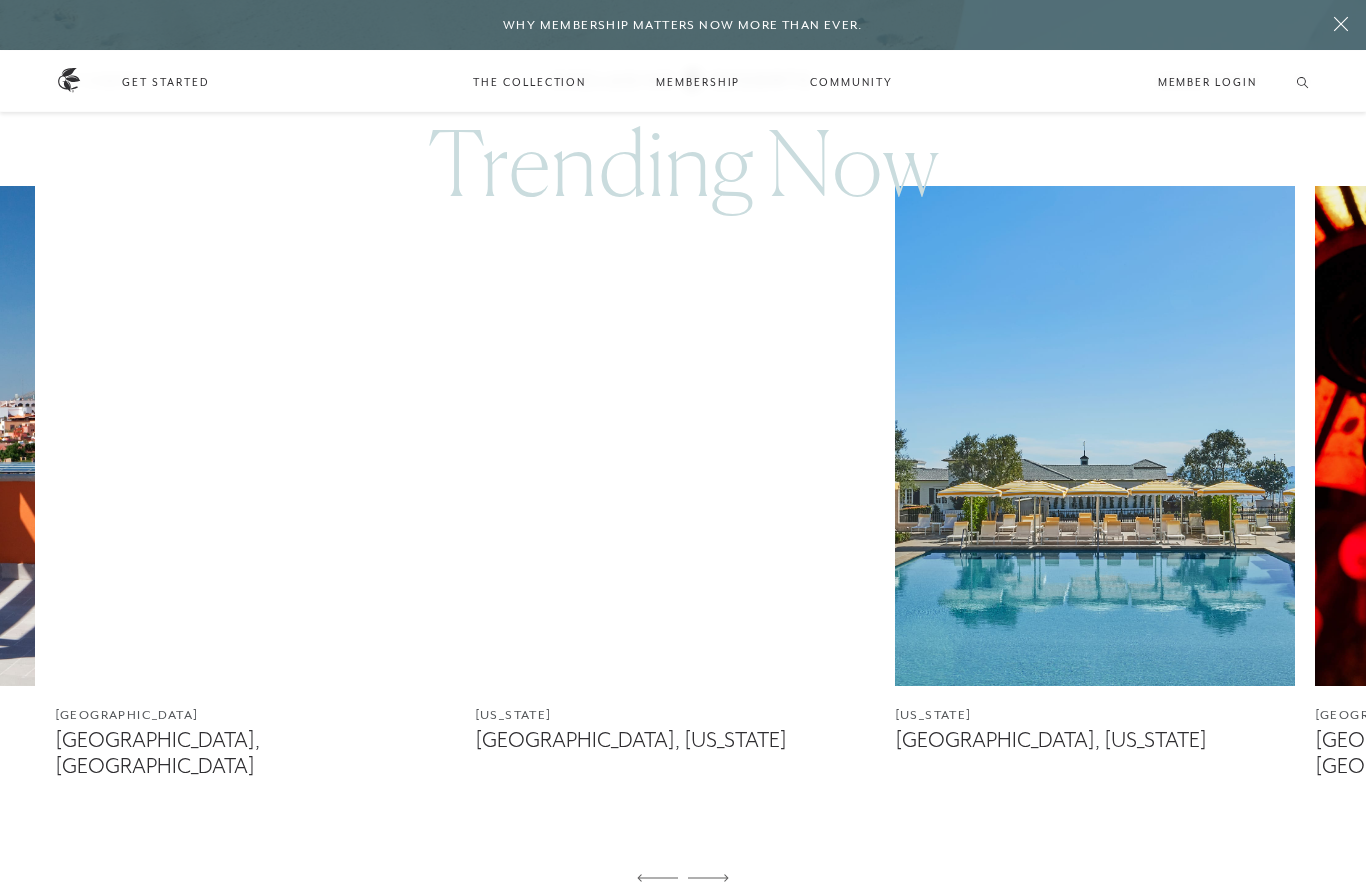 click at bounding box center [675, 436] 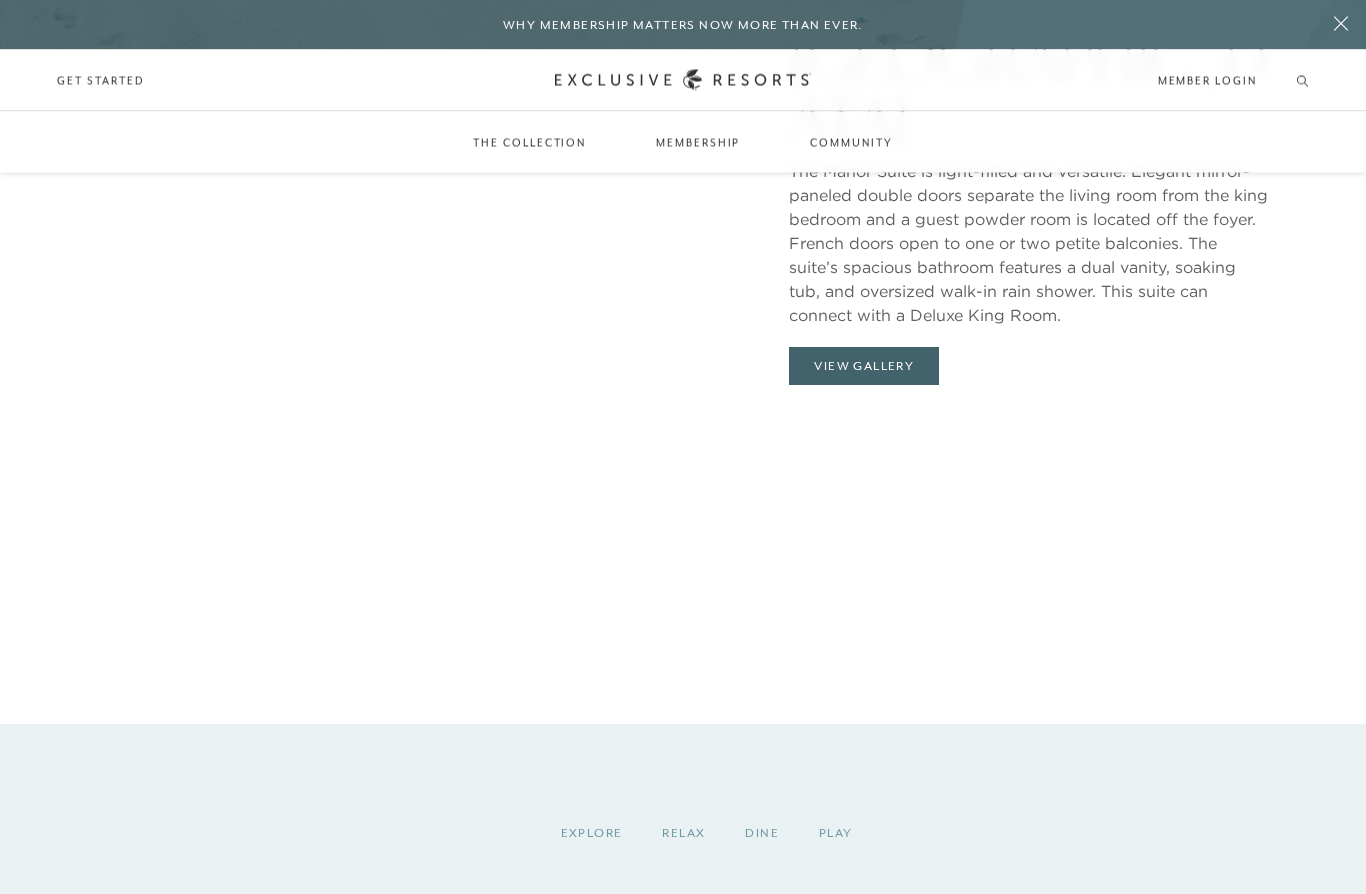 scroll, scrollTop: 2318, scrollLeft: 0, axis: vertical 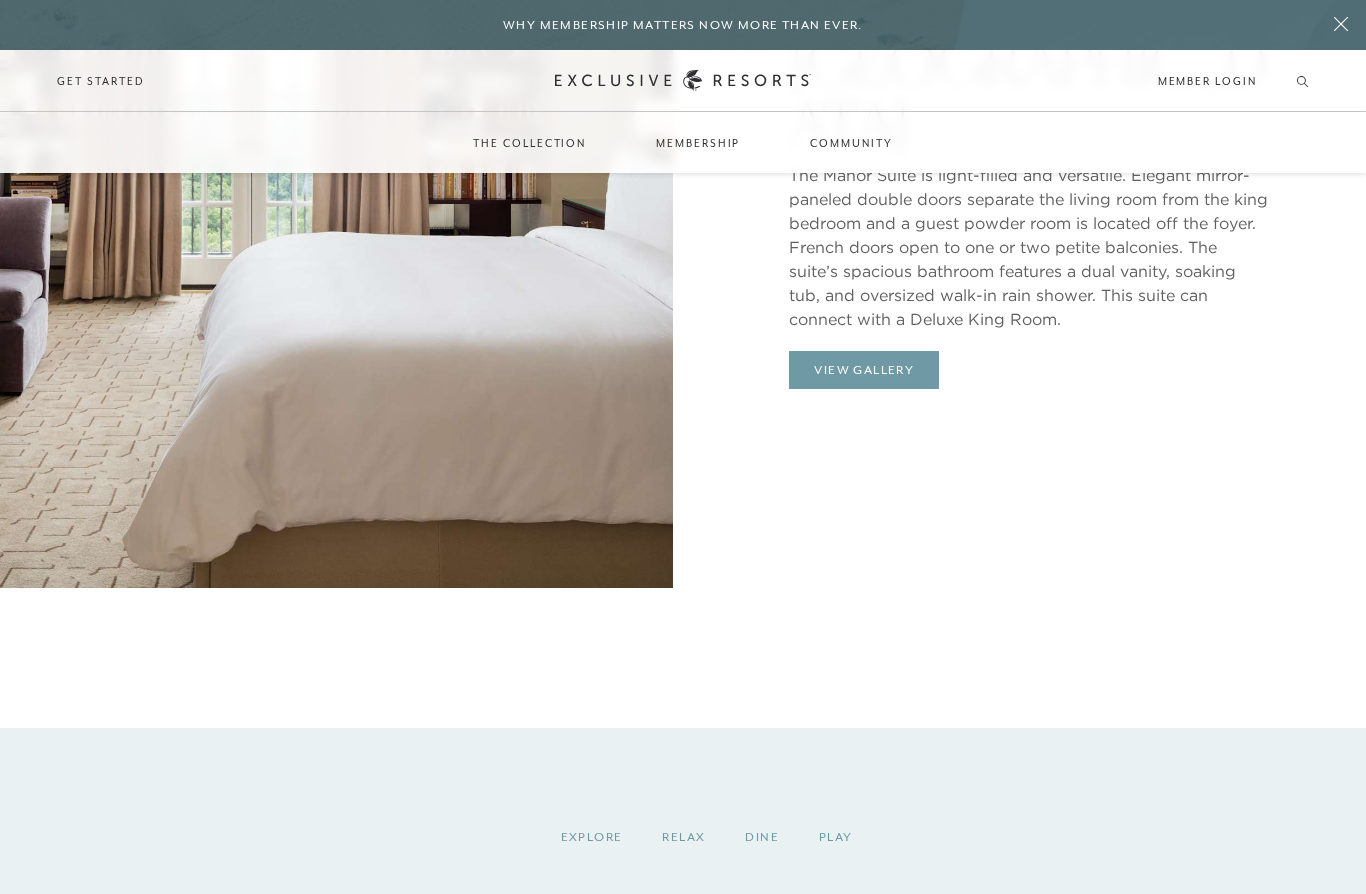 click on "View Gallery" at bounding box center (864, 370) 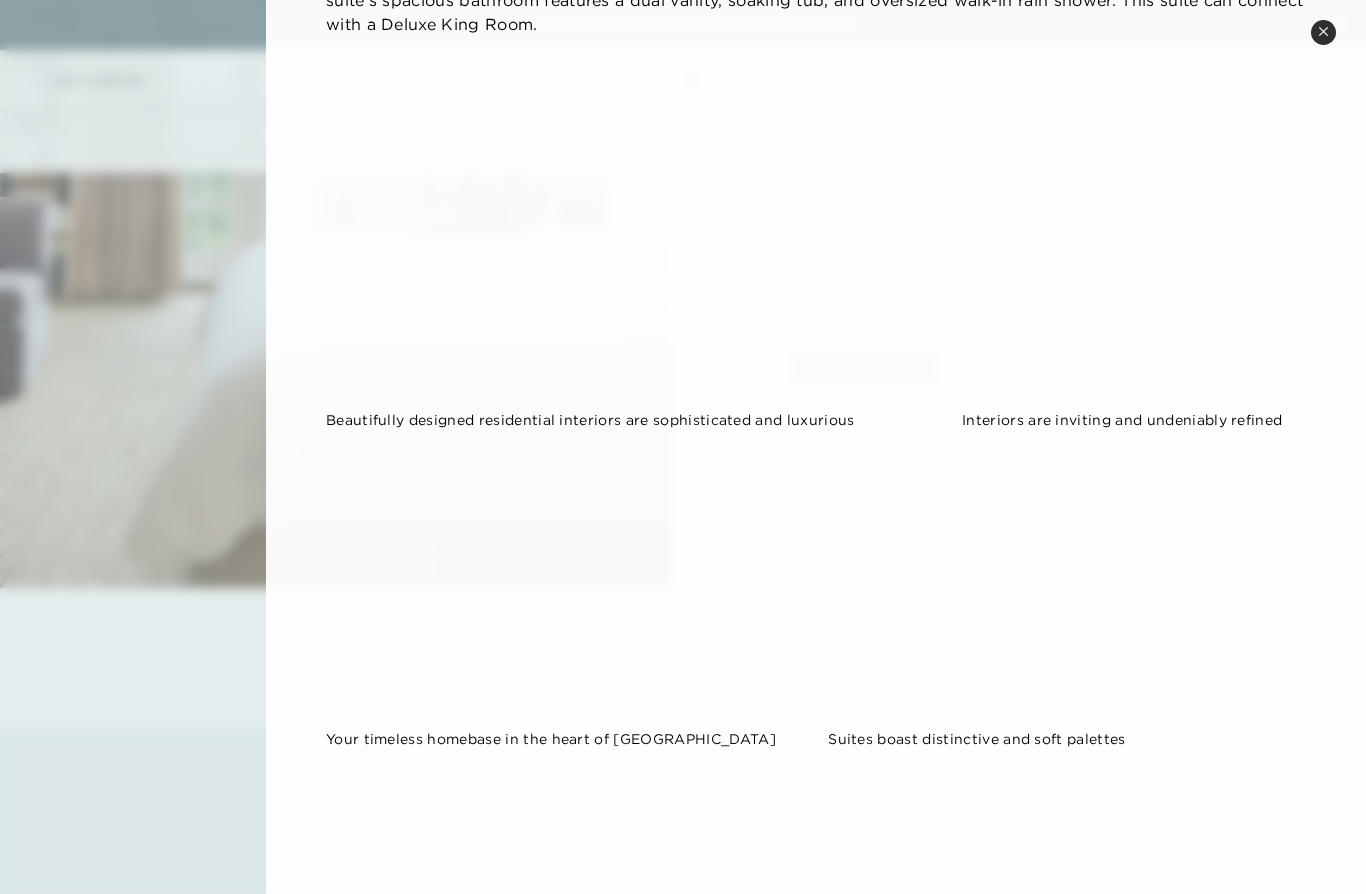 scroll, scrollTop: 271, scrollLeft: 0, axis: vertical 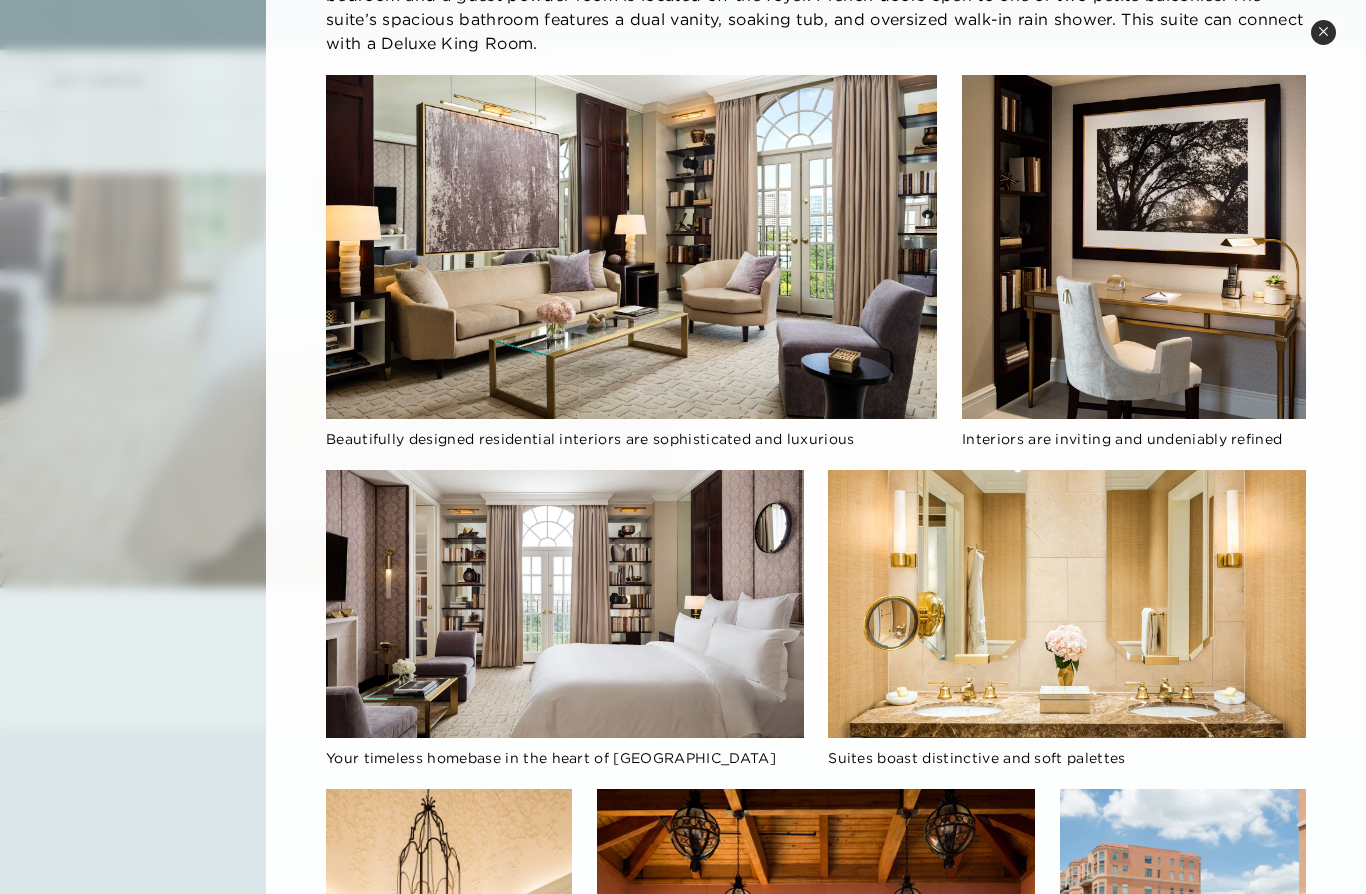 click on "Close quickview" at bounding box center (1323, 32) 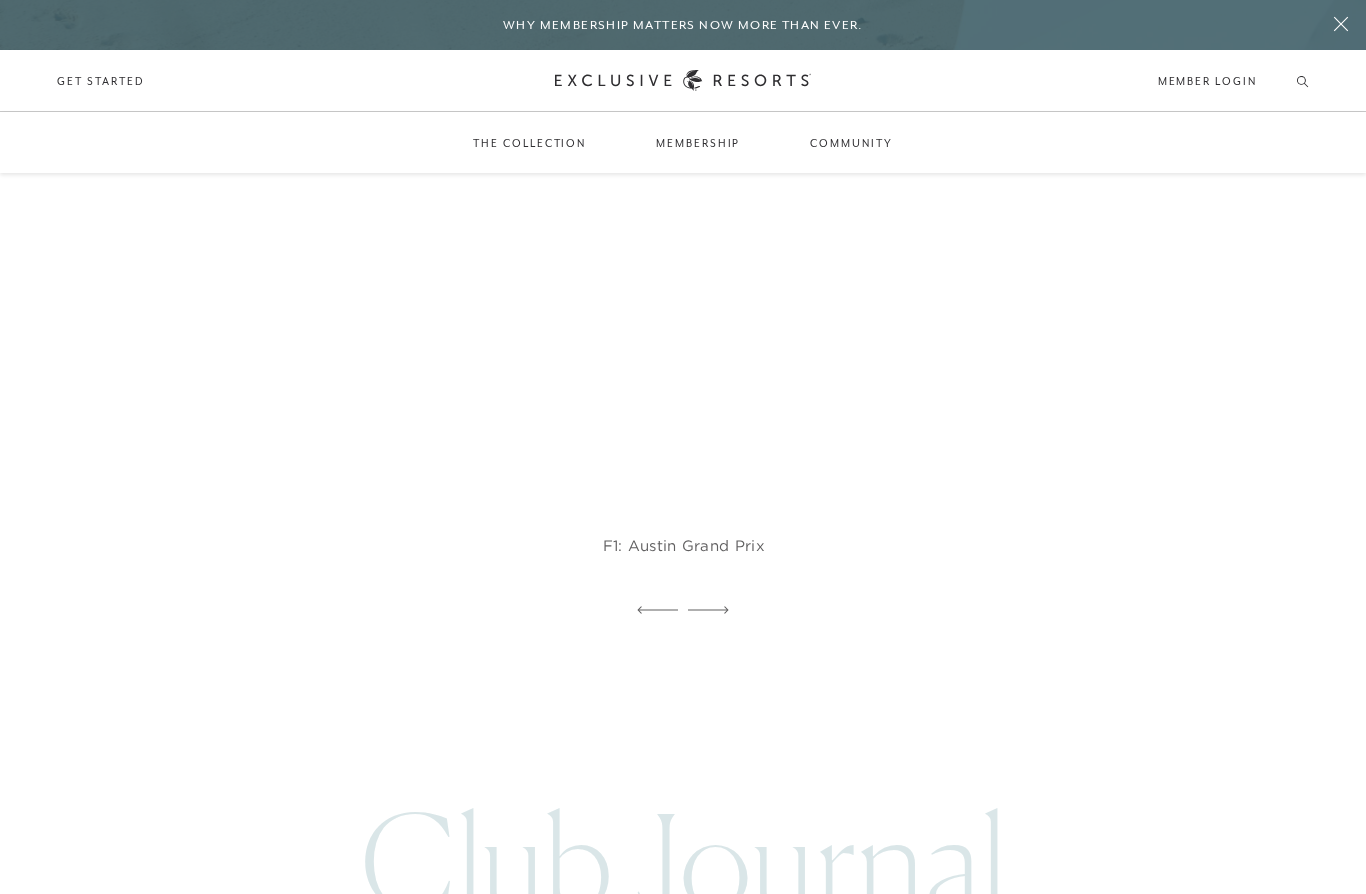 scroll, scrollTop: 4128, scrollLeft: 0, axis: vertical 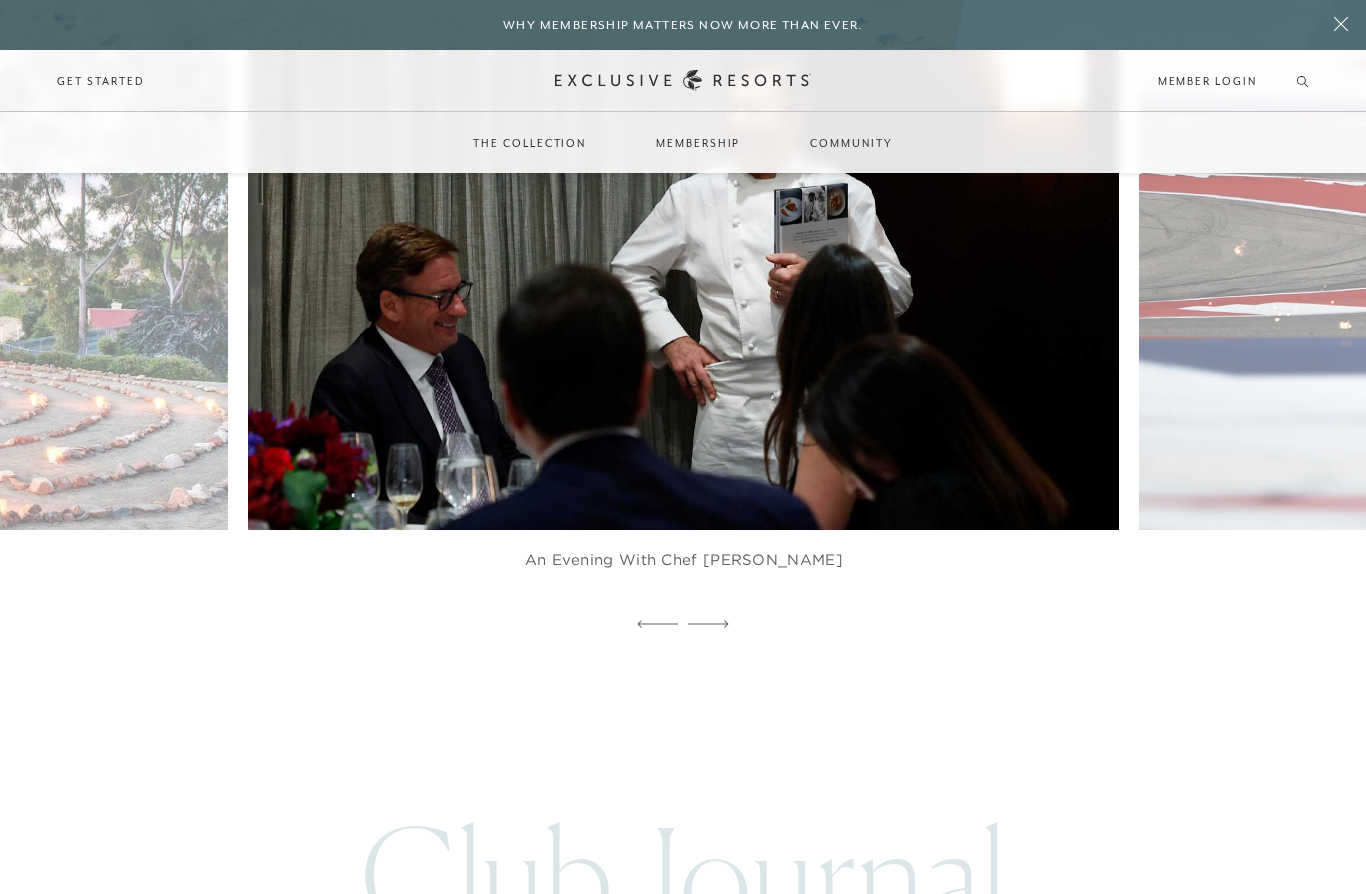 click at bounding box center (712, 262) 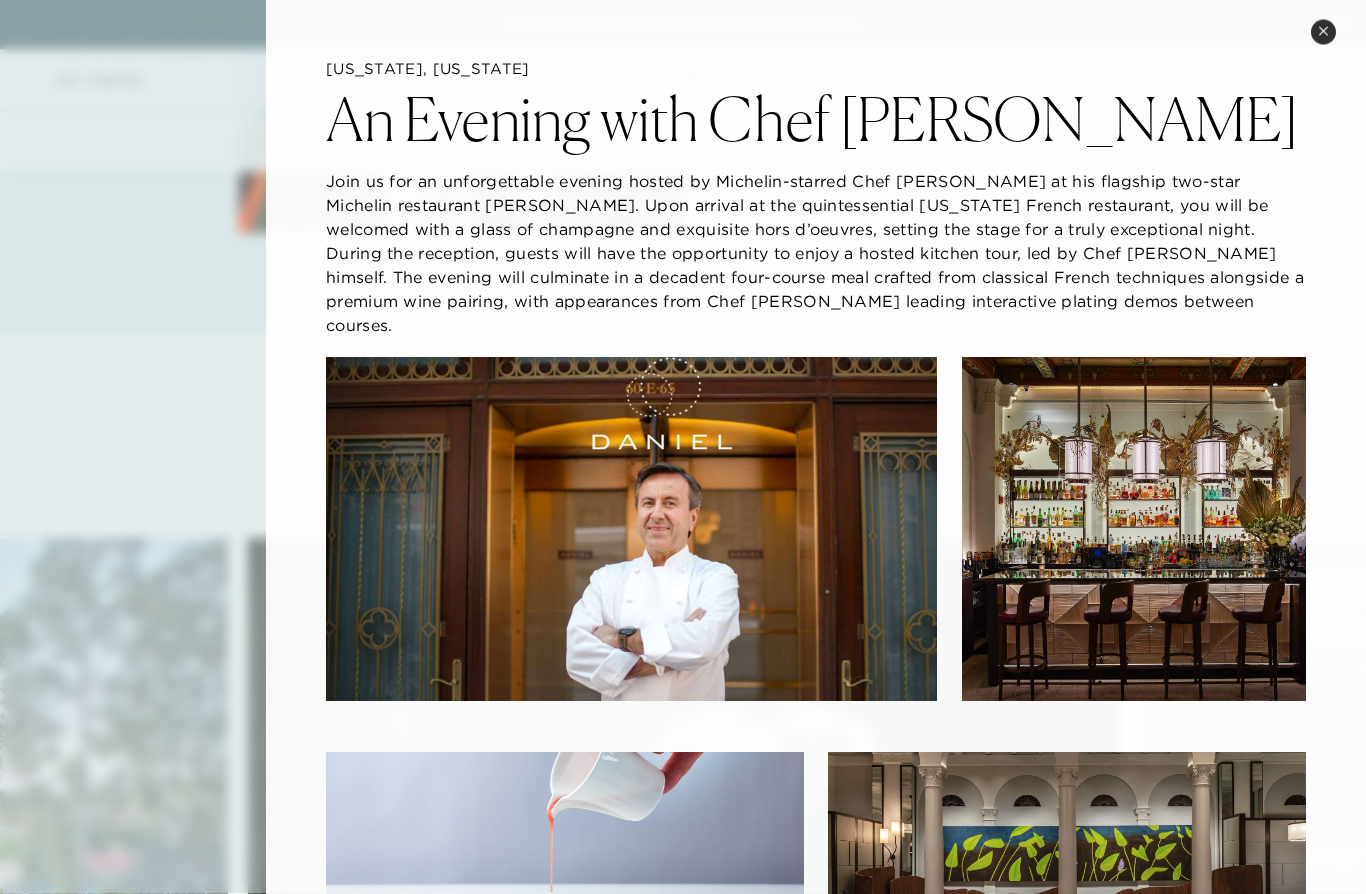 scroll, scrollTop: 3584, scrollLeft: 0, axis: vertical 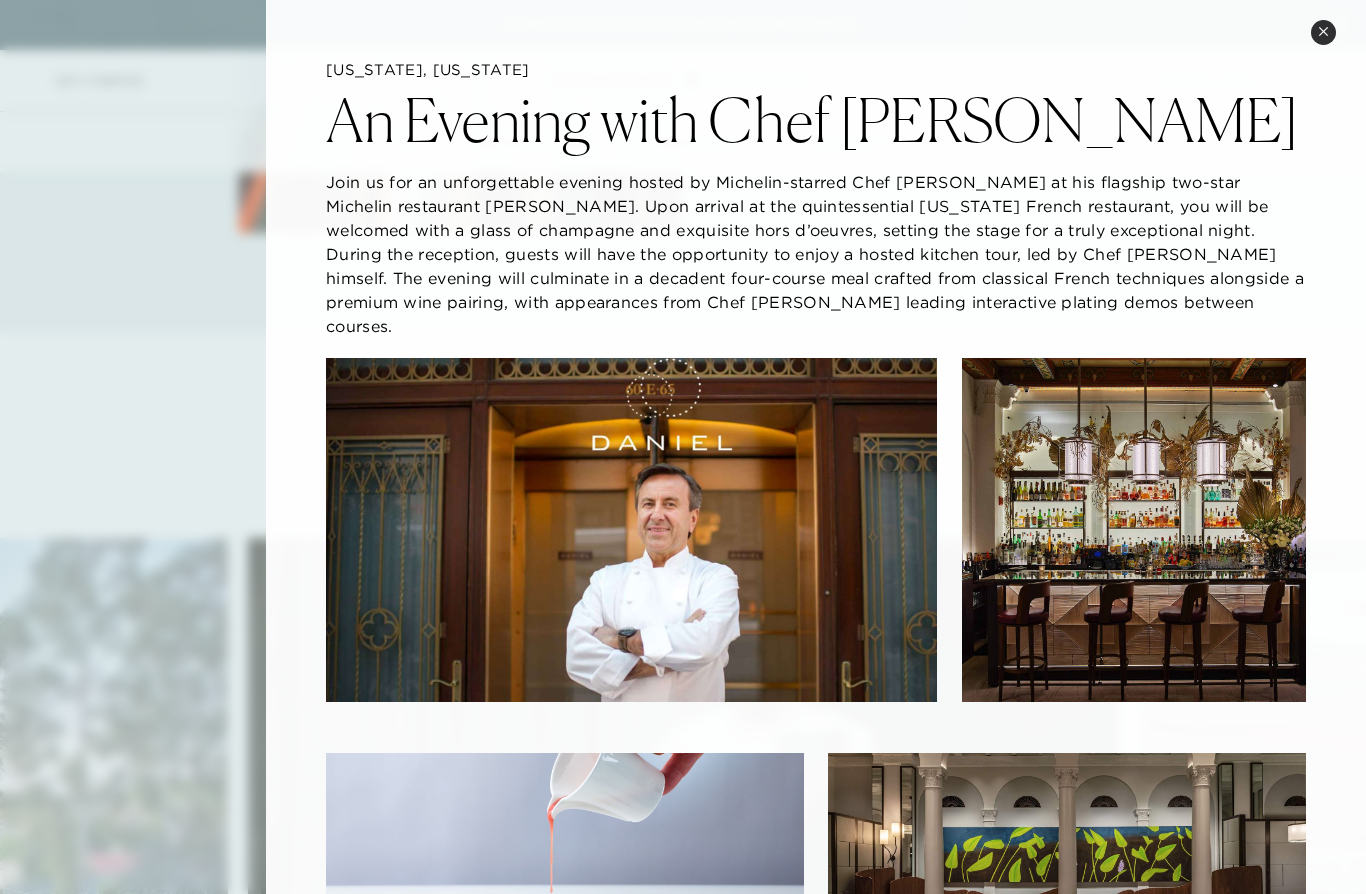 click 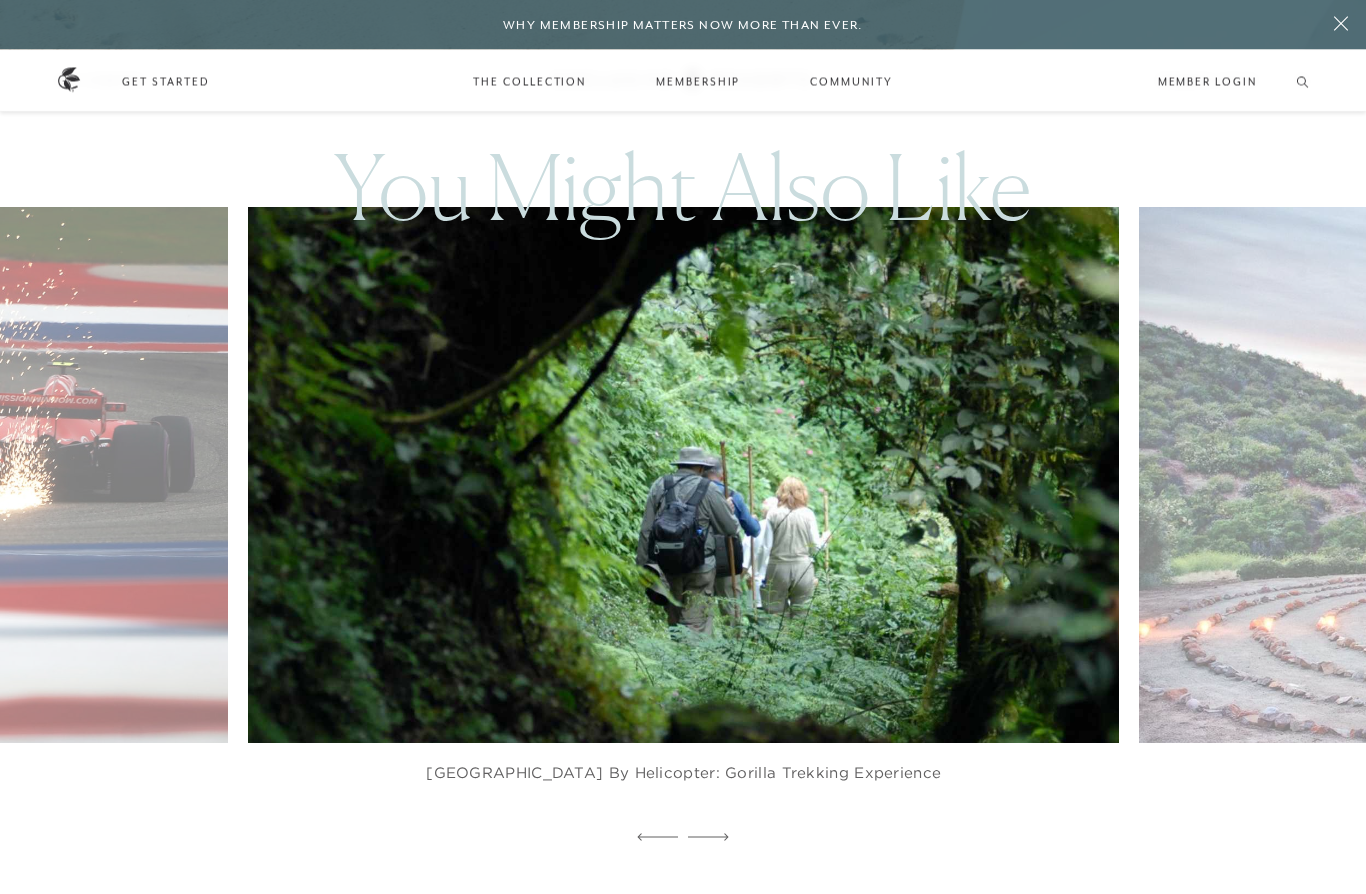 scroll, scrollTop: 4030, scrollLeft: 0, axis: vertical 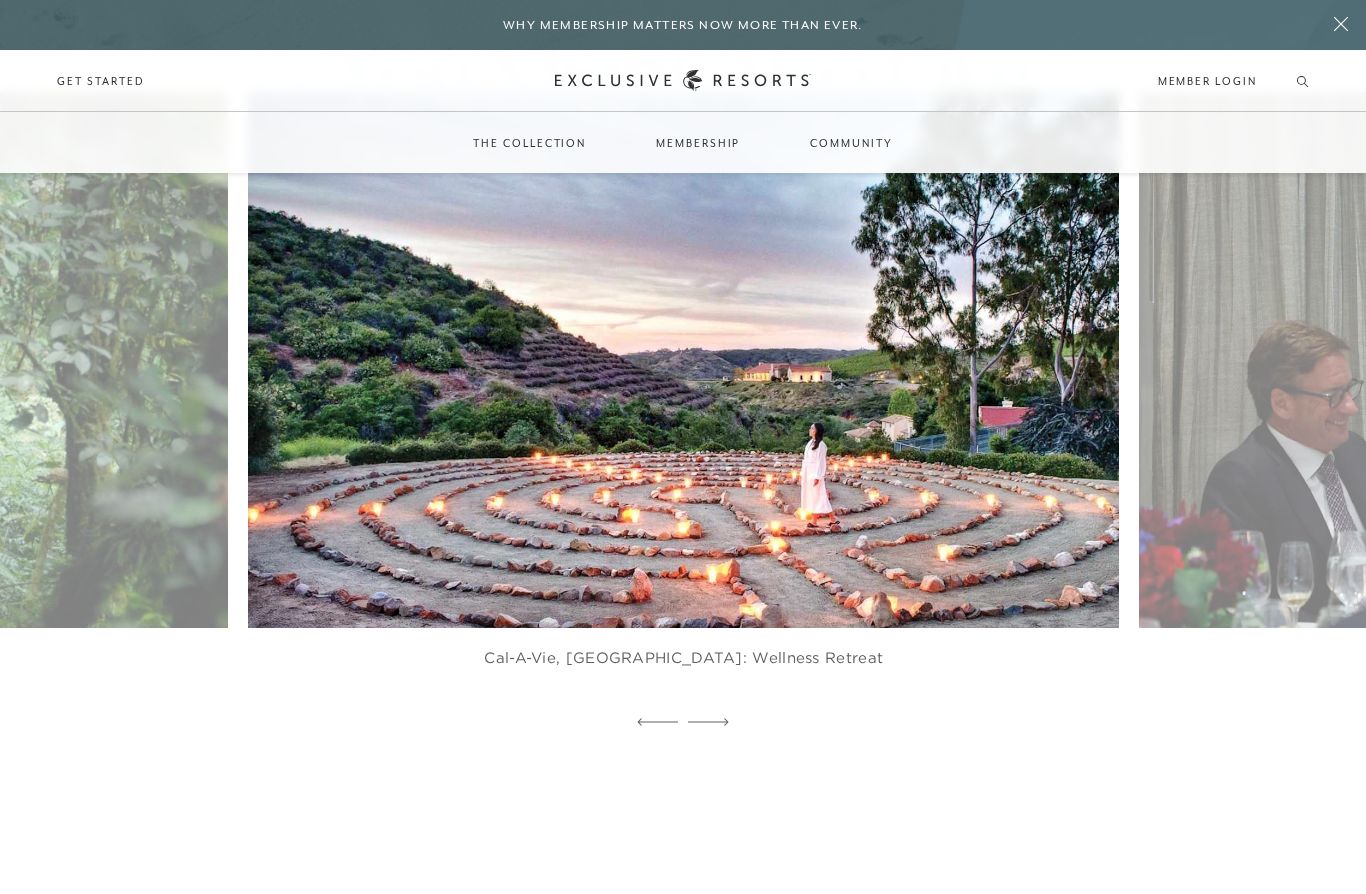 click at bounding box center [712, 360] 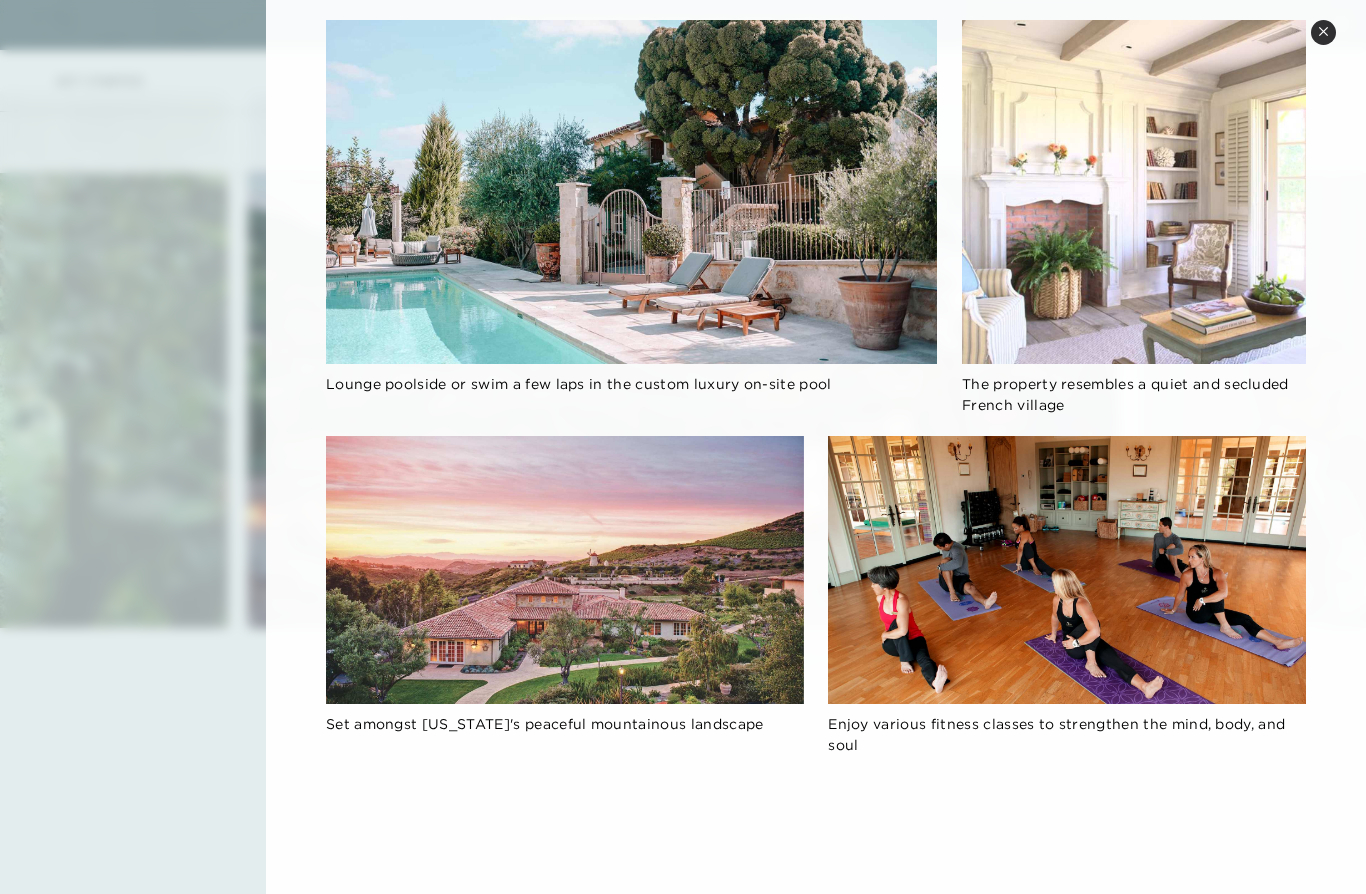 scroll, scrollTop: 398, scrollLeft: 0, axis: vertical 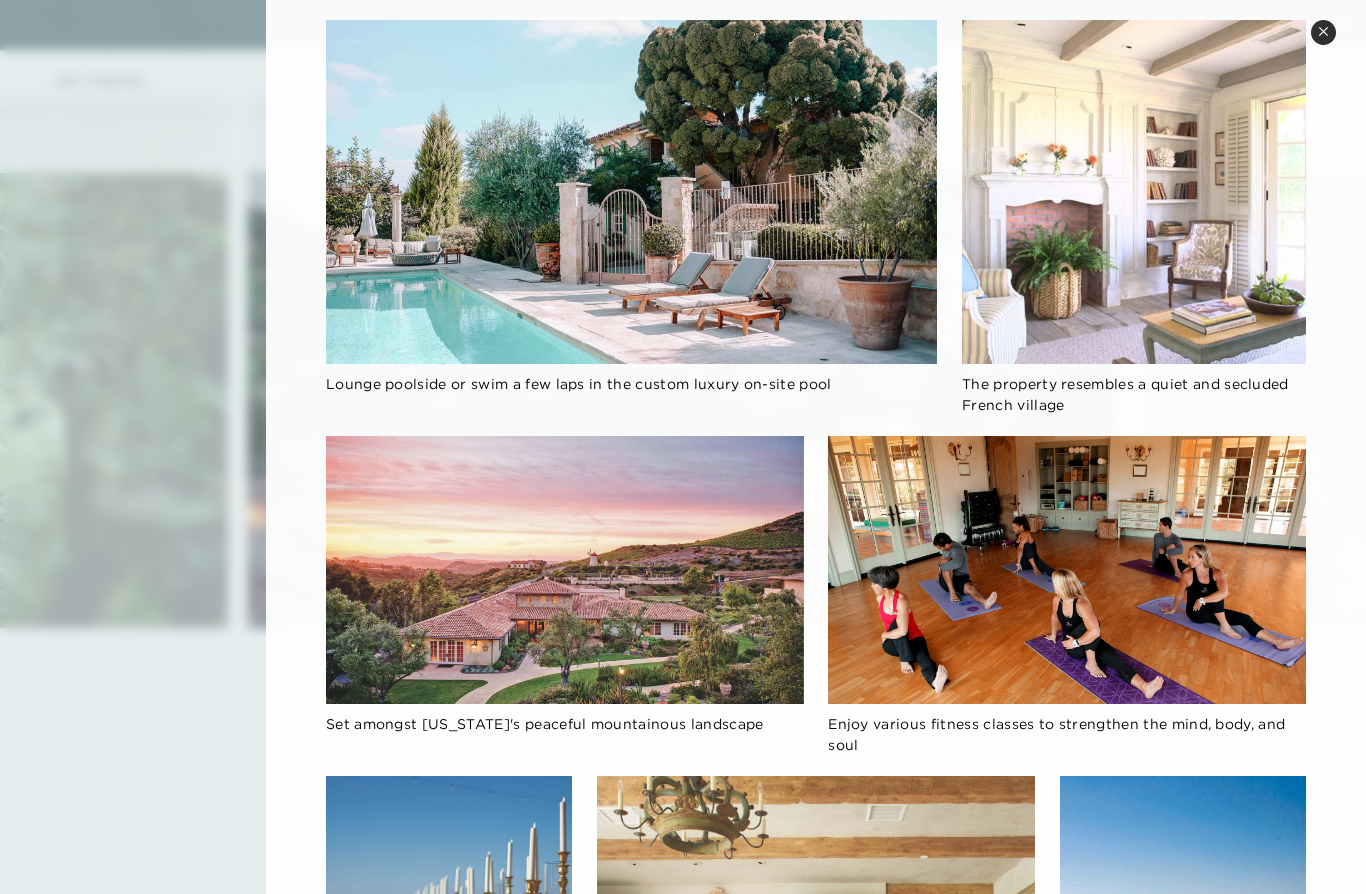 click on "Close quickview" at bounding box center [1323, 32] 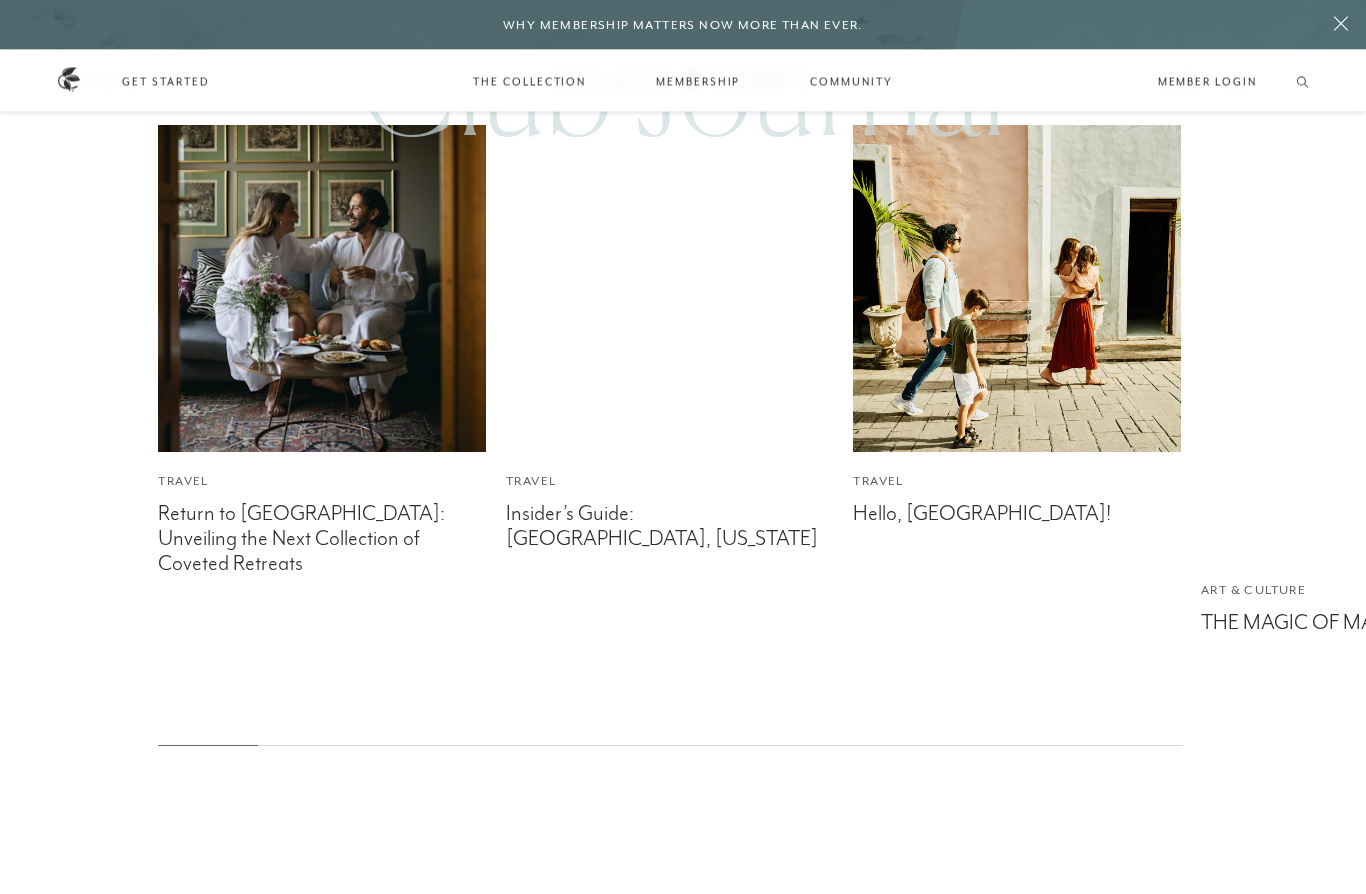 scroll, scrollTop: 4916, scrollLeft: 0, axis: vertical 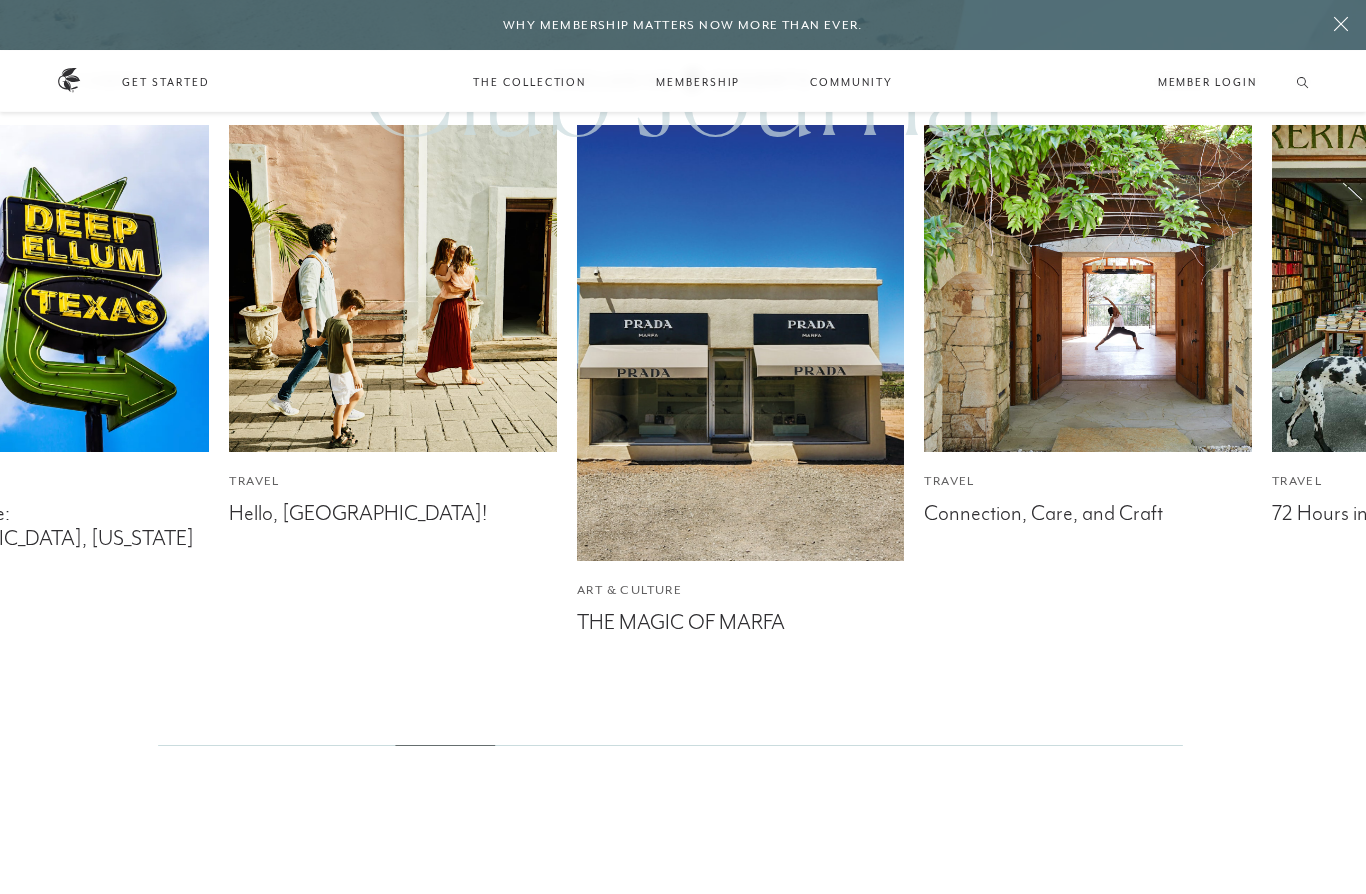click at bounding box center (741, 343) 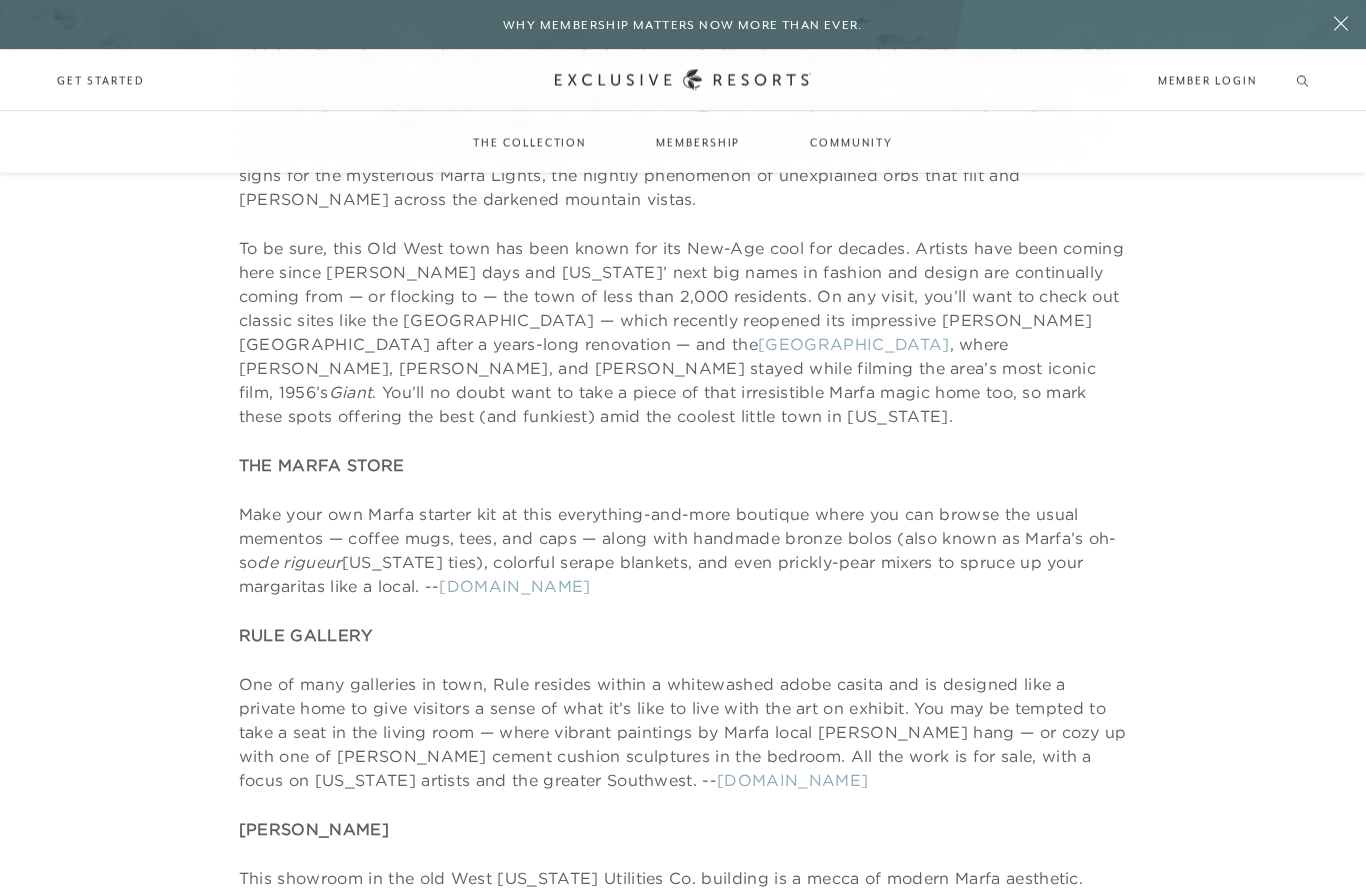 scroll, scrollTop: 4916, scrollLeft: 0, axis: vertical 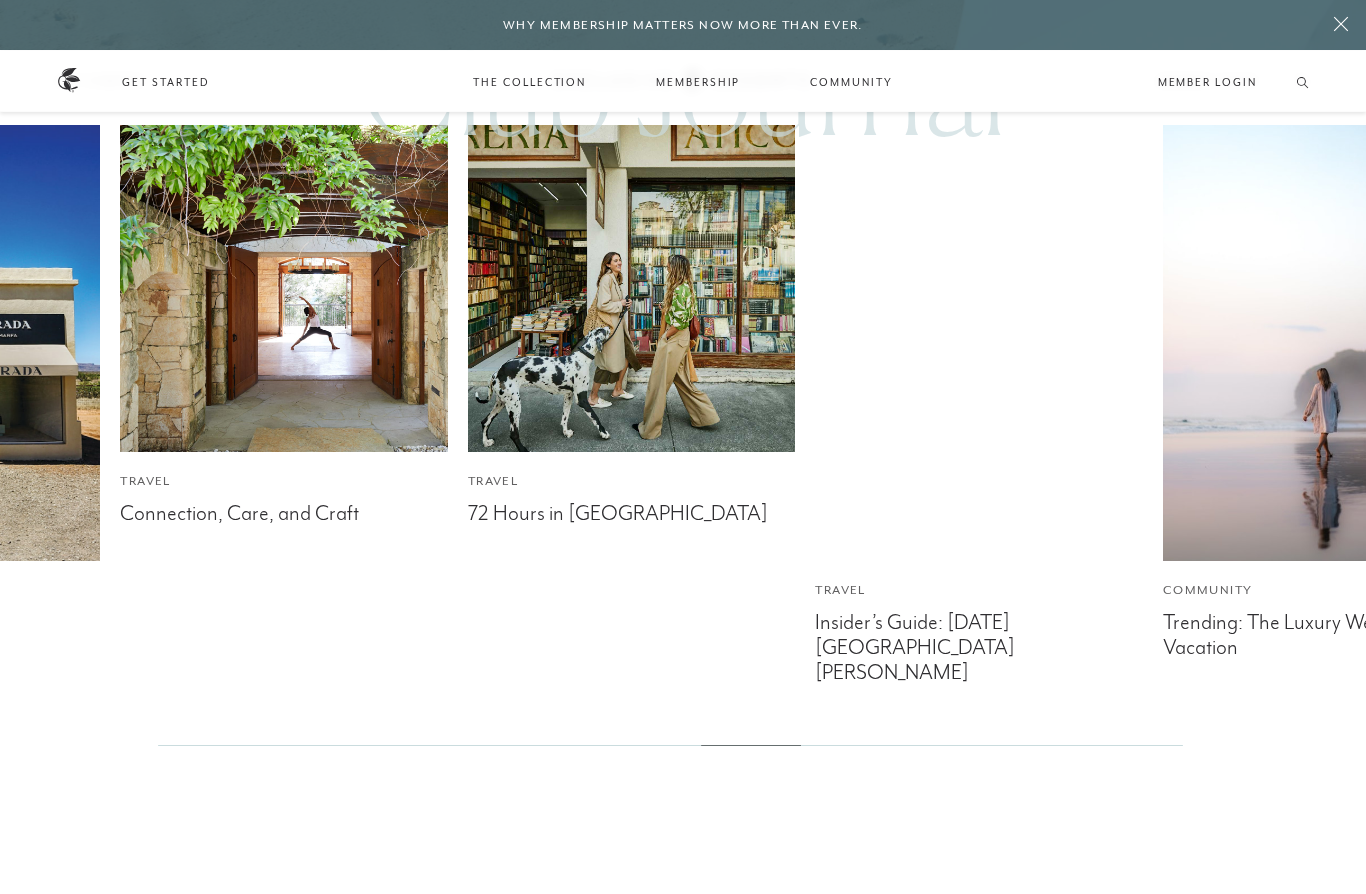 click at bounding box center [979, 343] 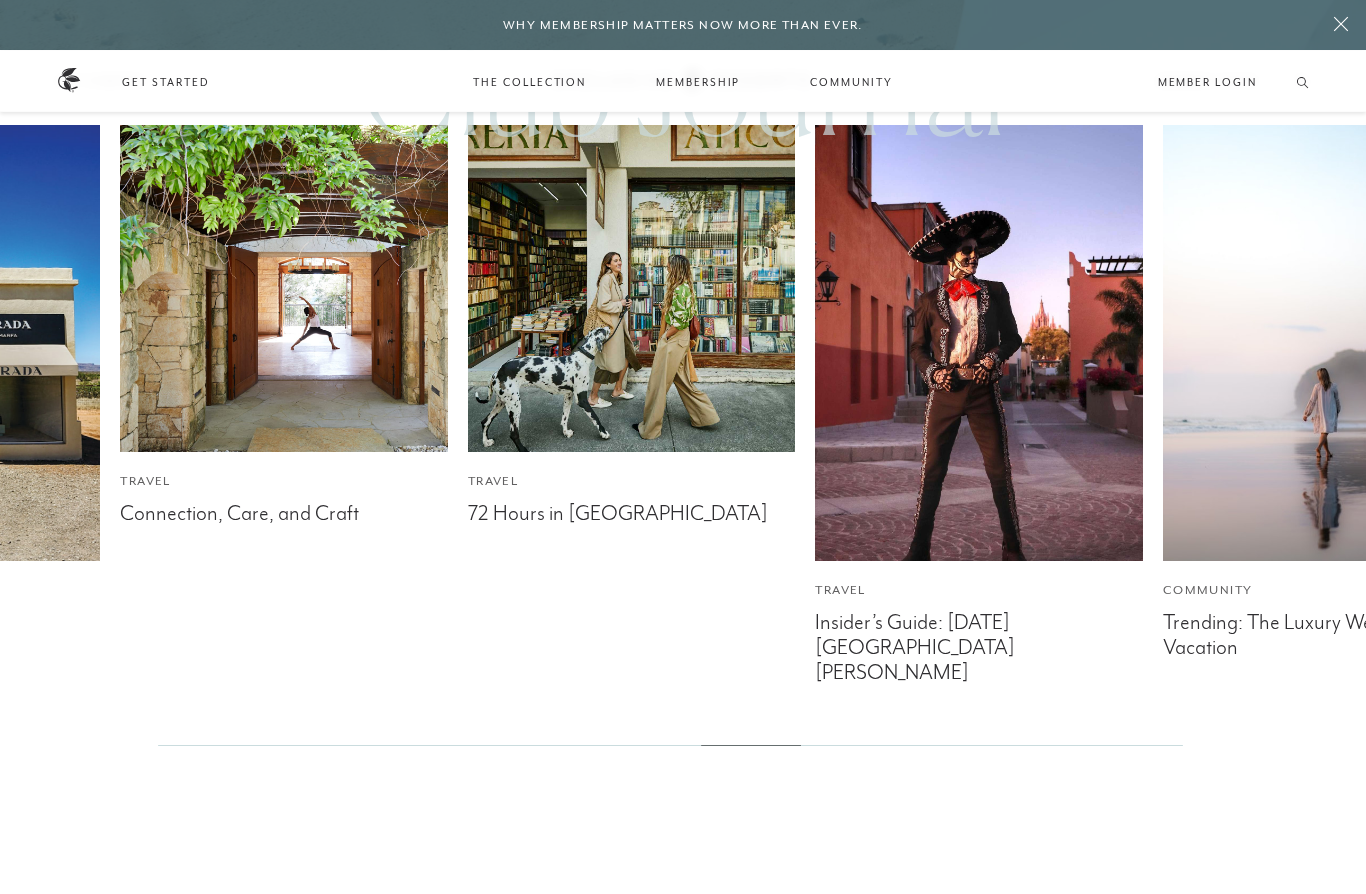 scroll, scrollTop: 0, scrollLeft: 0, axis: both 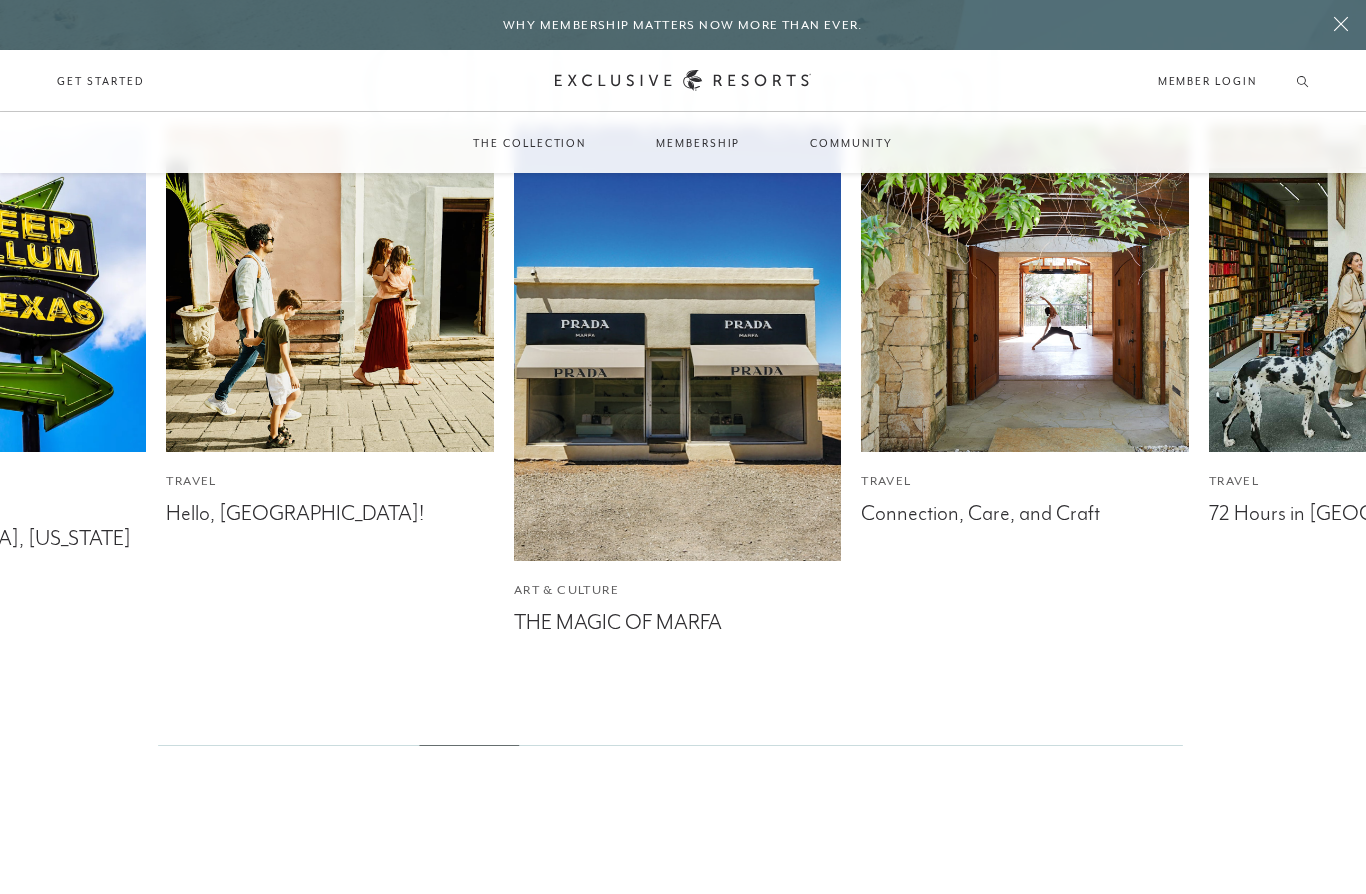click at bounding box center (1025, 288) 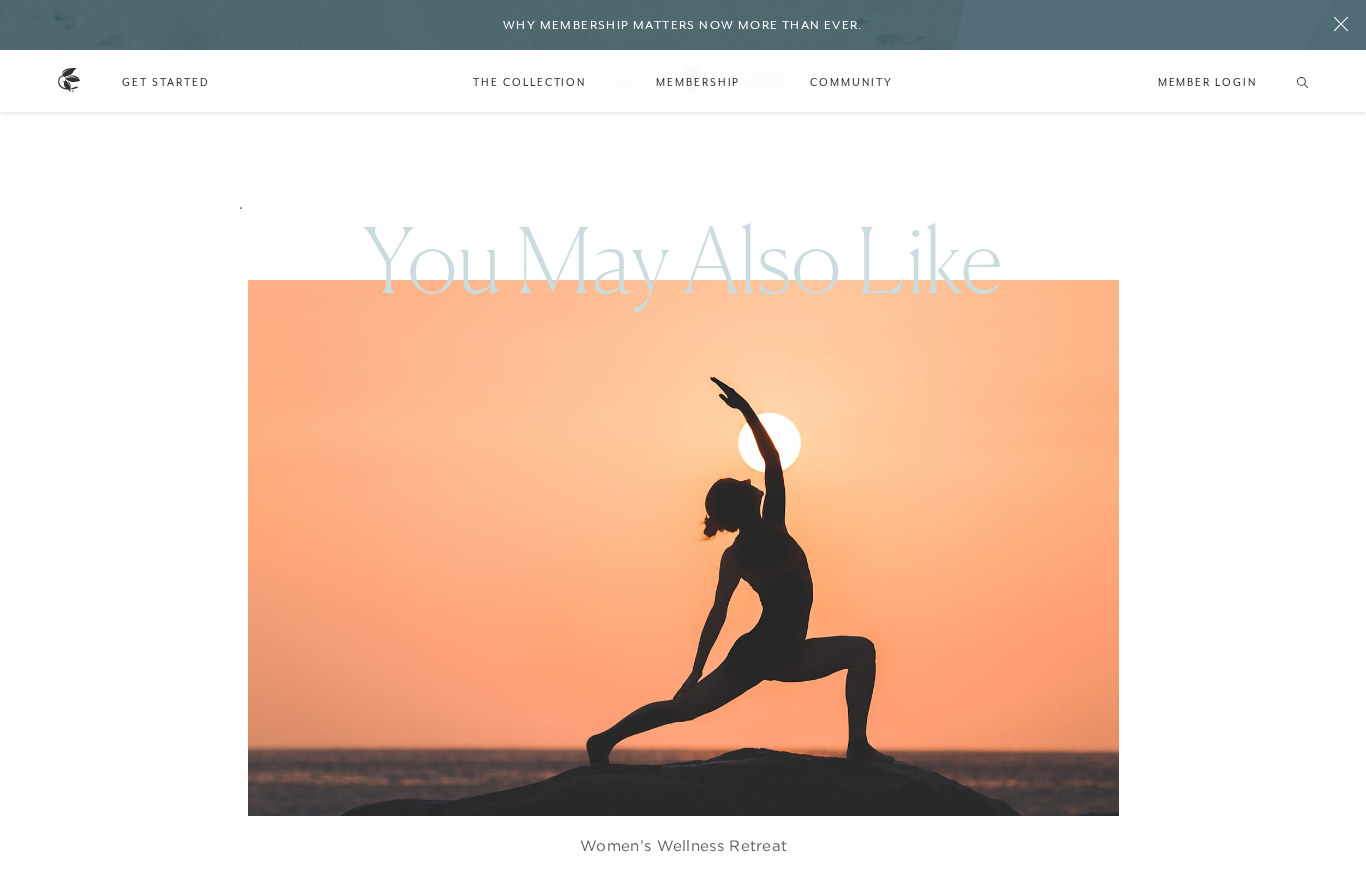 scroll, scrollTop: 6561, scrollLeft: 0, axis: vertical 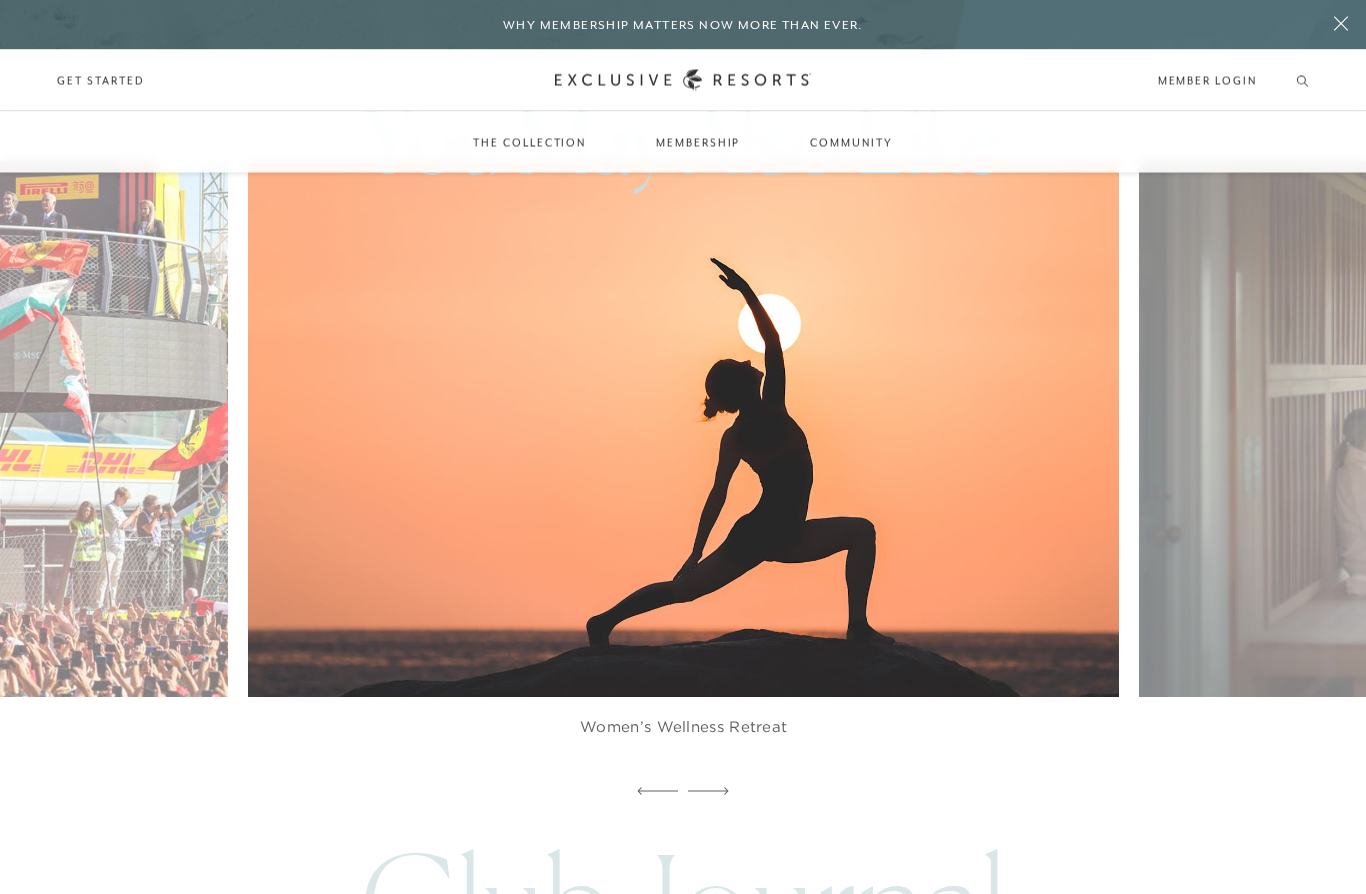 click at bounding box center (712, 430) 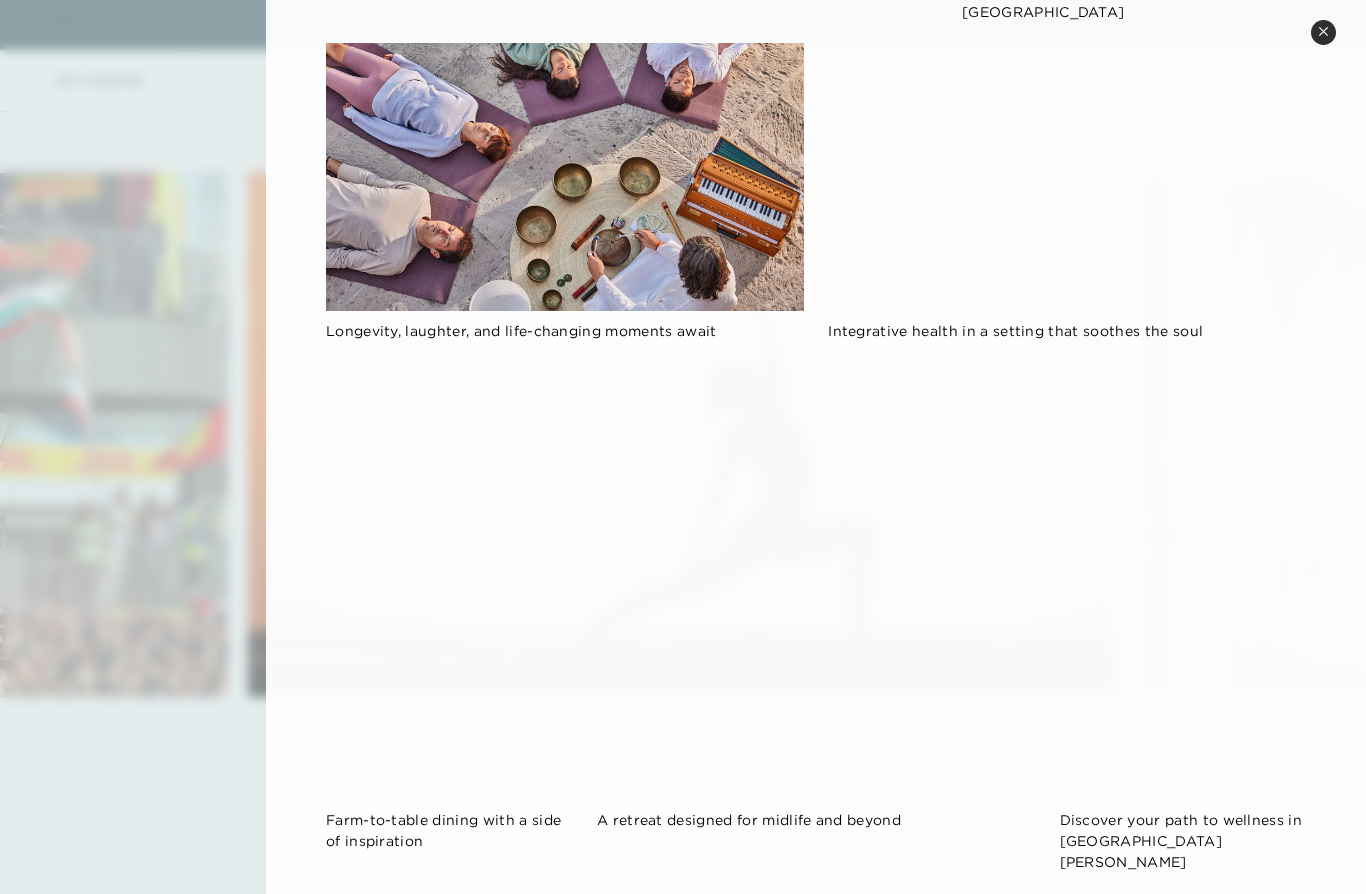 scroll, scrollTop: 707, scrollLeft: 0, axis: vertical 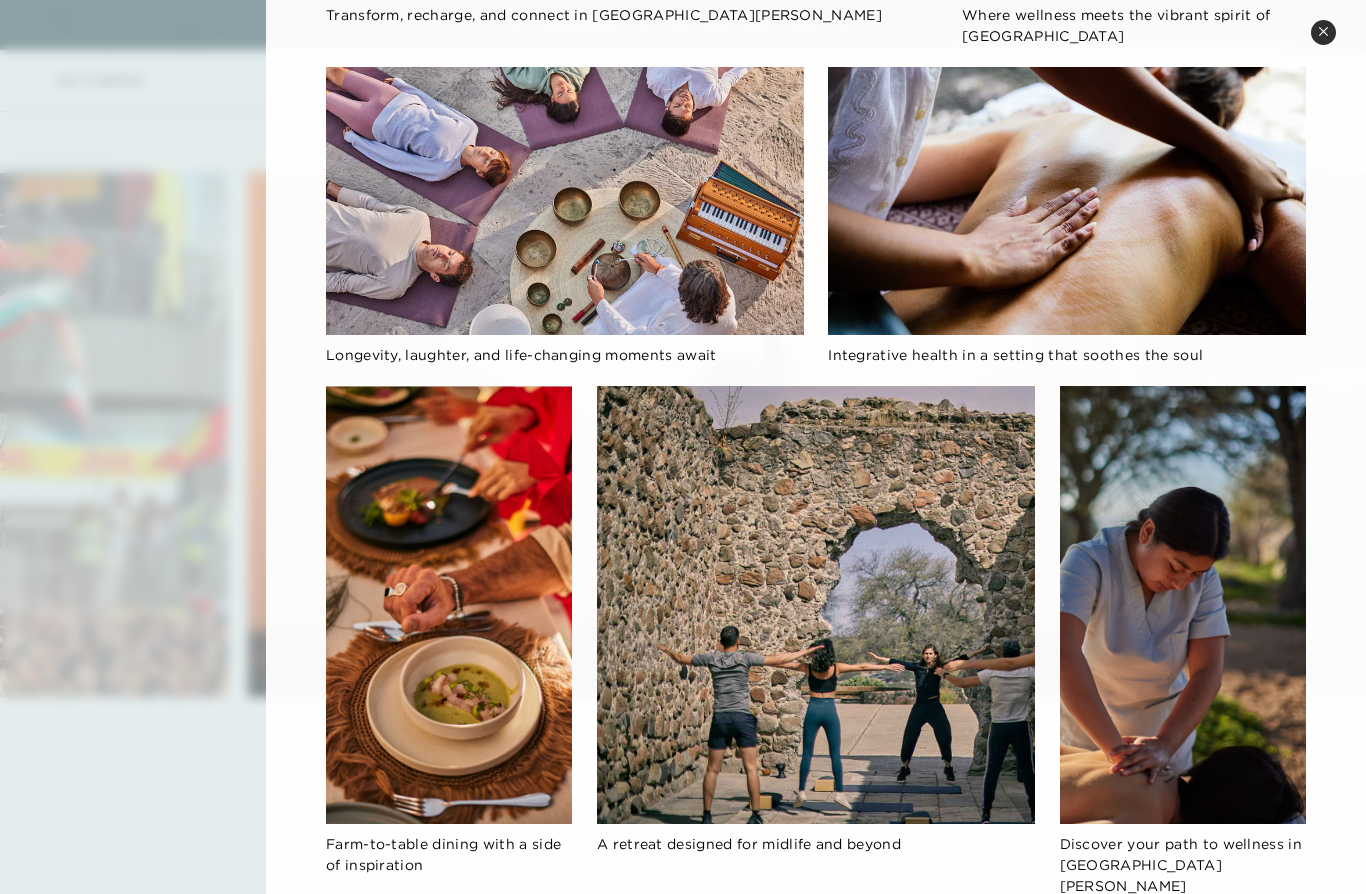 click on "Close quickview" at bounding box center (1323, 32) 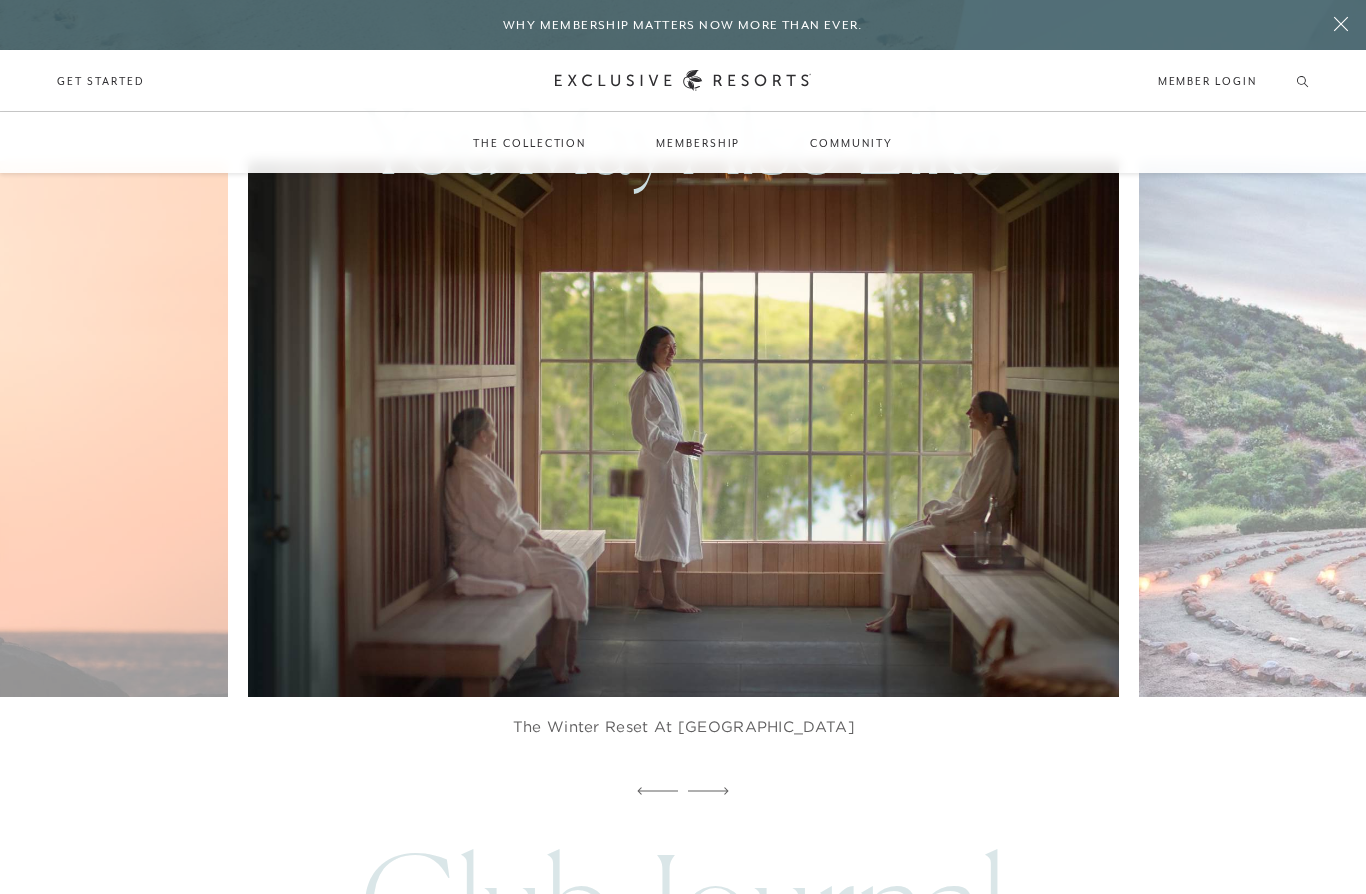click at bounding box center (712, 429) 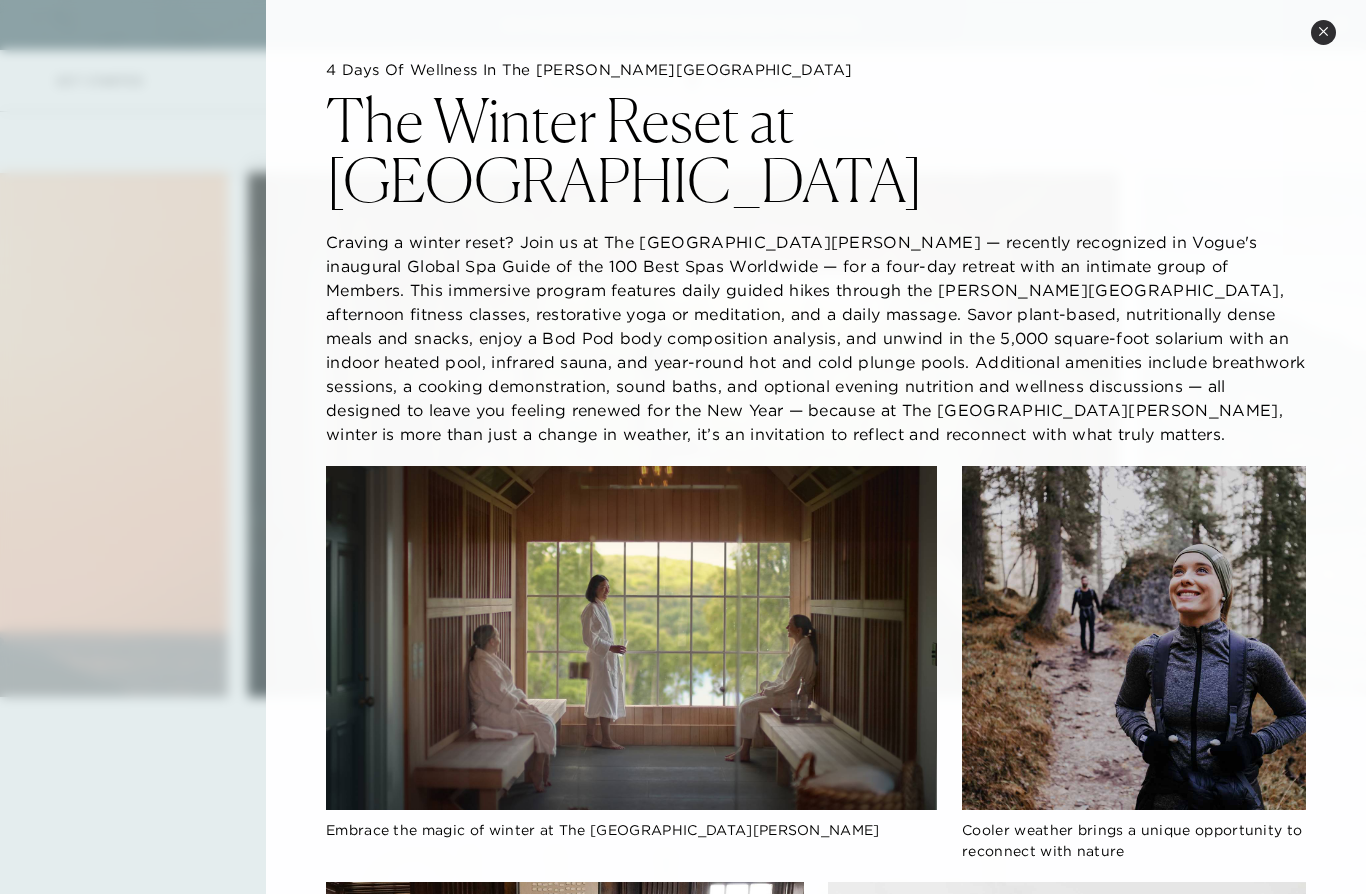 click at bounding box center (1067, 1016) 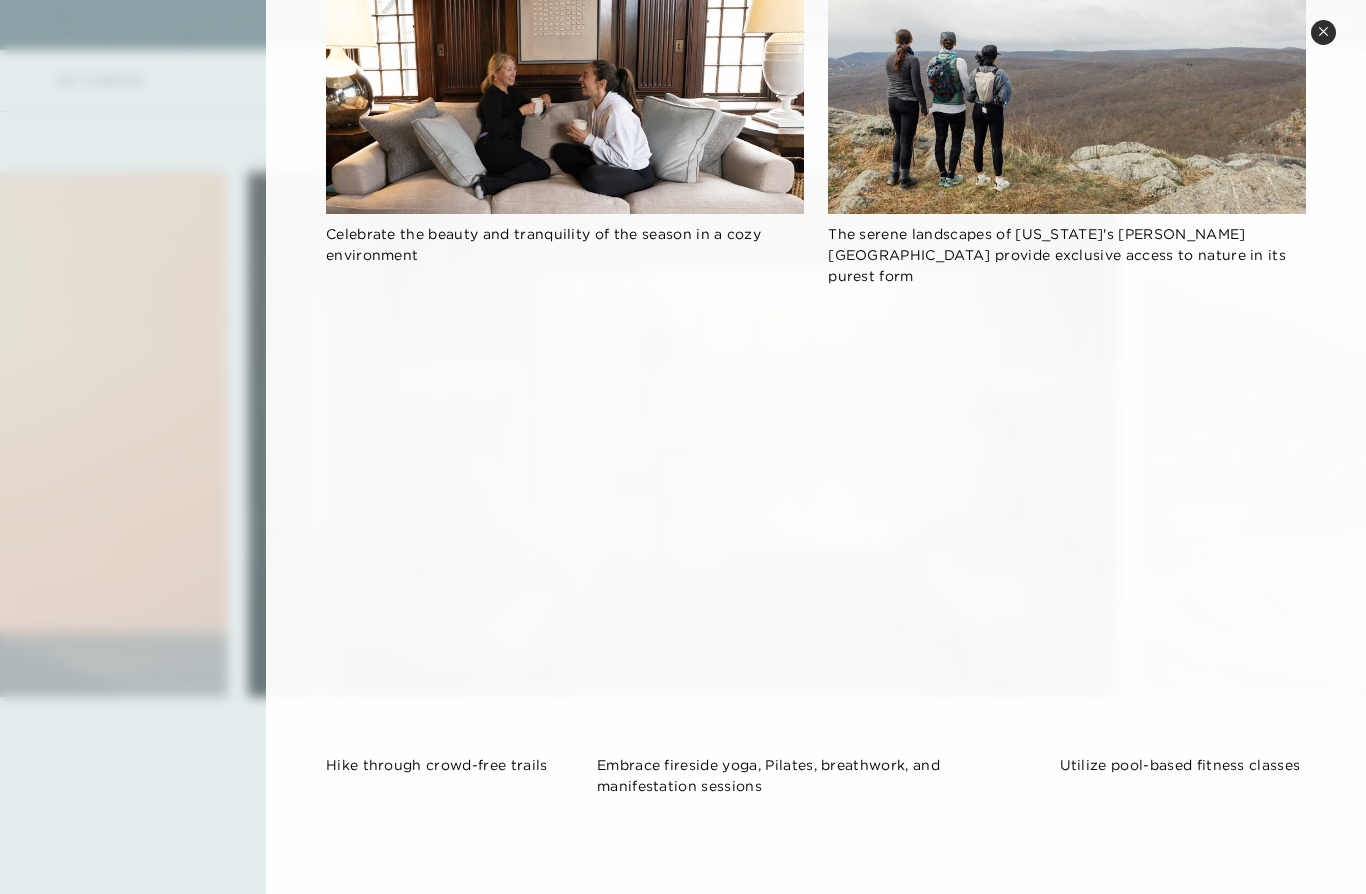 scroll, scrollTop: 934, scrollLeft: 0, axis: vertical 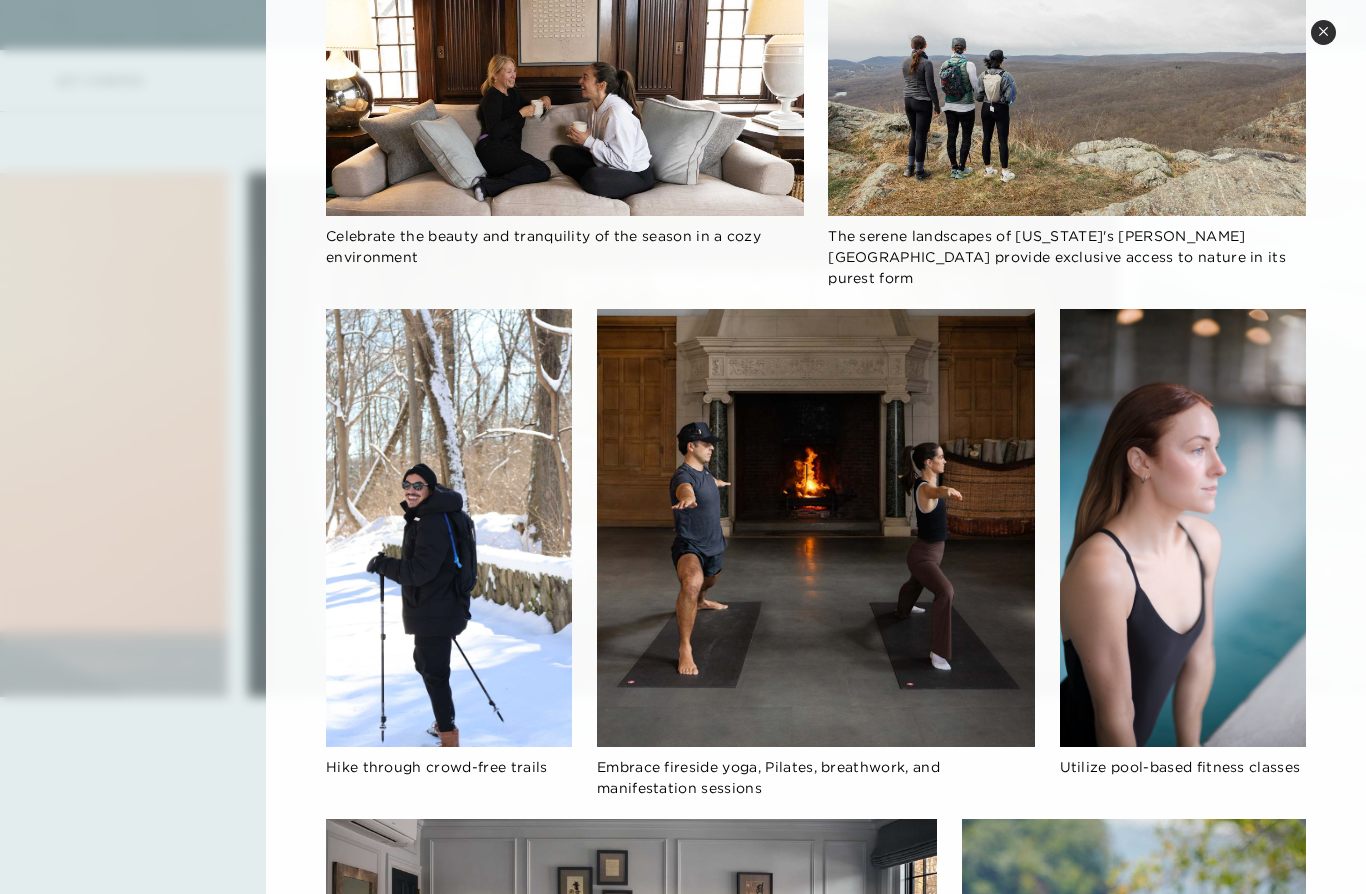 click 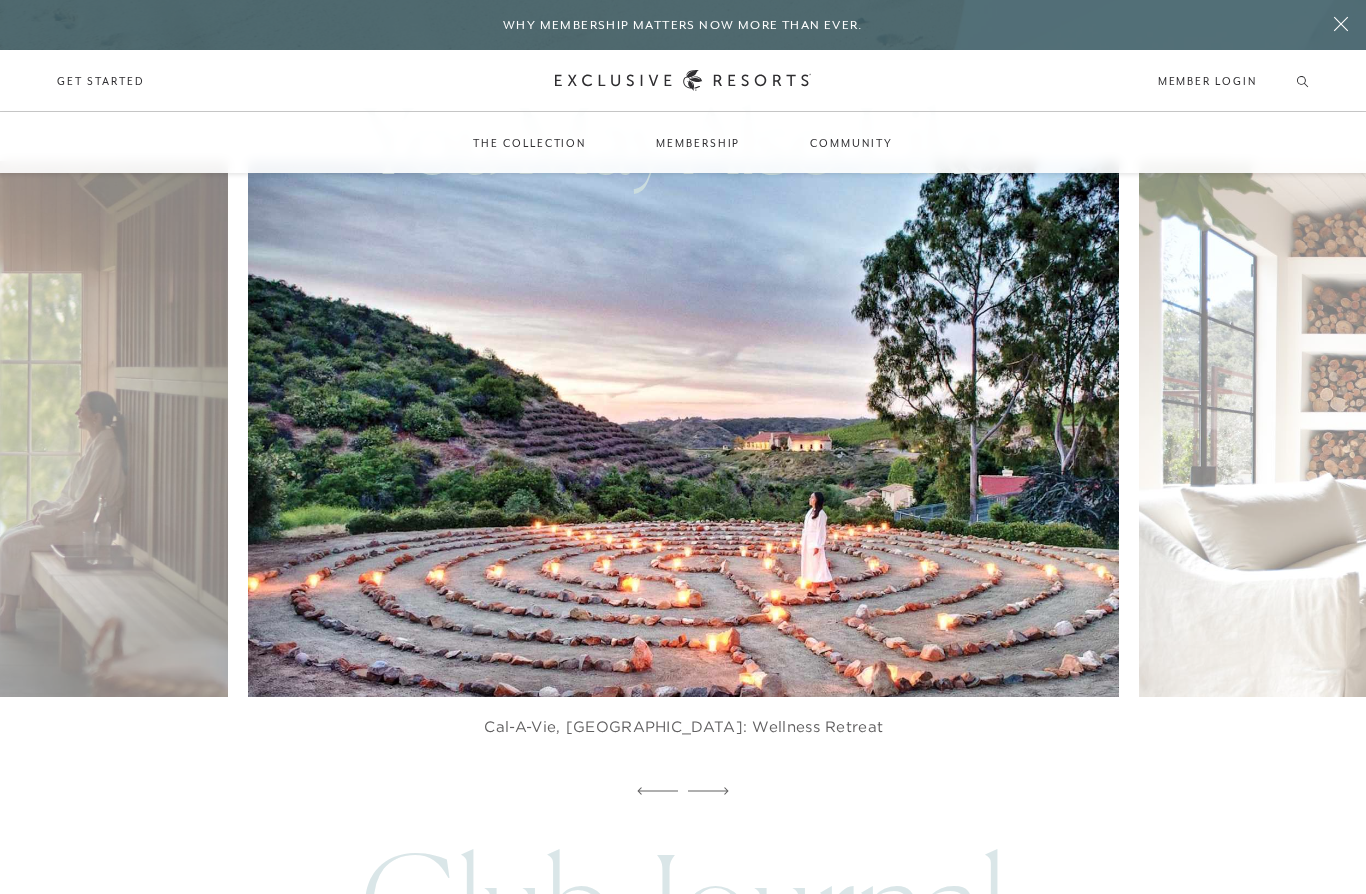 click at bounding box center [712, 429] 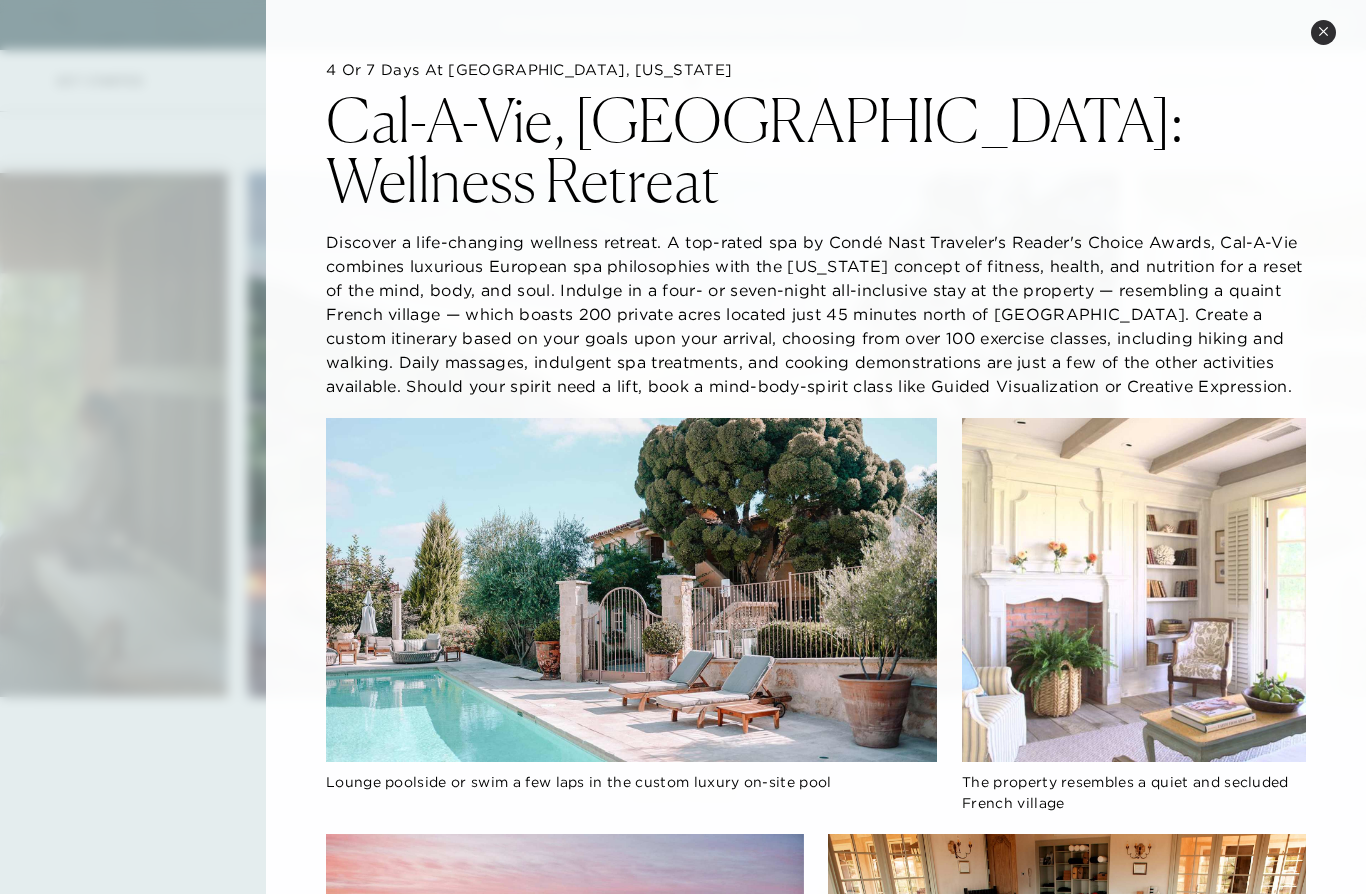 click on "Close quickview" at bounding box center [1323, 32] 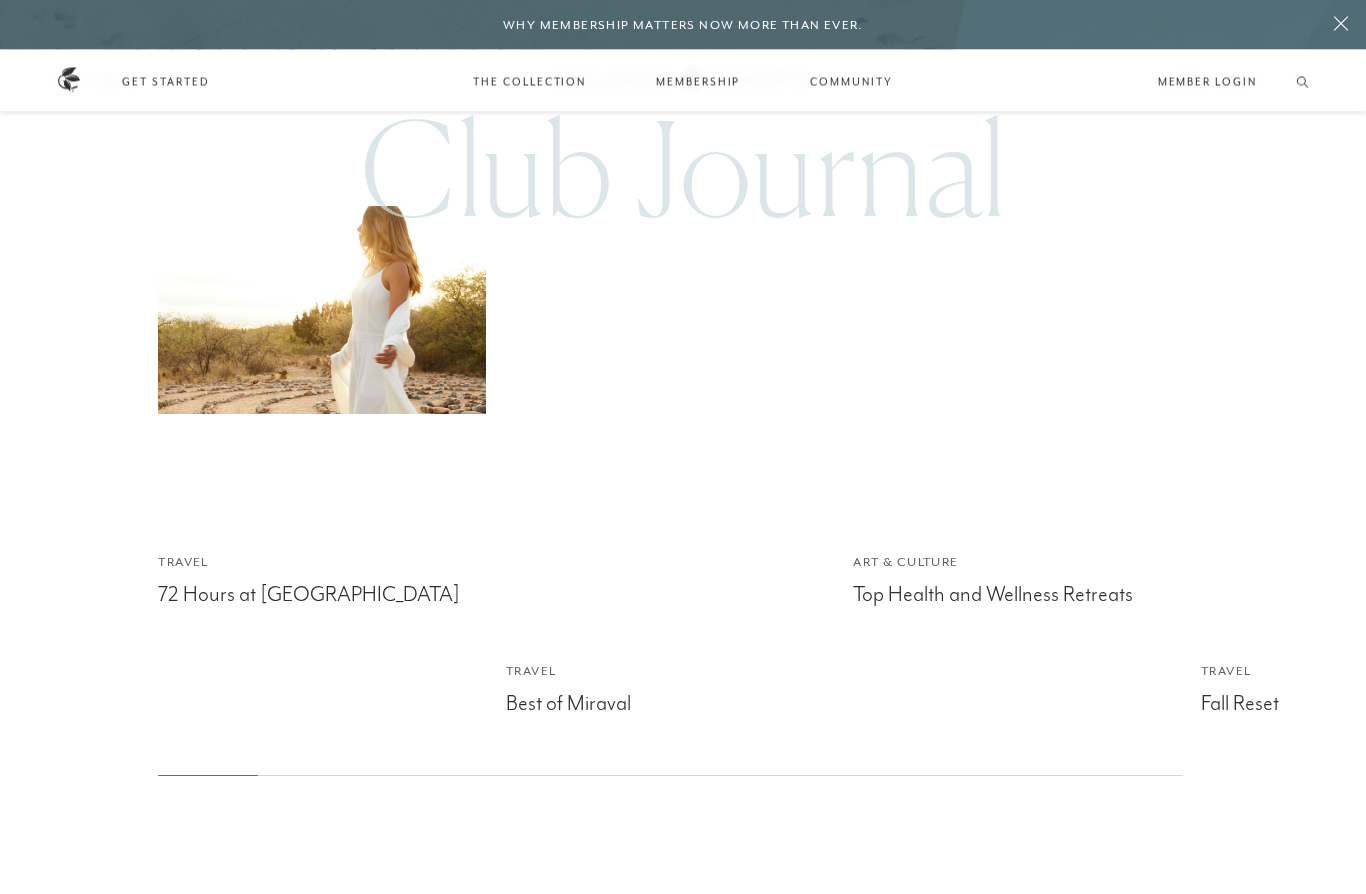 scroll, scrollTop: 7348, scrollLeft: 0, axis: vertical 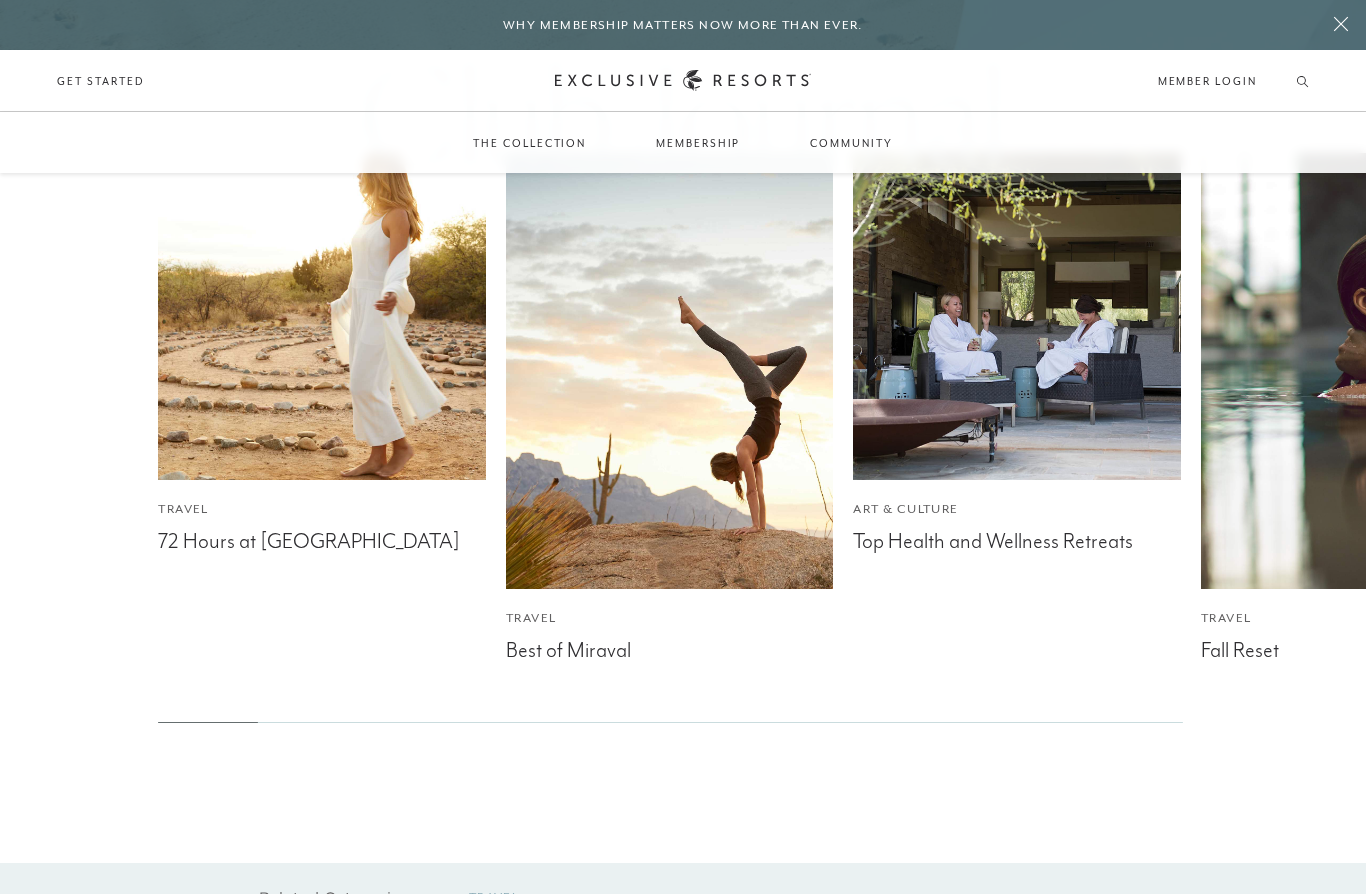 click at bounding box center (1017, 316) 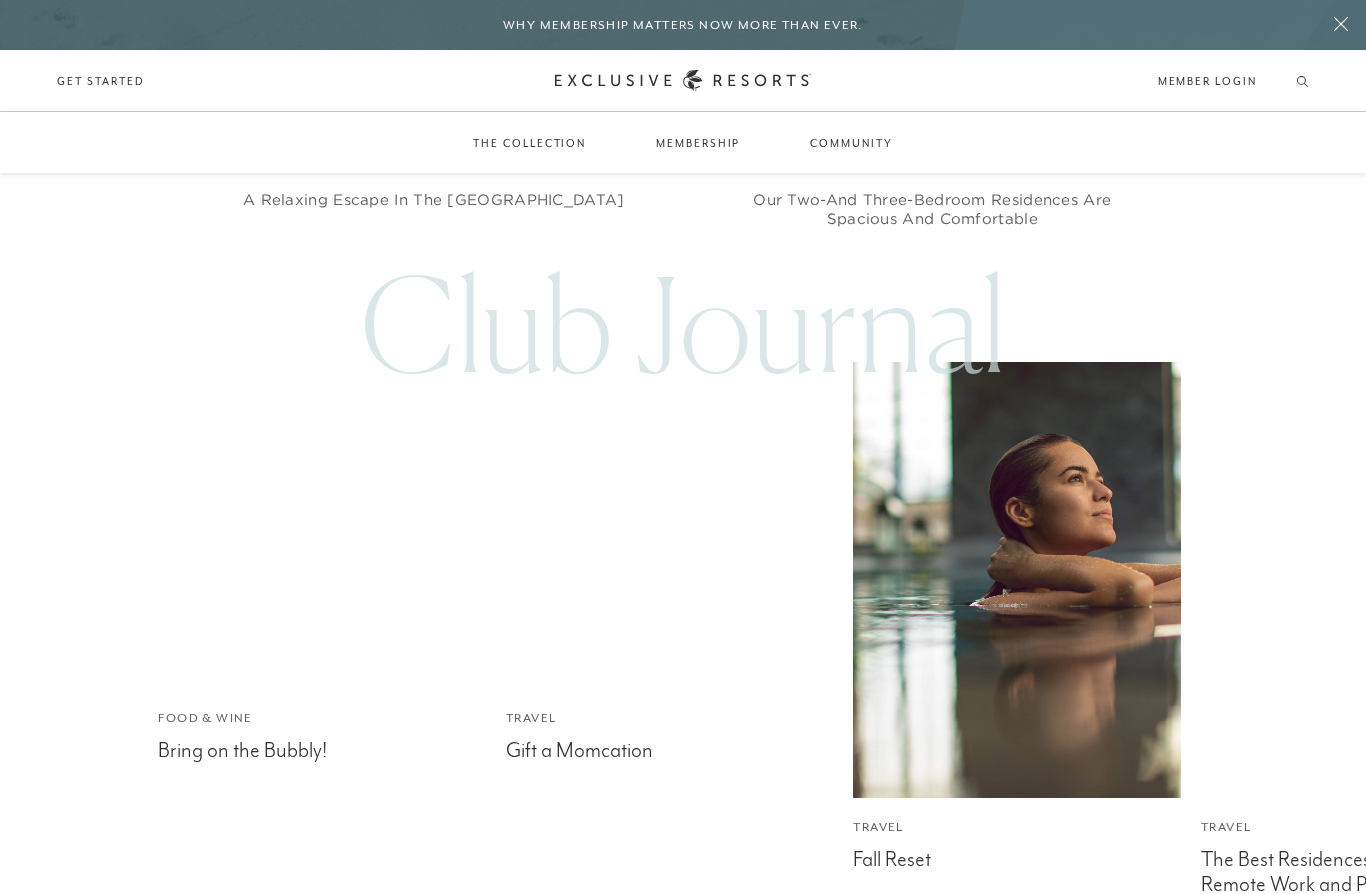scroll, scrollTop: 6101, scrollLeft: 0, axis: vertical 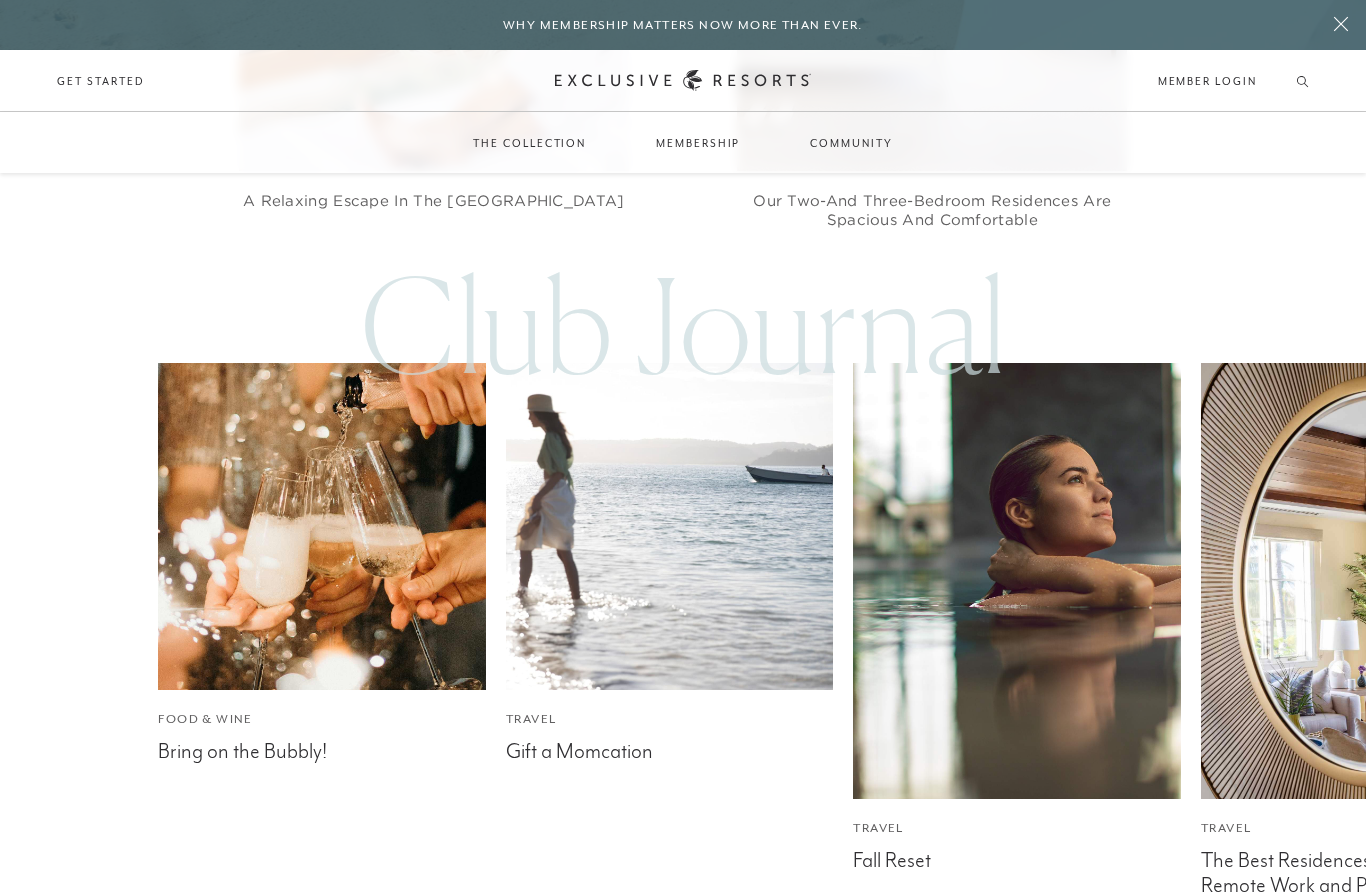 click at bounding box center [322, 526] 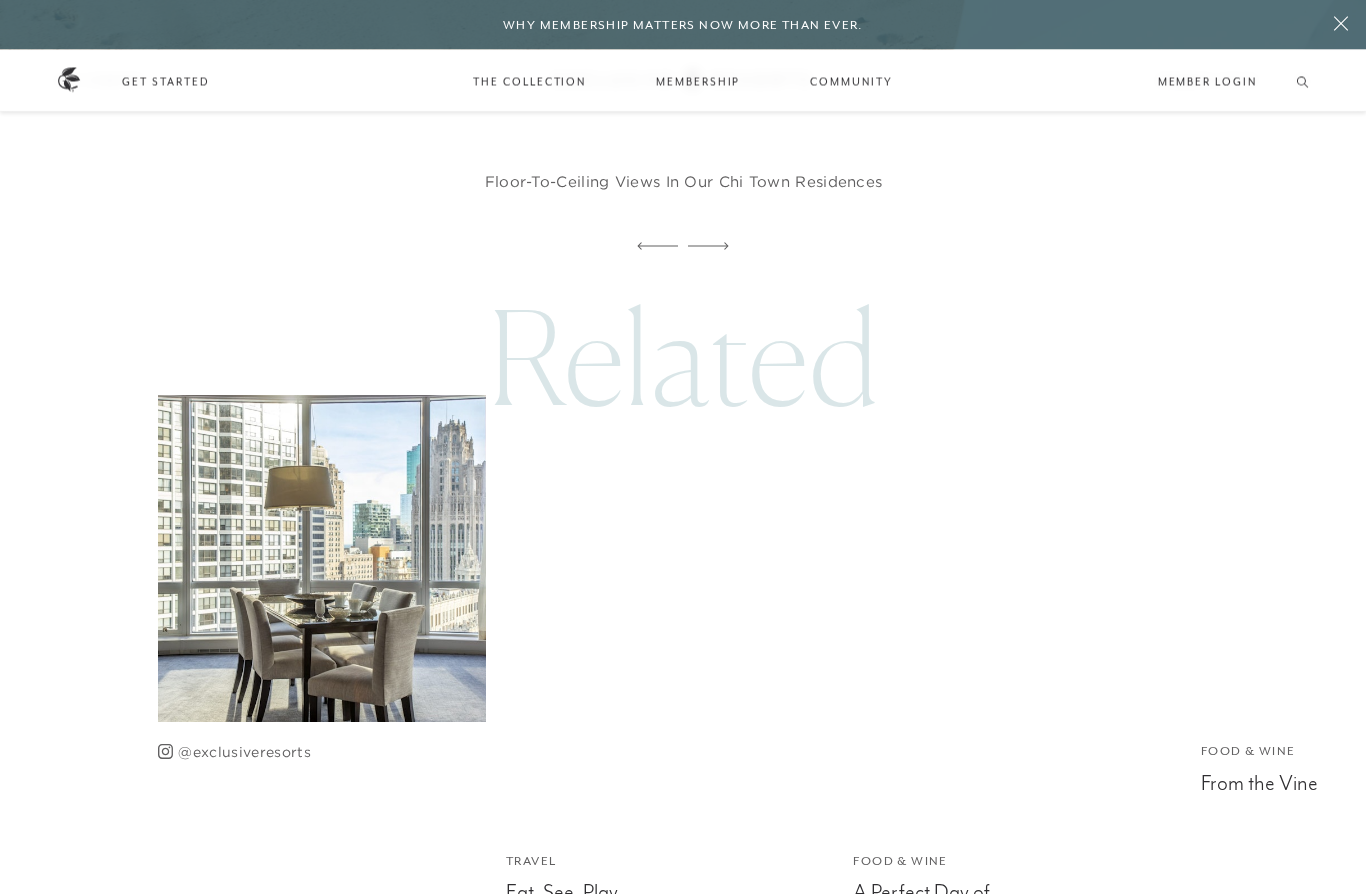 scroll, scrollTop: 6369, scrollLeft: 0, axis: vertical 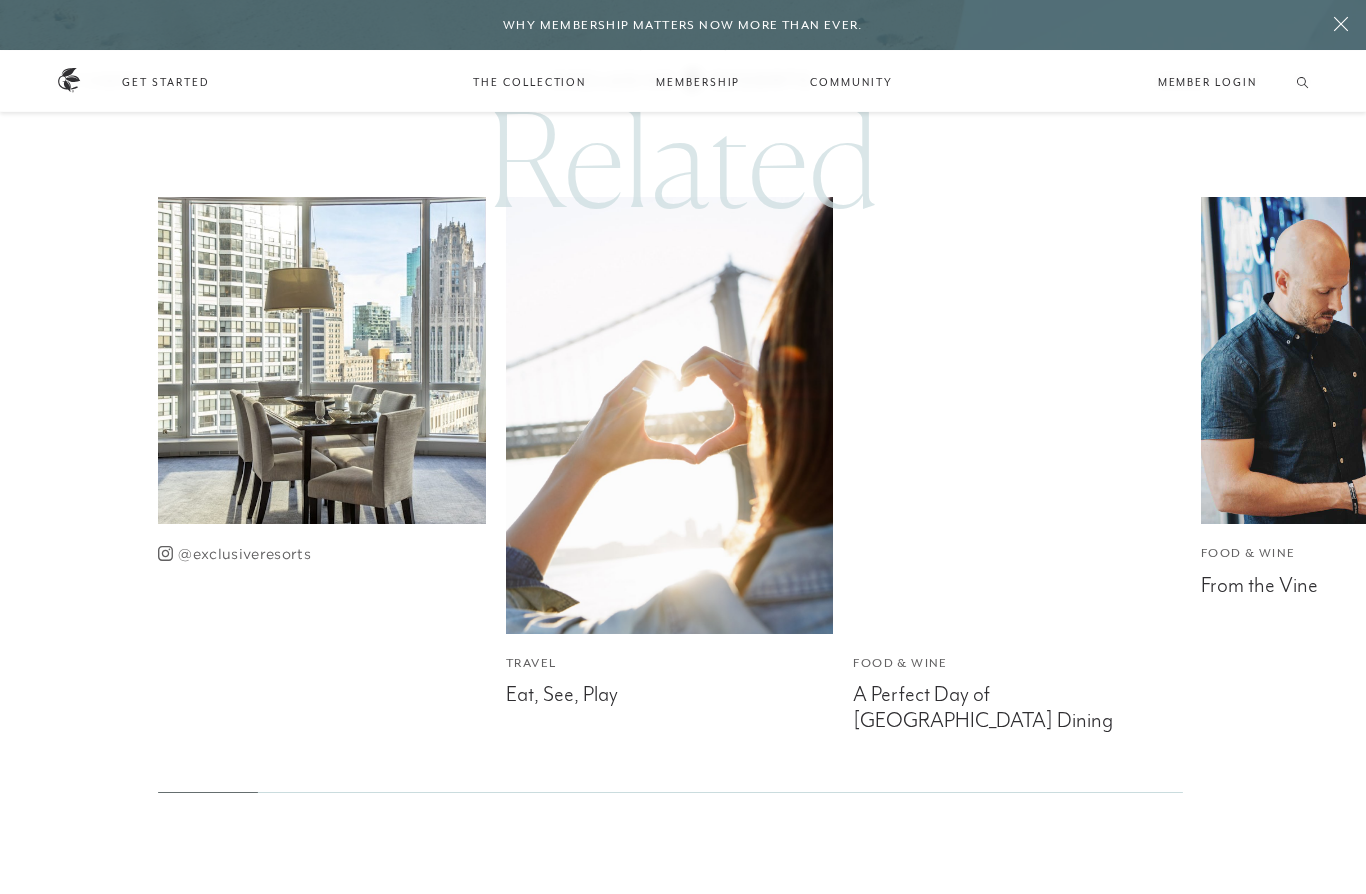 click at bounding box center (1017, 415) 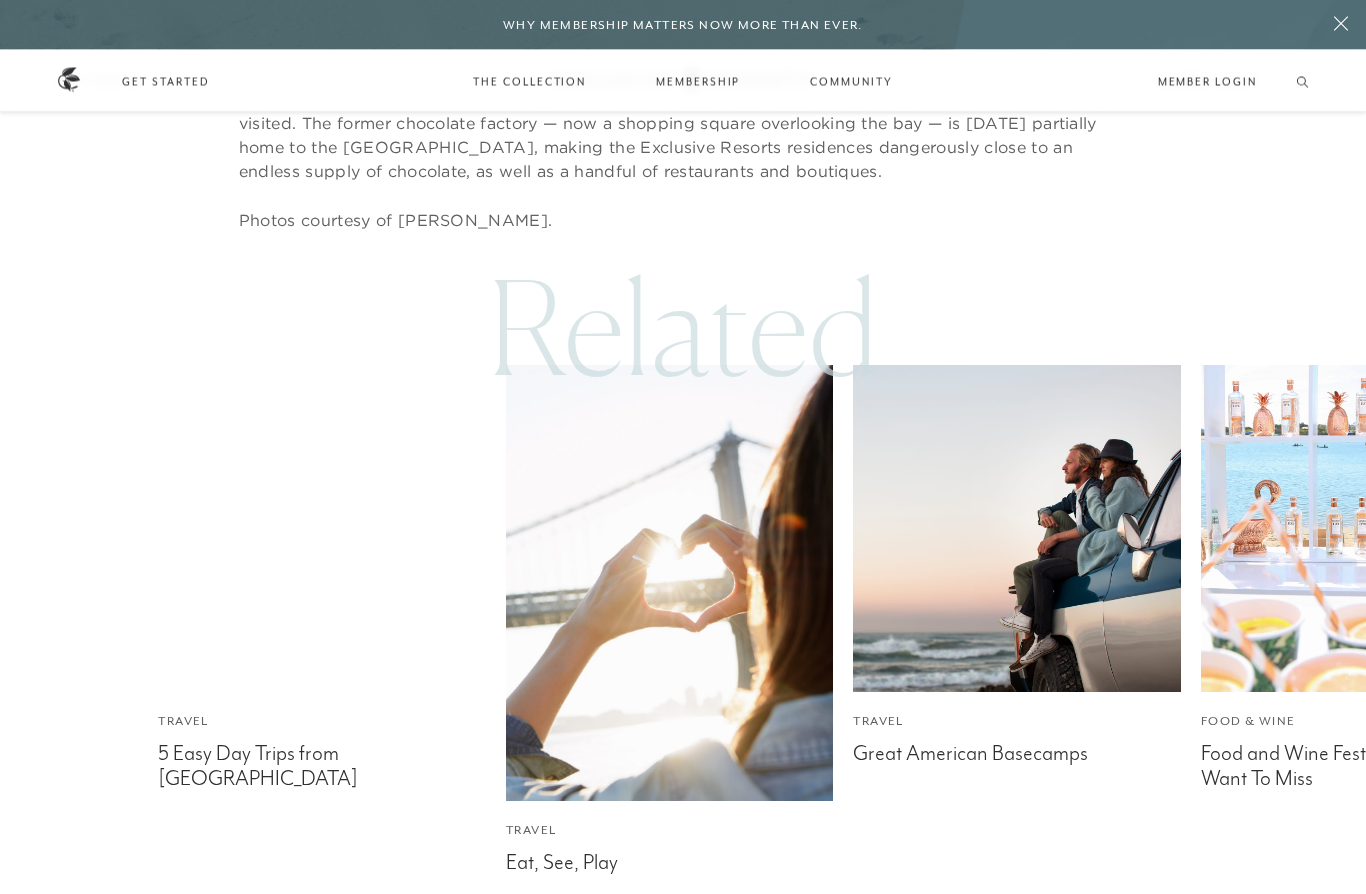 scroll, scrollTop: 5859, scrollLeft: 0, axis: vertical 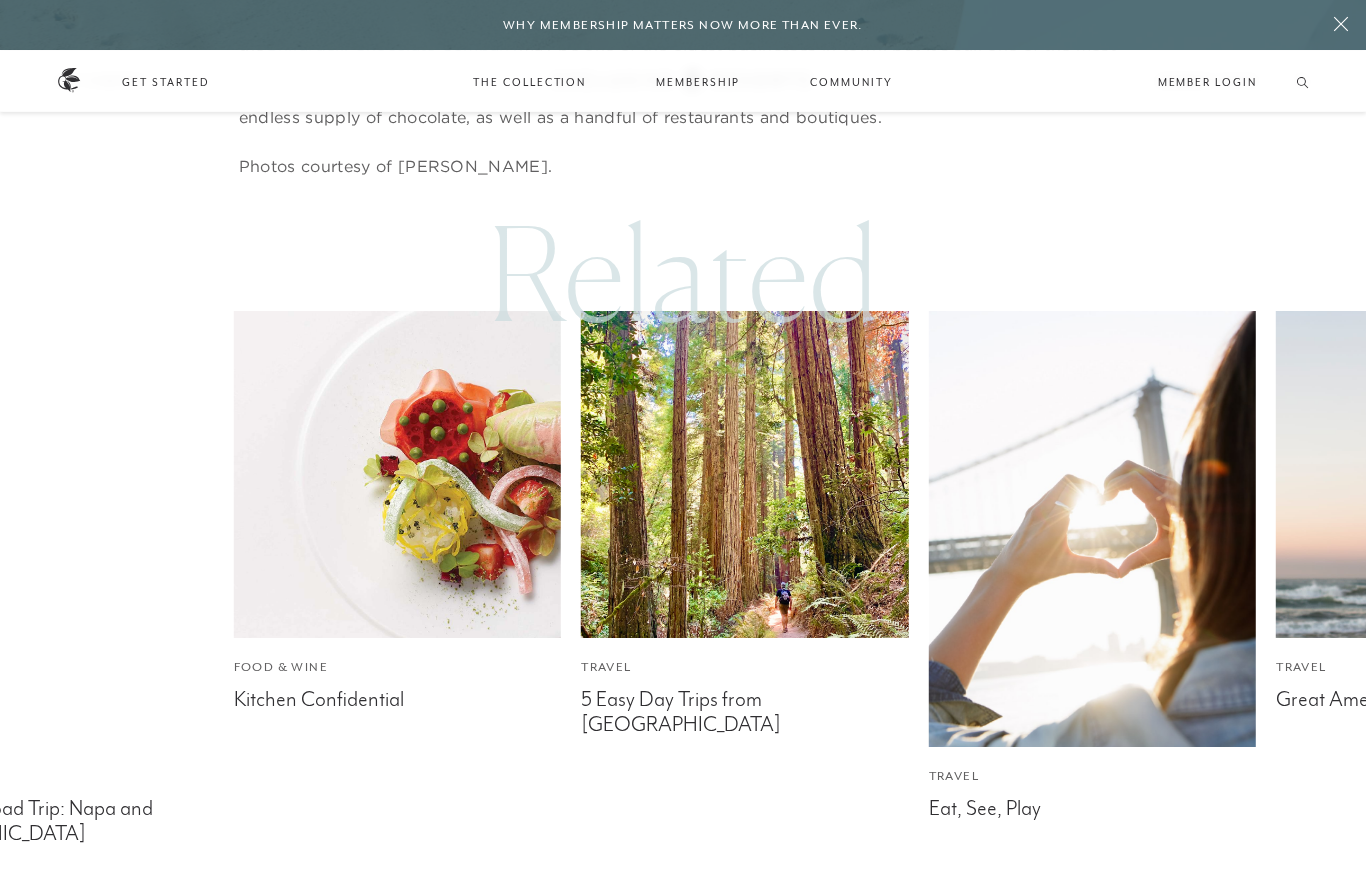click at bounding box center (745, 474) 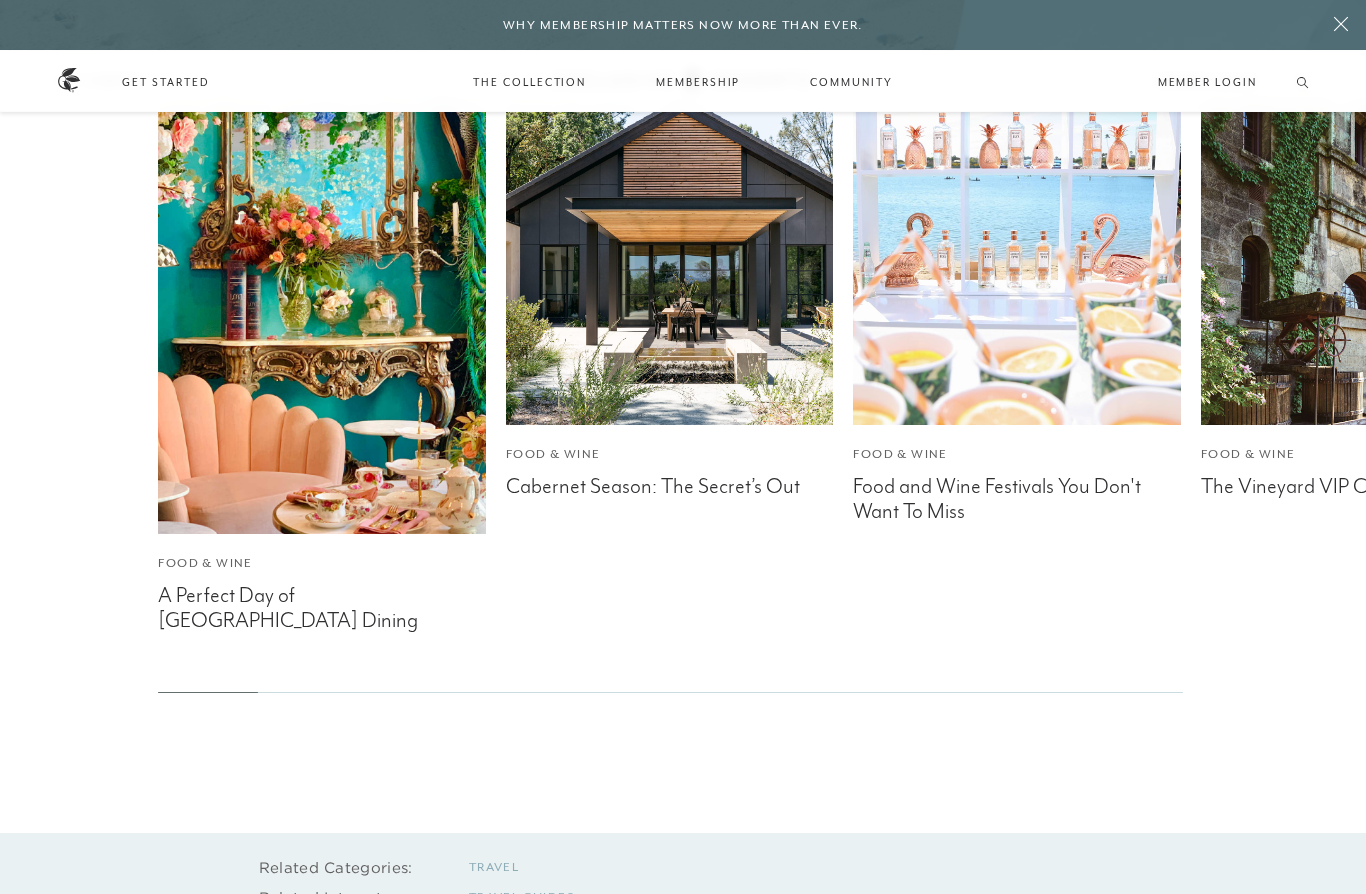 scroll, scrollTop: 6937, scrollLeft: 0, axis: vertical 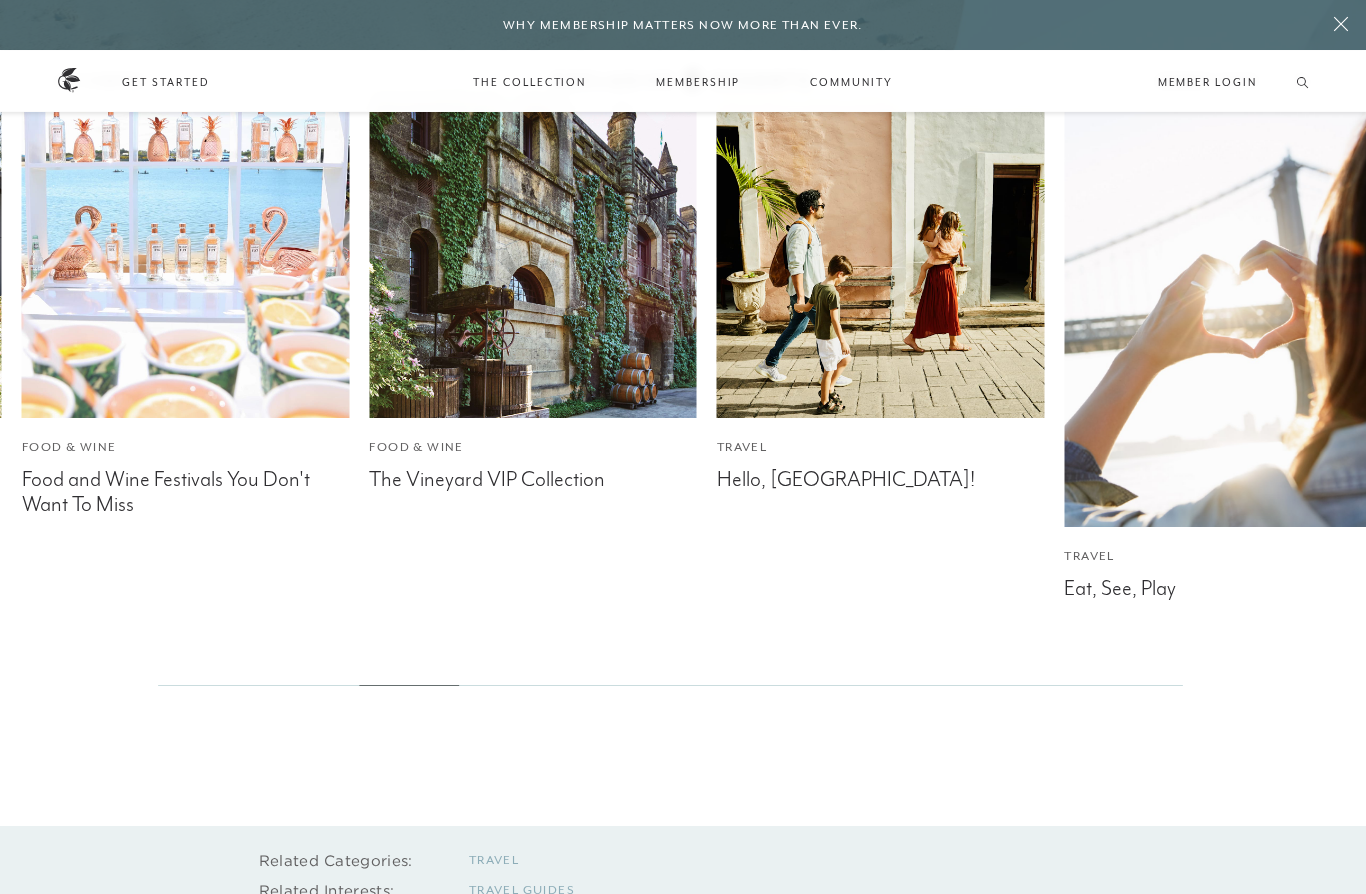 click on "Food & Wine A Perfect Day of San Francisco Dining Food & Wine Cabernet Season: The Secret’s Out Food & Wine Food and Wine Festivals You Don't Want To Miss Food & Wine The Vineyard VIP Collection Travel Hello, [GEOGRAPHIC_DATA]! Travel Eat, See, Play Food & Wine A Perfect Day of San Francisco Dining Food & Wine Cabernet Season: The Secret’s Out Food & Wine Food and Wine Festivals You Don't Want To Miss Food & Wine The Vineyard VIP Collection Travel Hello, [GEOGRAPHIC_DATA]! Travel Eat, See, Play" 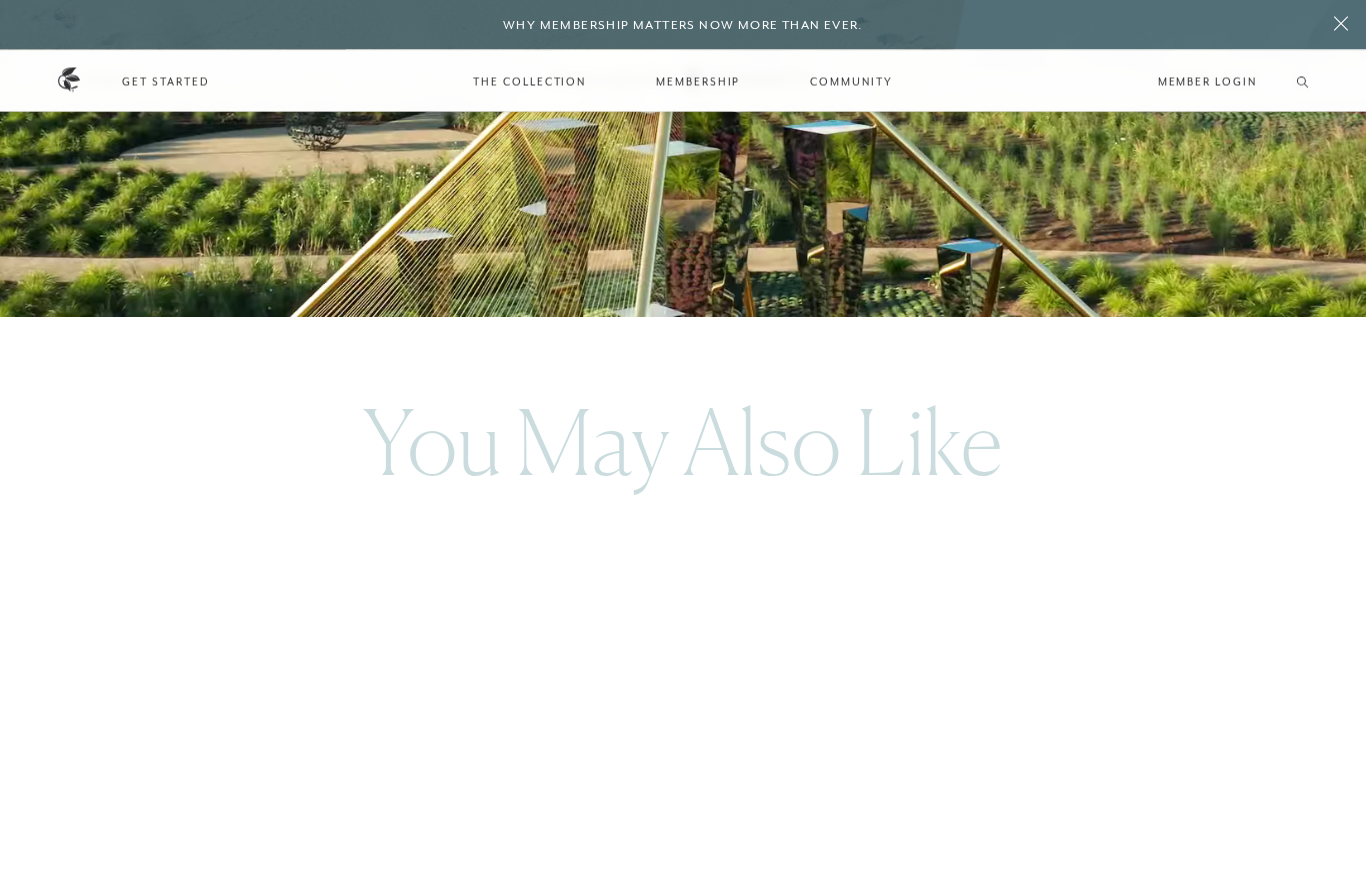 scroll, scrollTop: 11389, scrollLeft: 0, axis: vertical 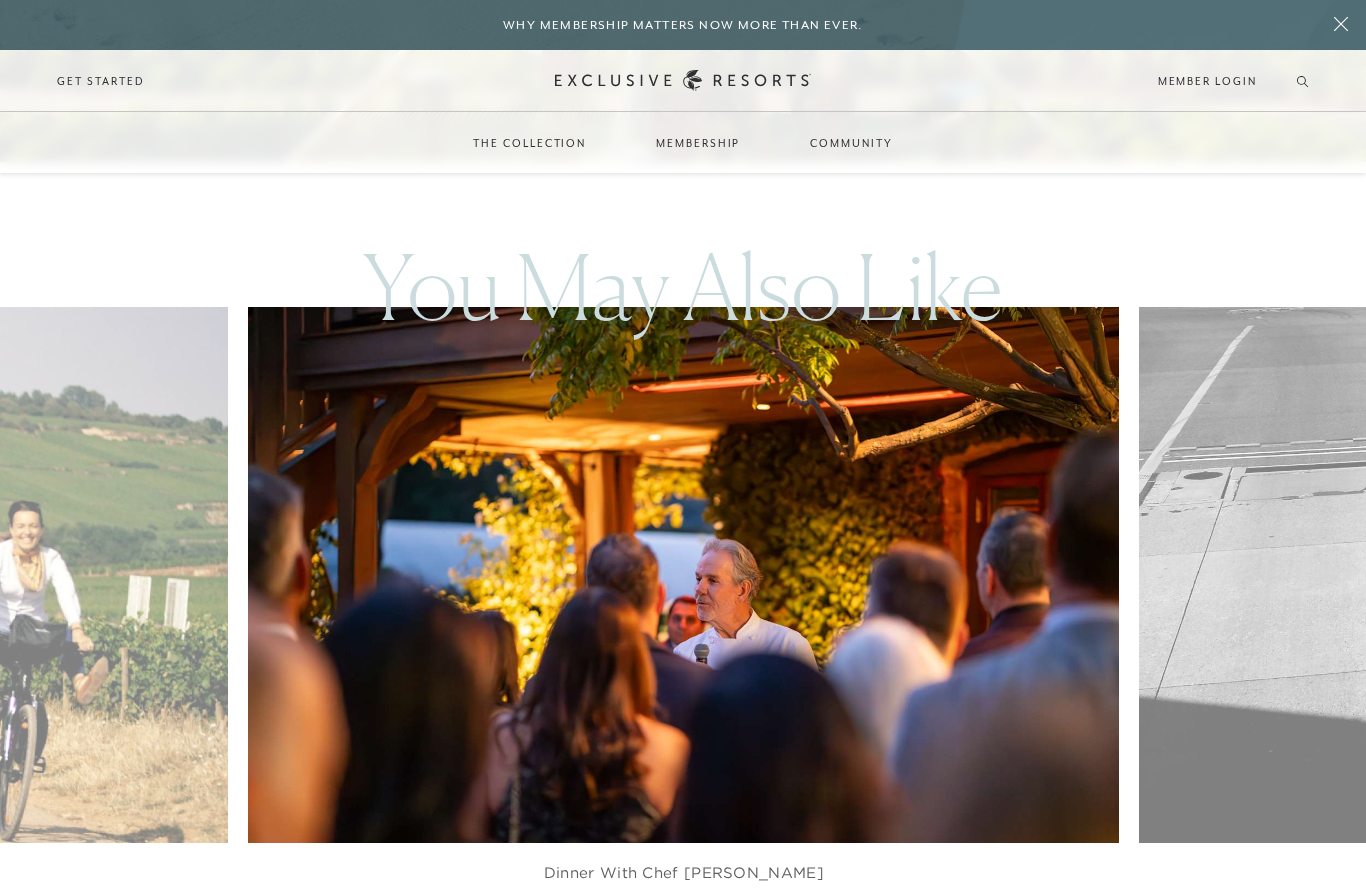 click at bounding box center [712, 575] 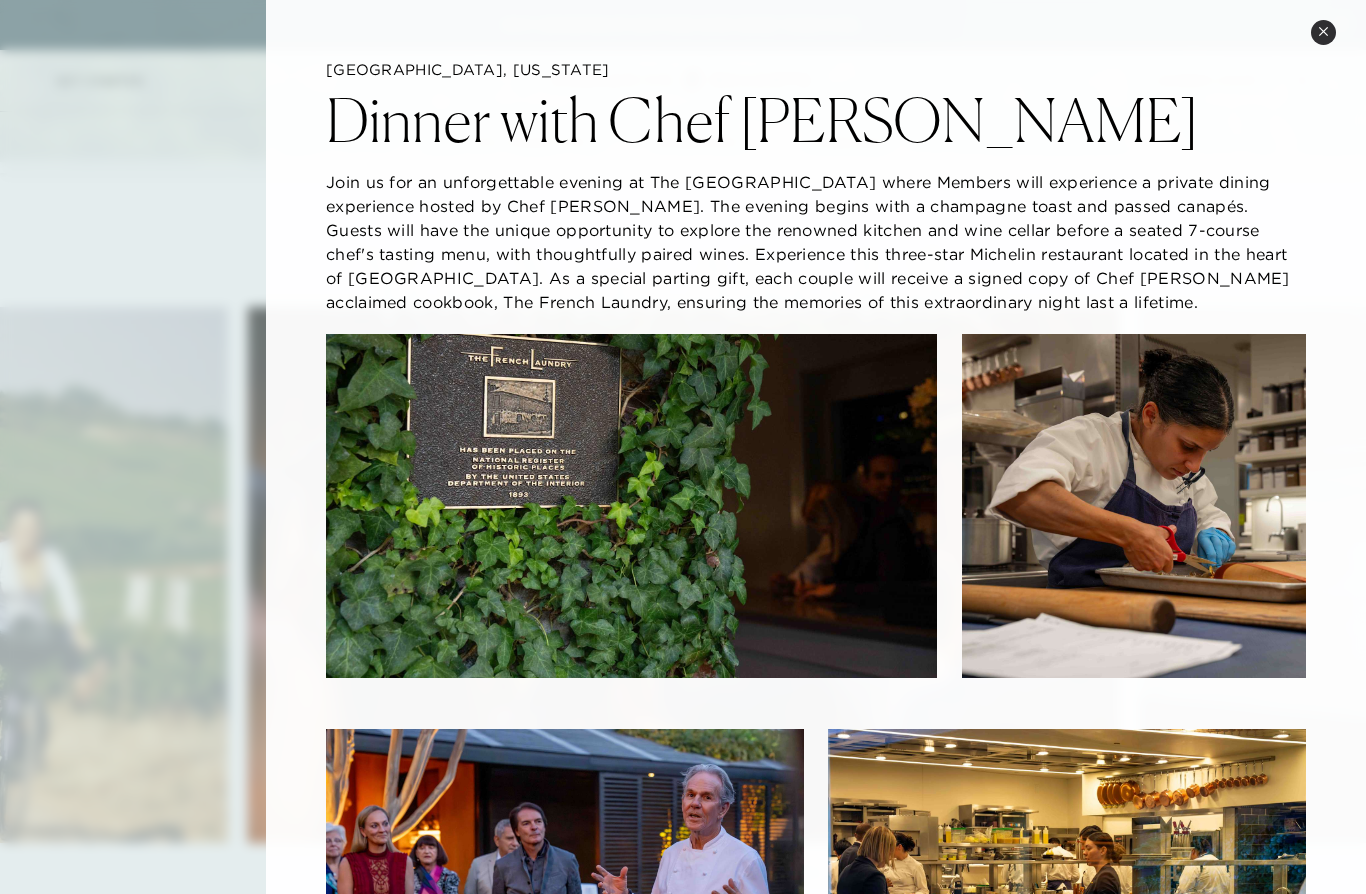 click at bounding box center [1067, 863] 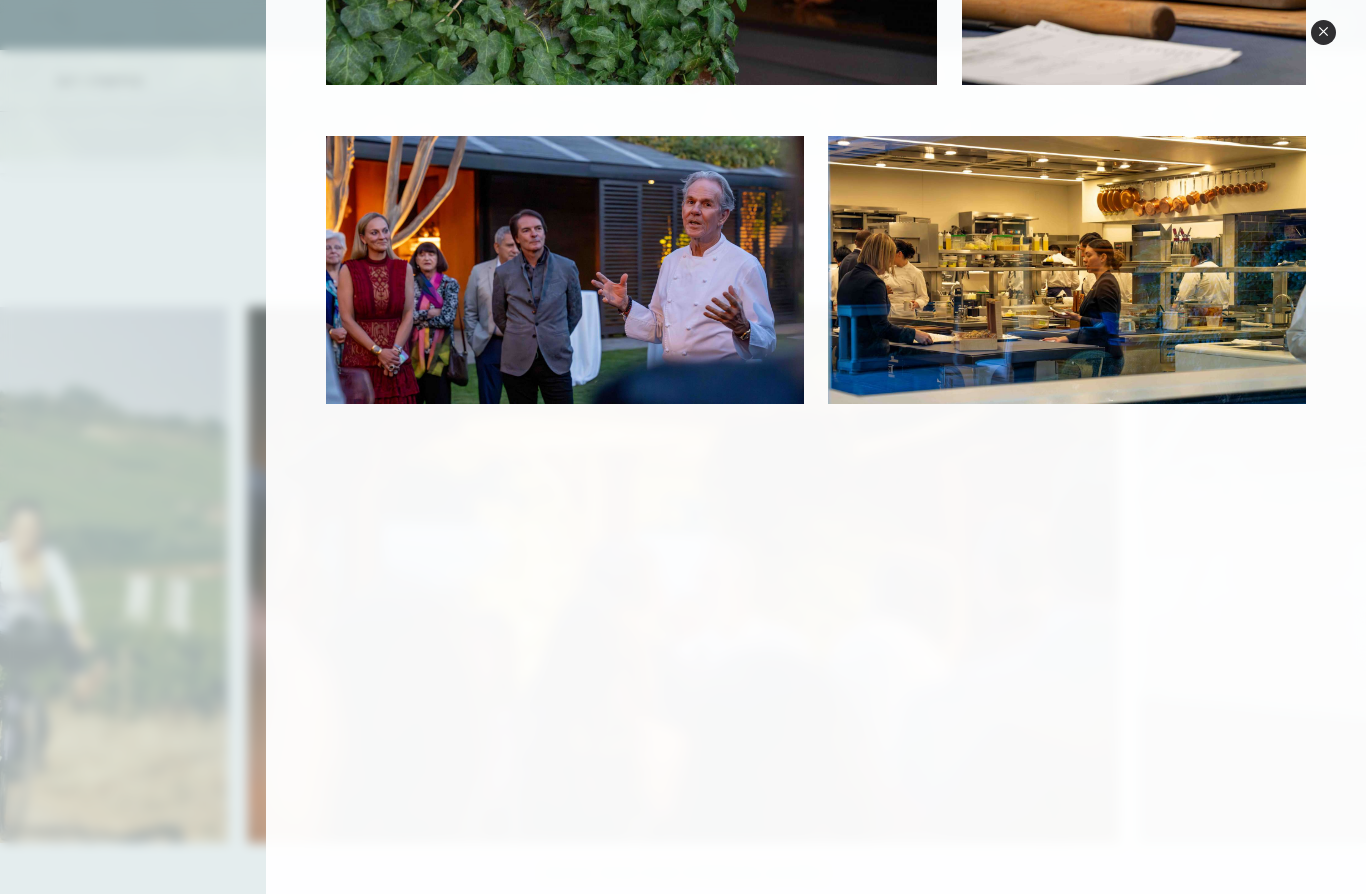 scroll, scrollTop: 554, scrollLeft: 0, axis: vertical 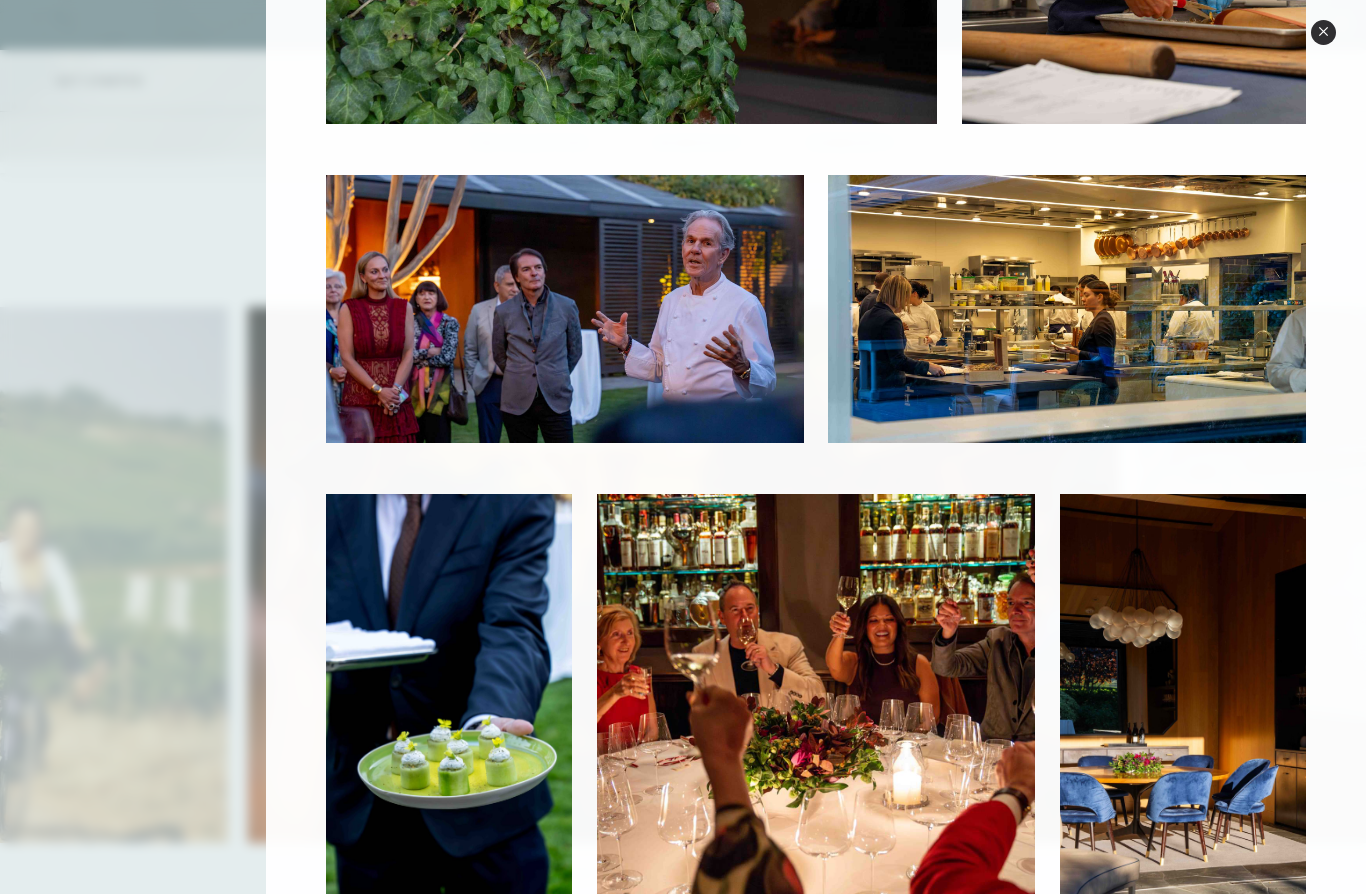 click on "Close quickview" at bounding box center [1323, 32] 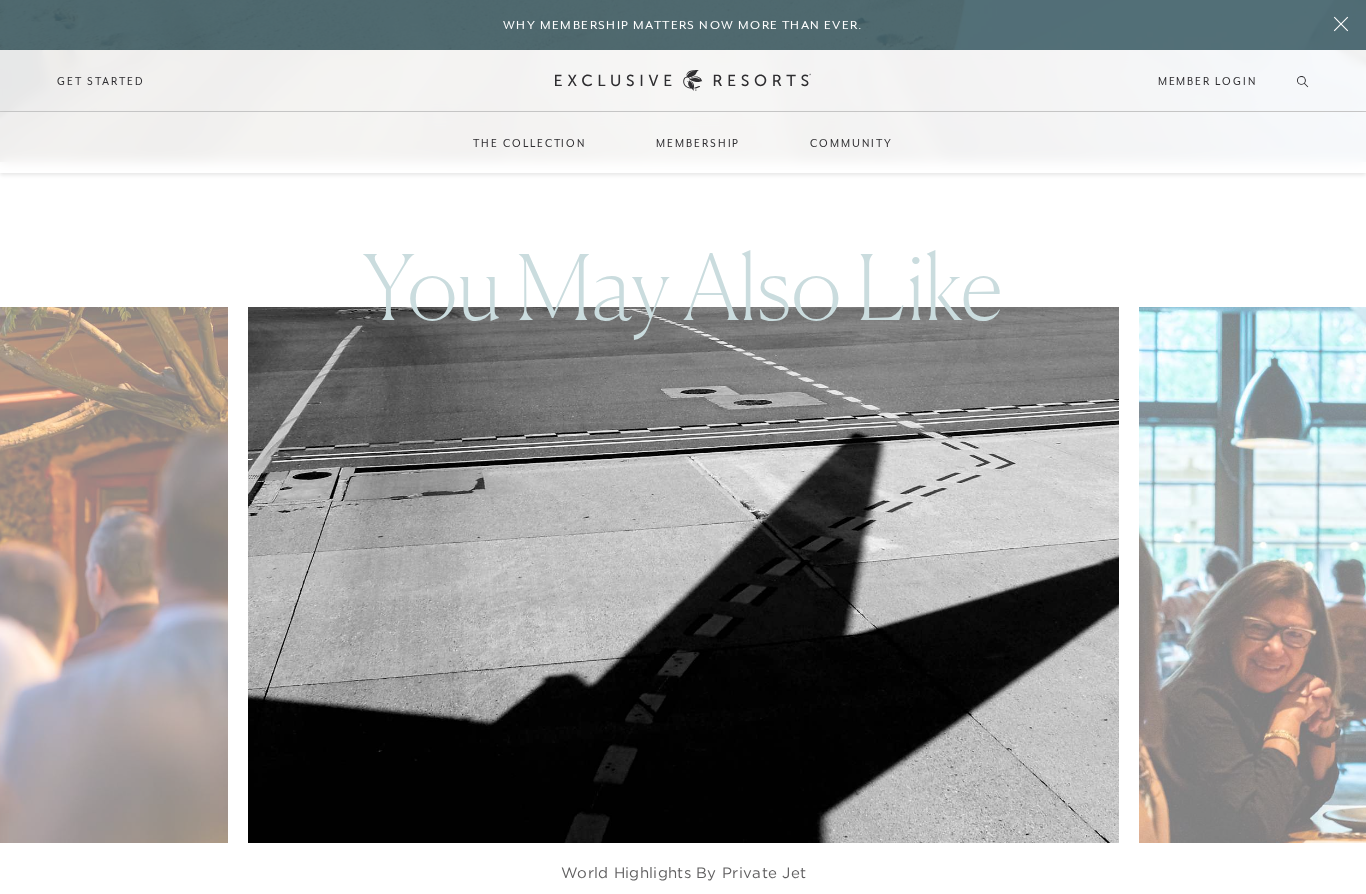 click at bounding box center (712, 575) 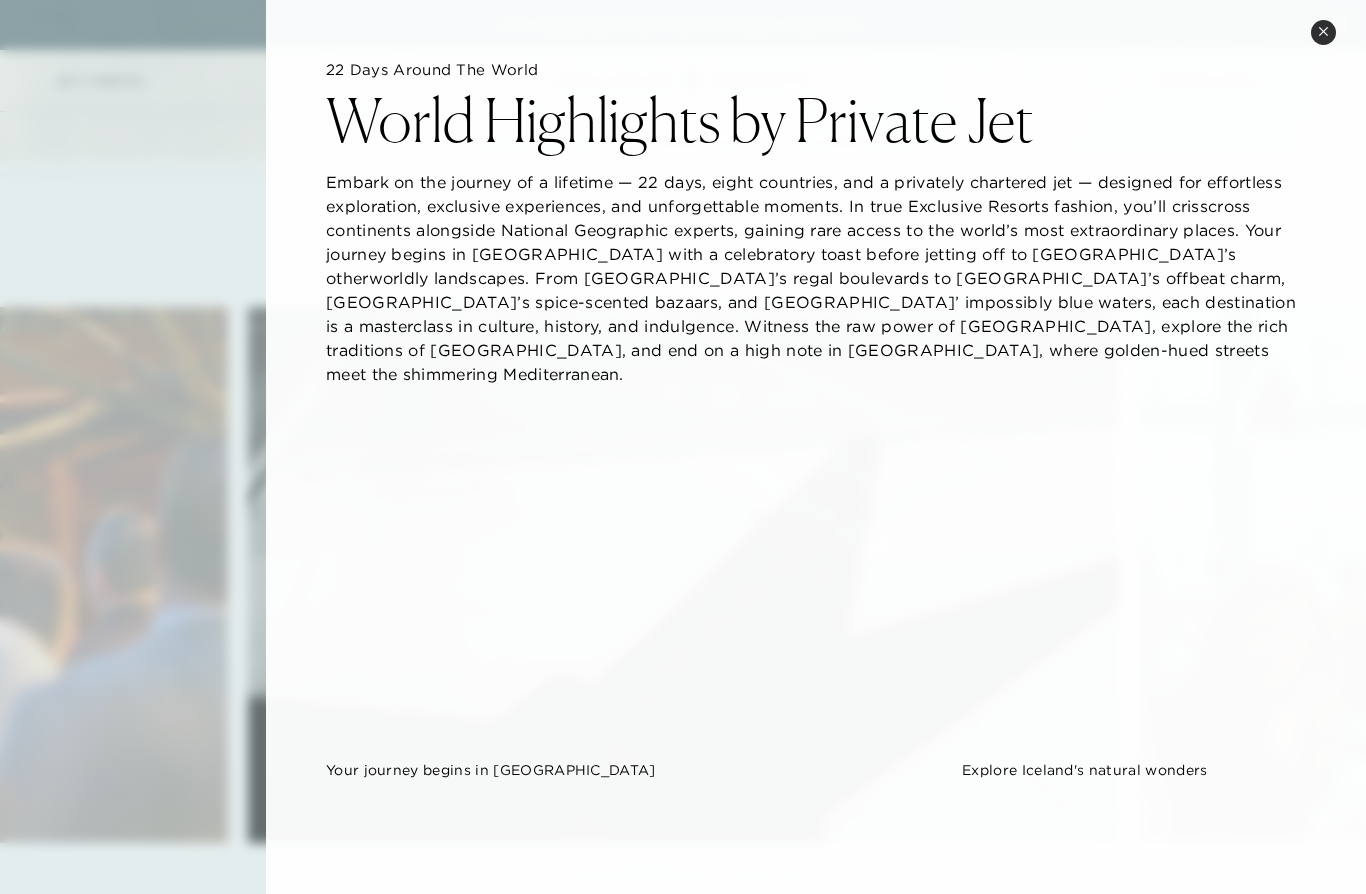 scroll, scrollTop: 0, scrollLeft: 0, axis: both 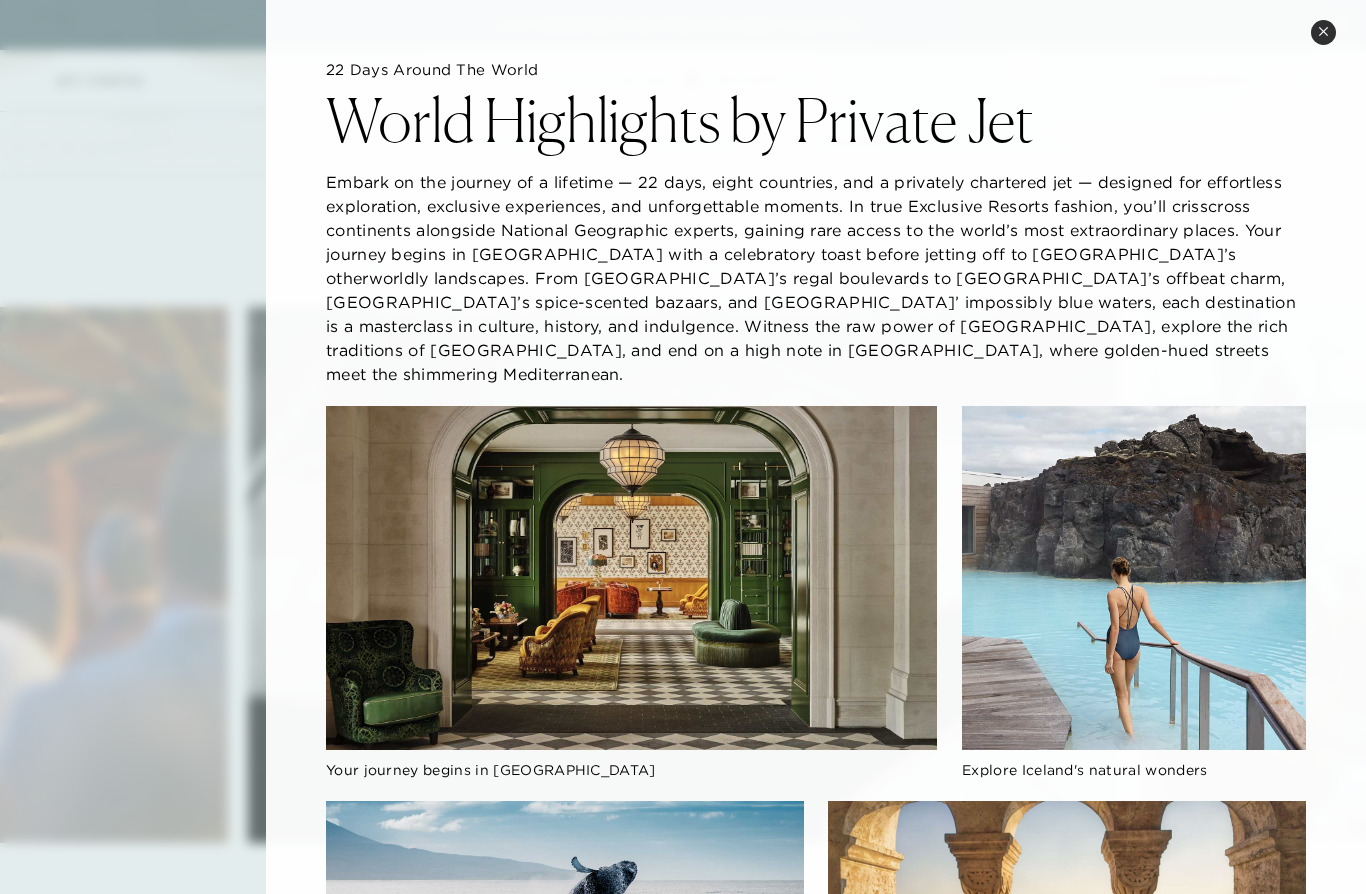 click at bounding box center [1067, 935] 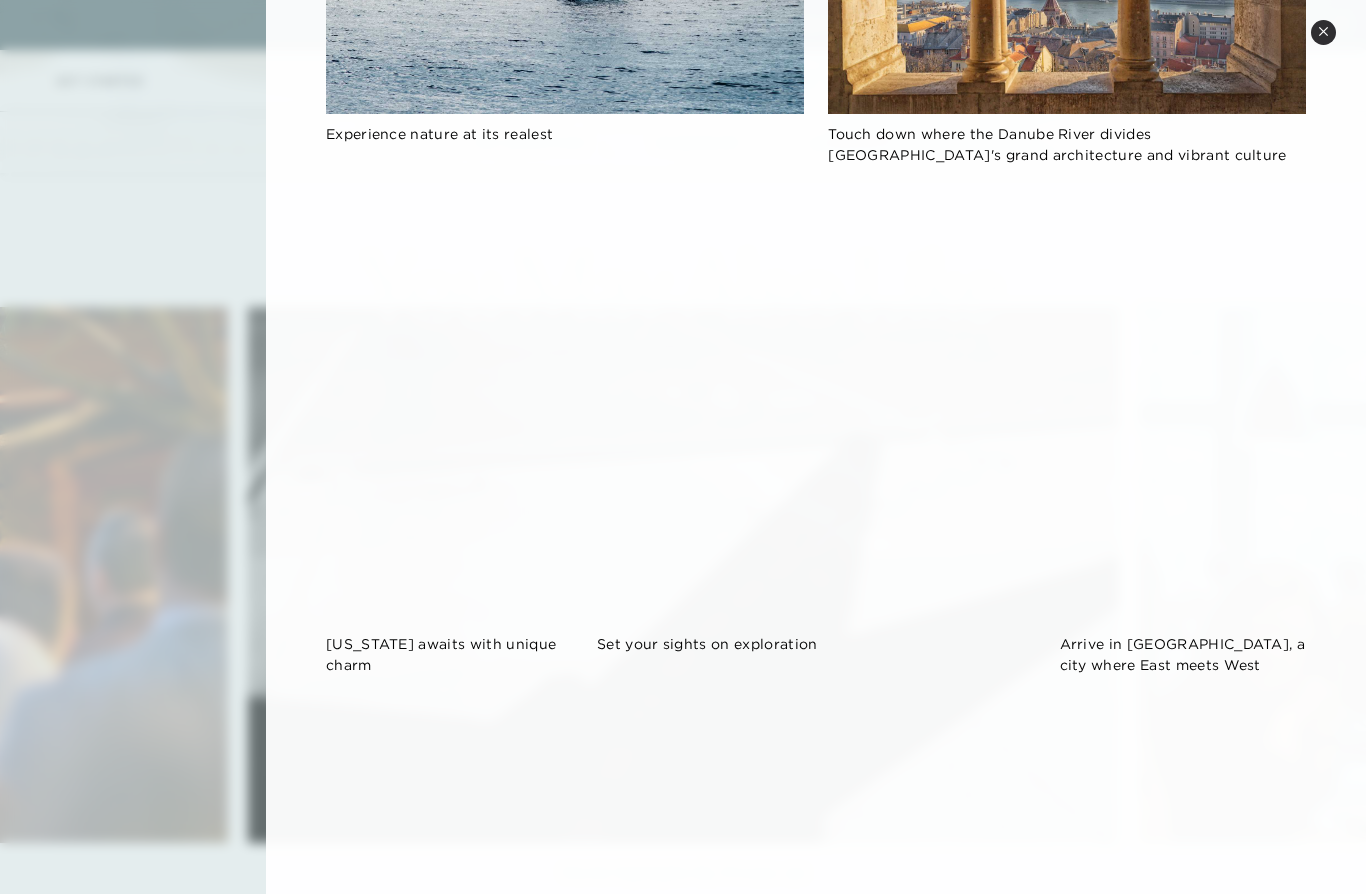 scroll, scrollTop: 906, scrollLeft: 0, axis: vertical 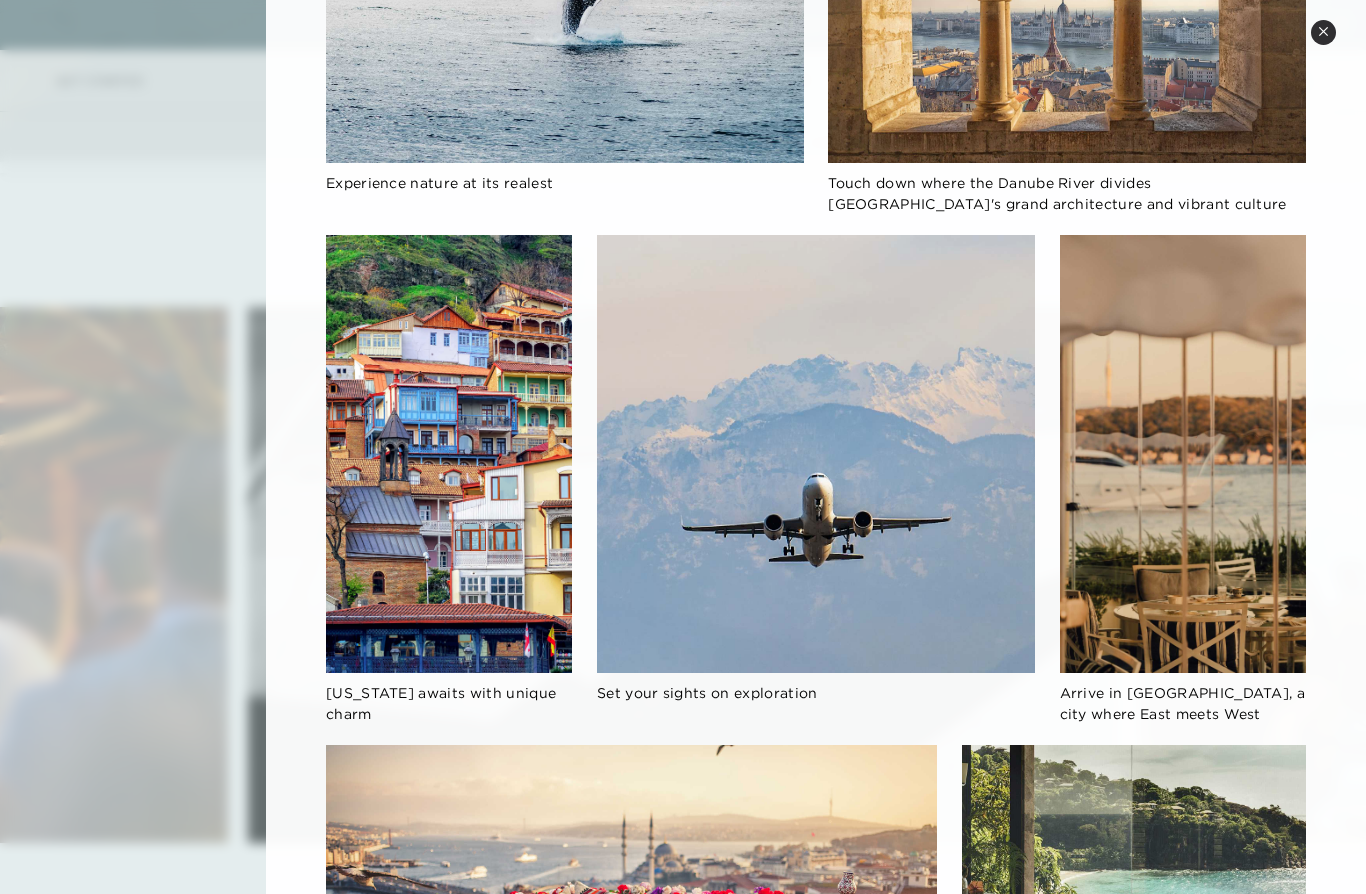 click 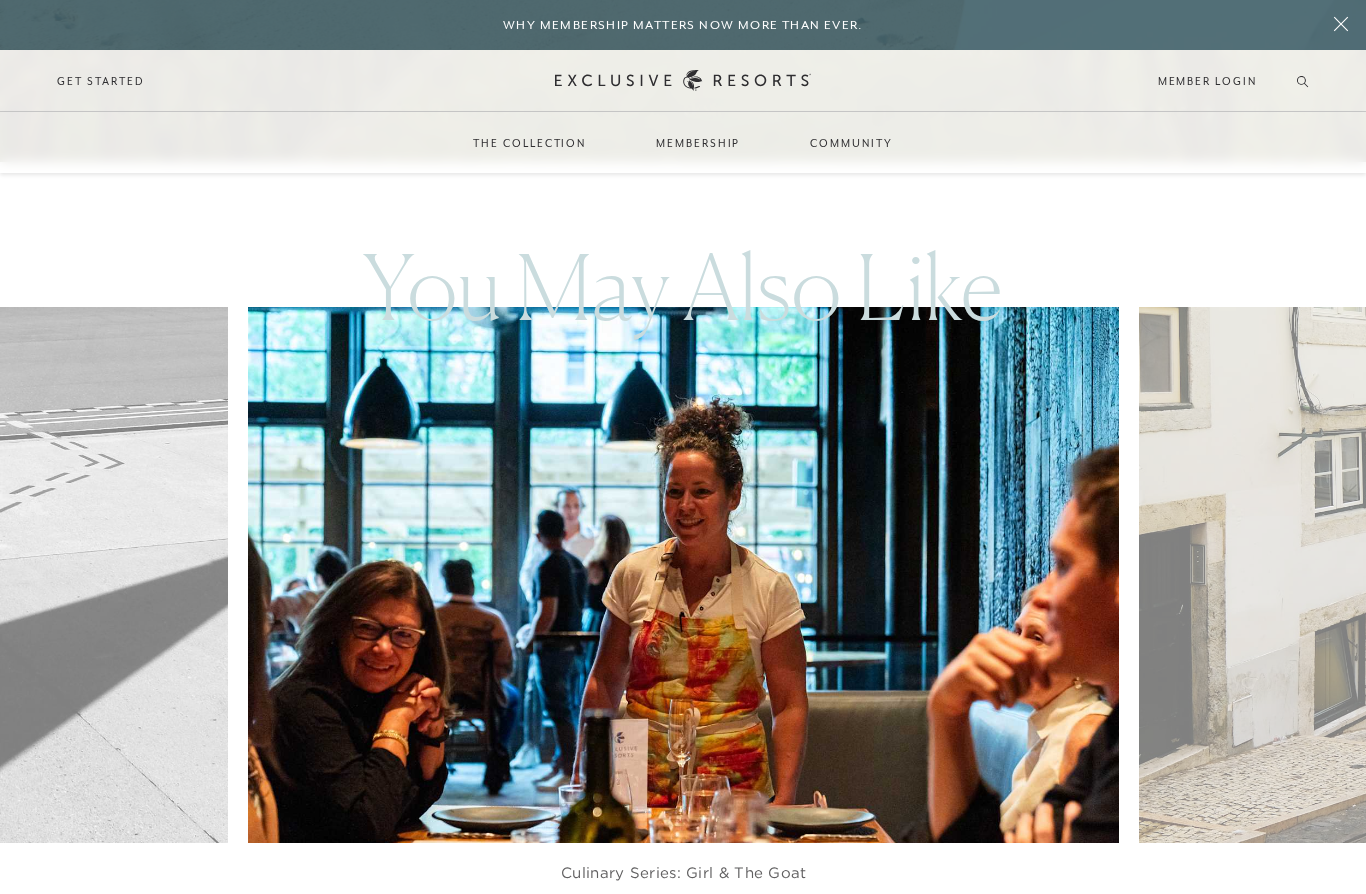click at bounding box center [712, 575] 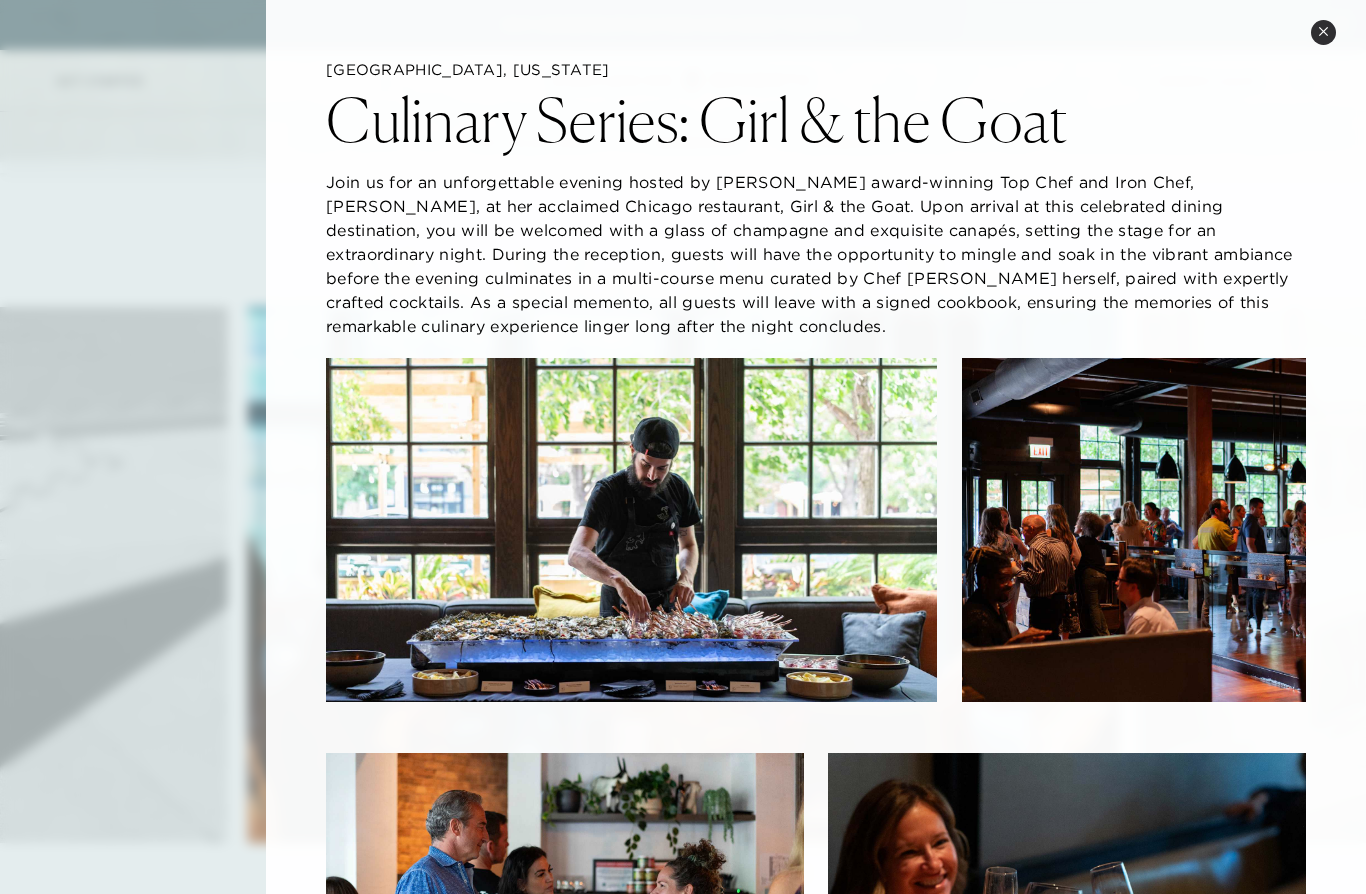 click on "Close quickview" at bounding box center [1323, 32] 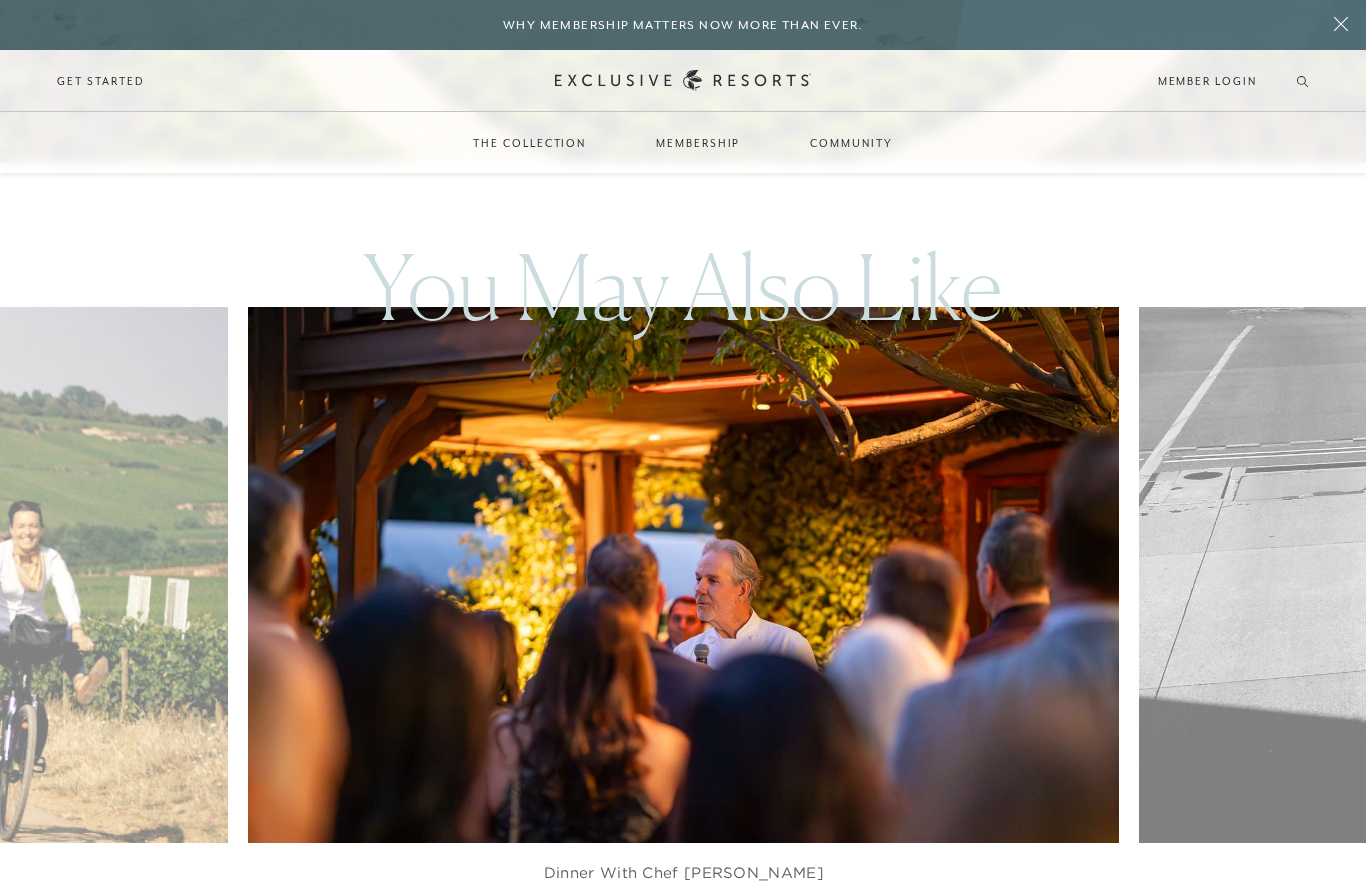 click at bounding box center [712, 575] 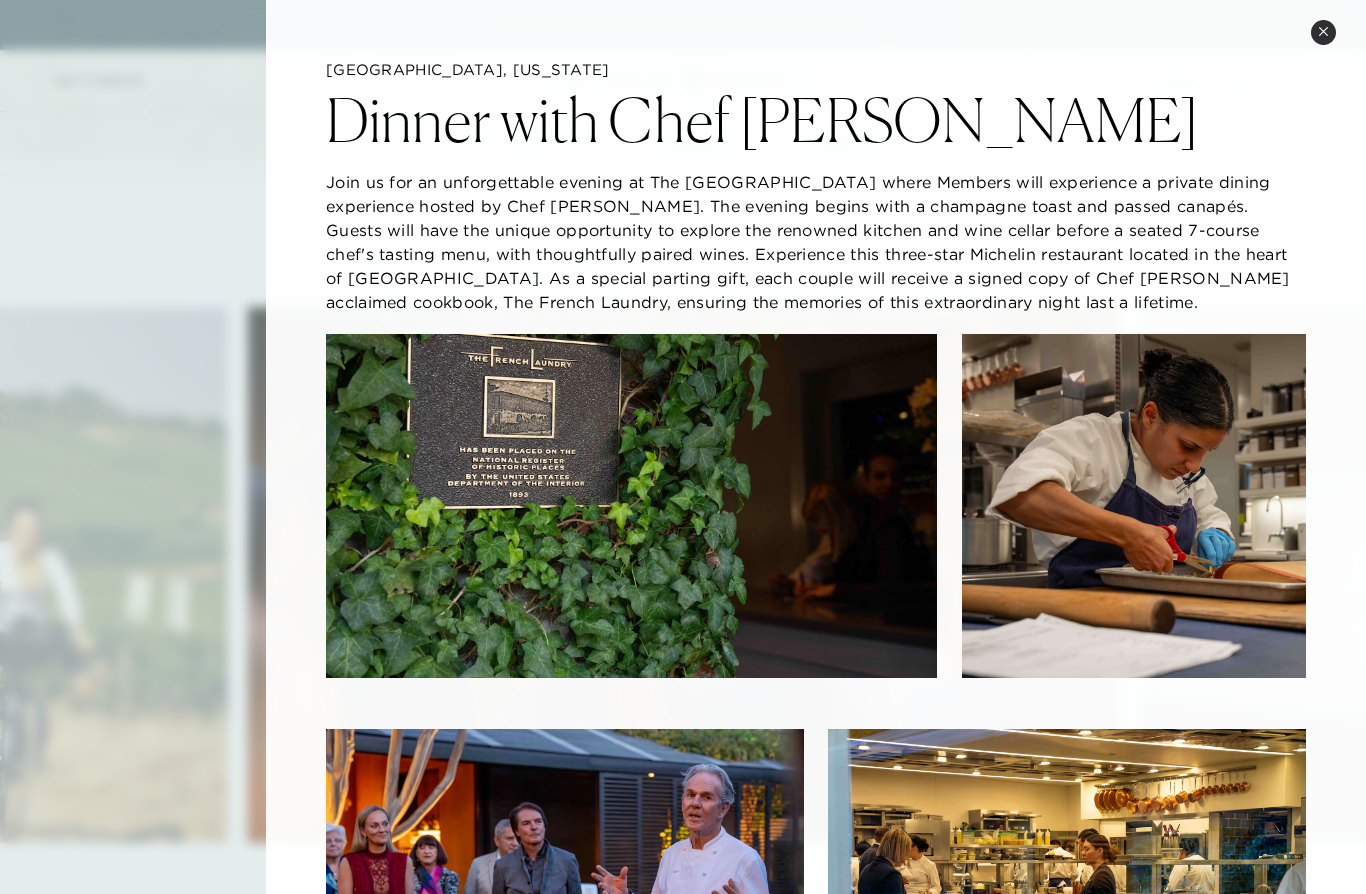 click on "Close quickview" at bounding box center (1323, 32) 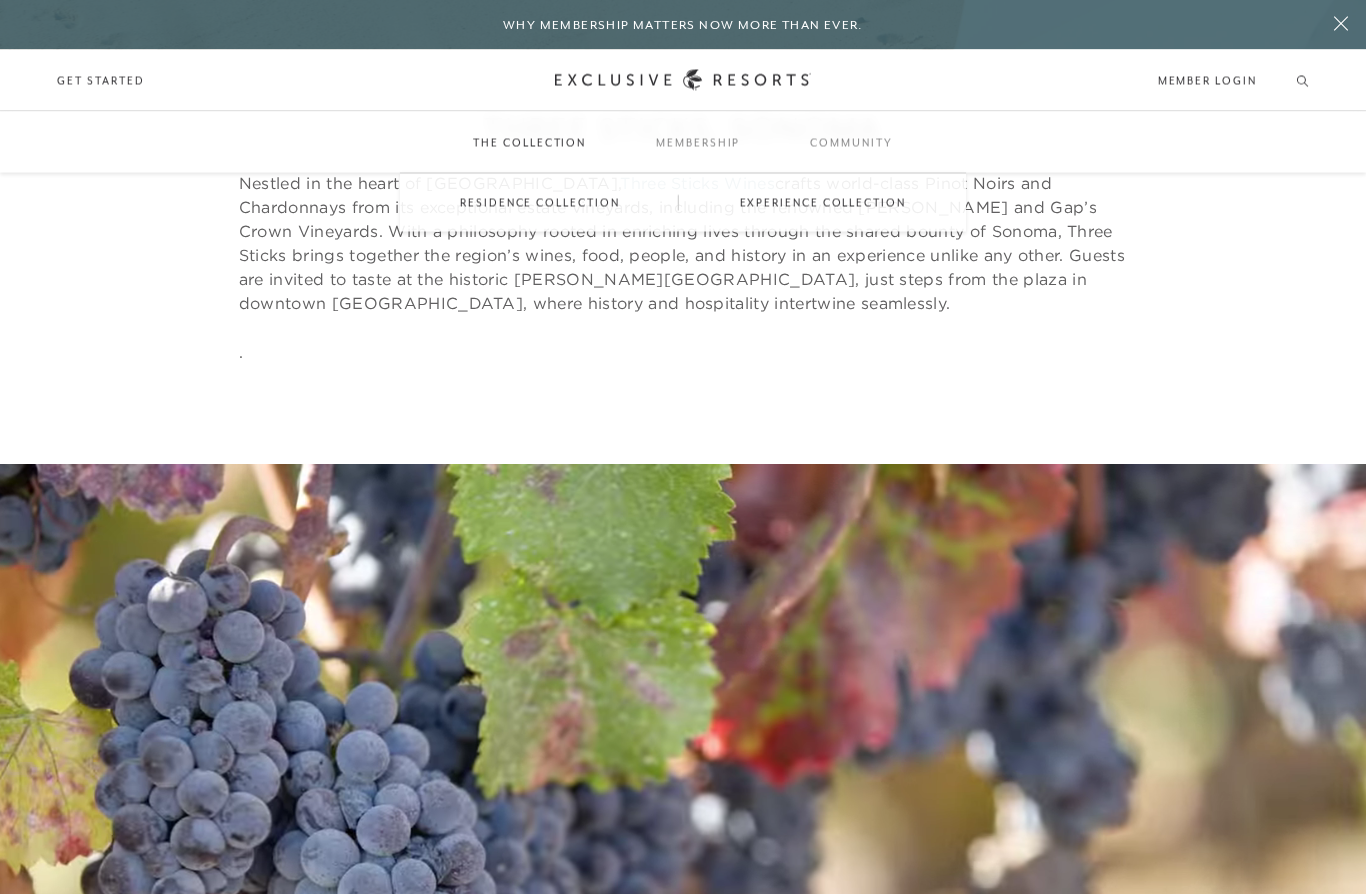 scroll, scrollTop: 10193, scrollLeft: 0, axis: vertical 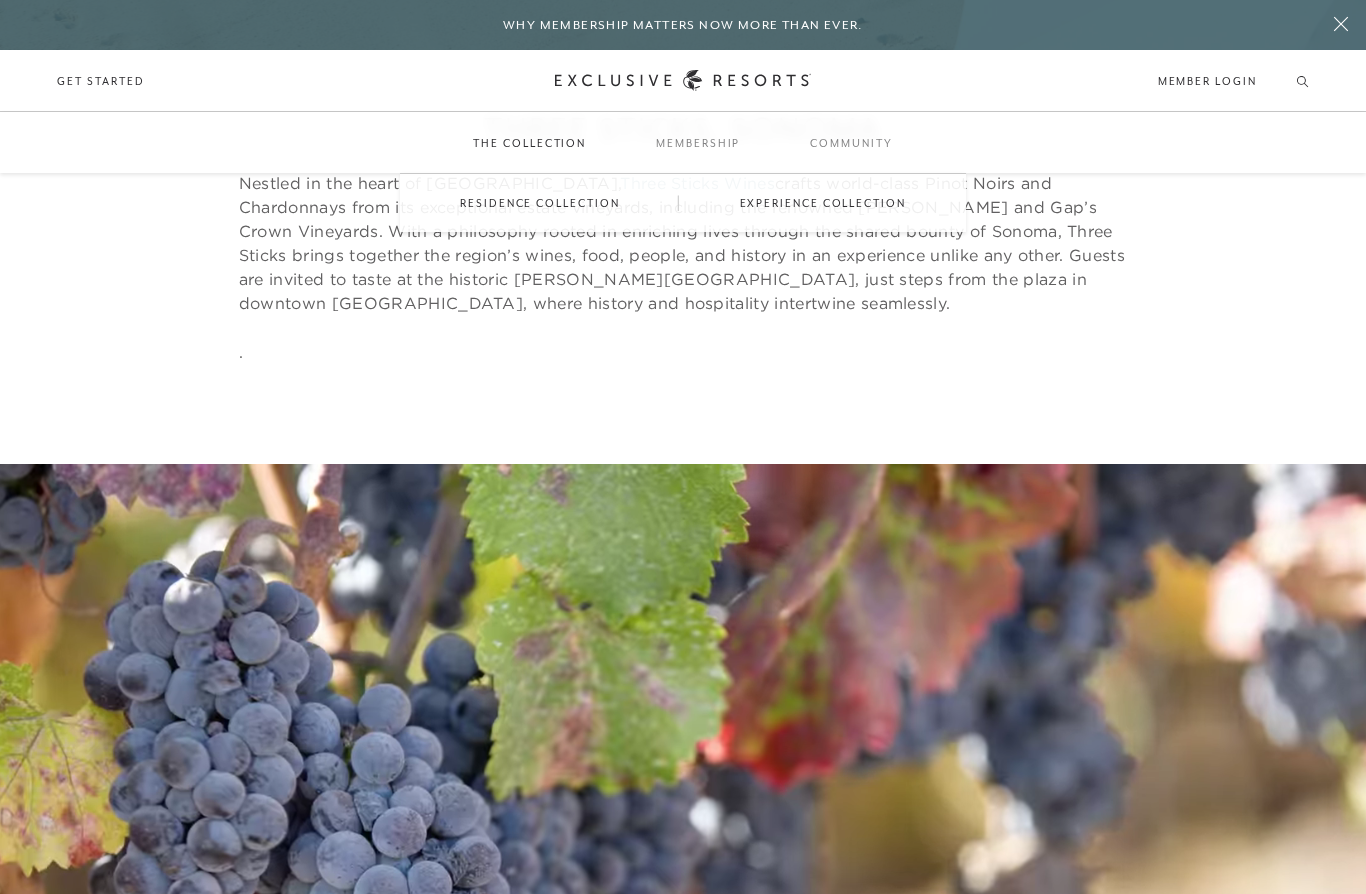 click on "Residence Collection" at bounding box center [539, 203] 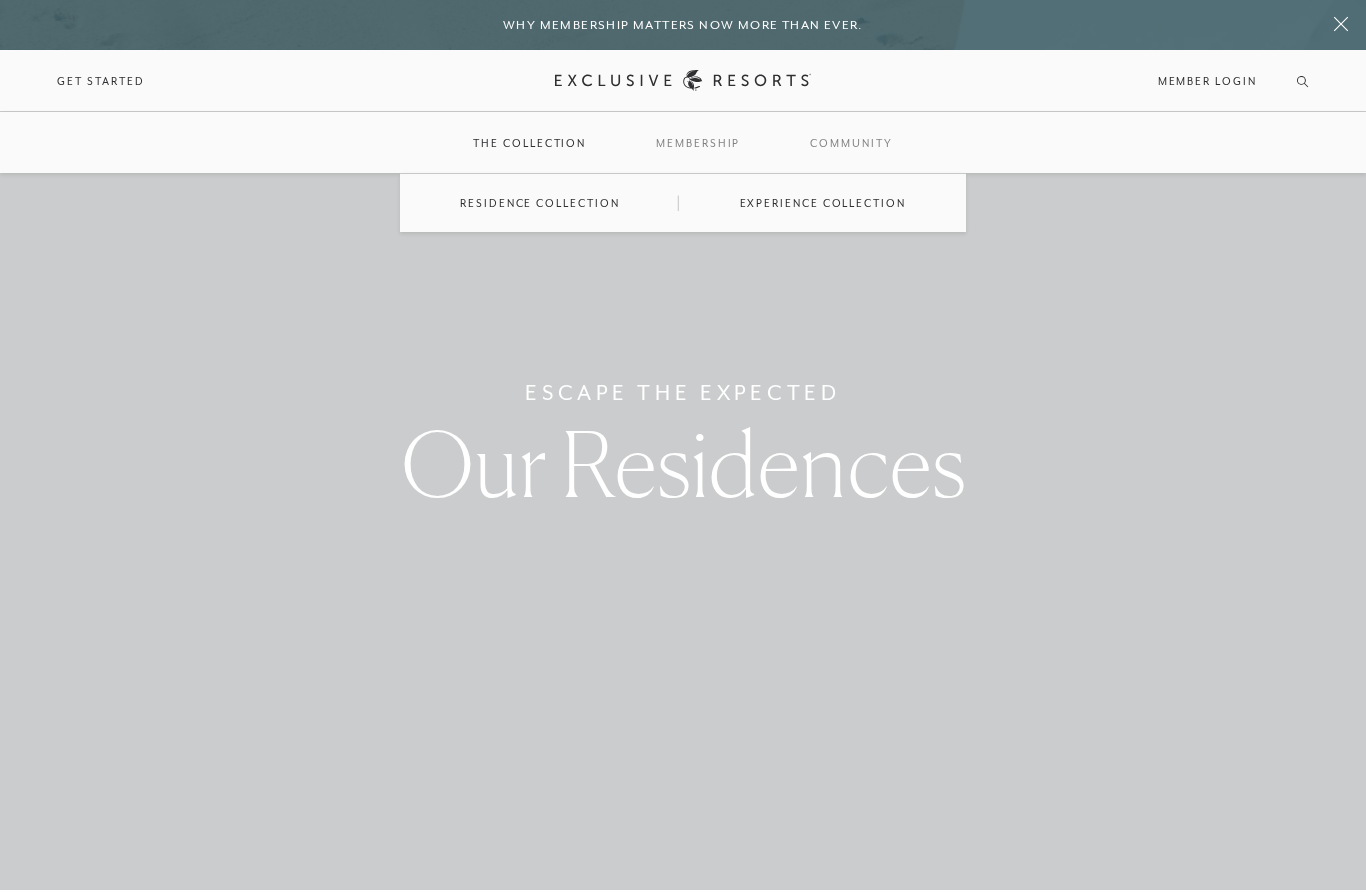 scroll, scrollTop: 0, scrollLeft: 0, axis: both 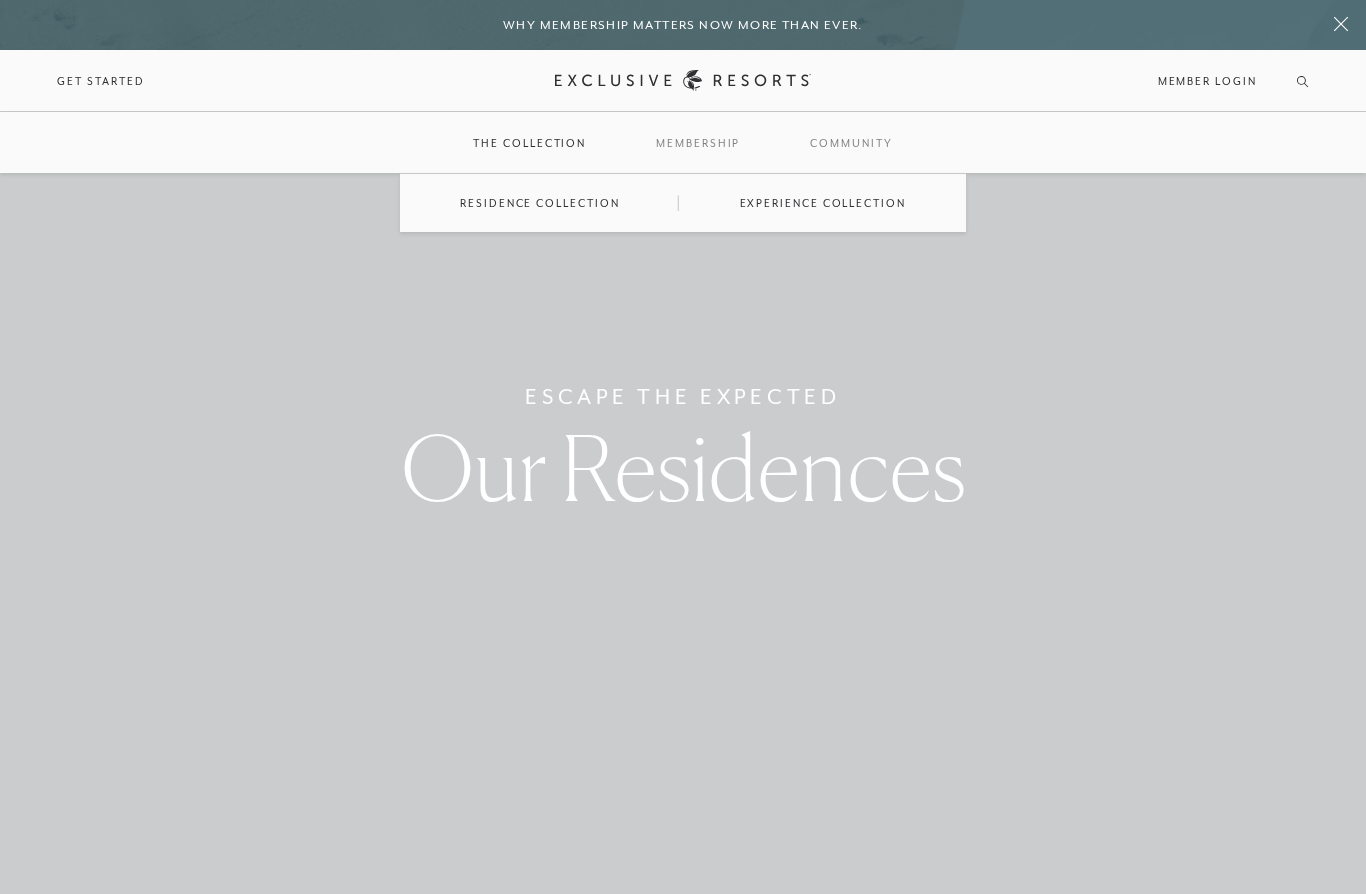 click on "Experience Collection" at bounding box center [823, 203] 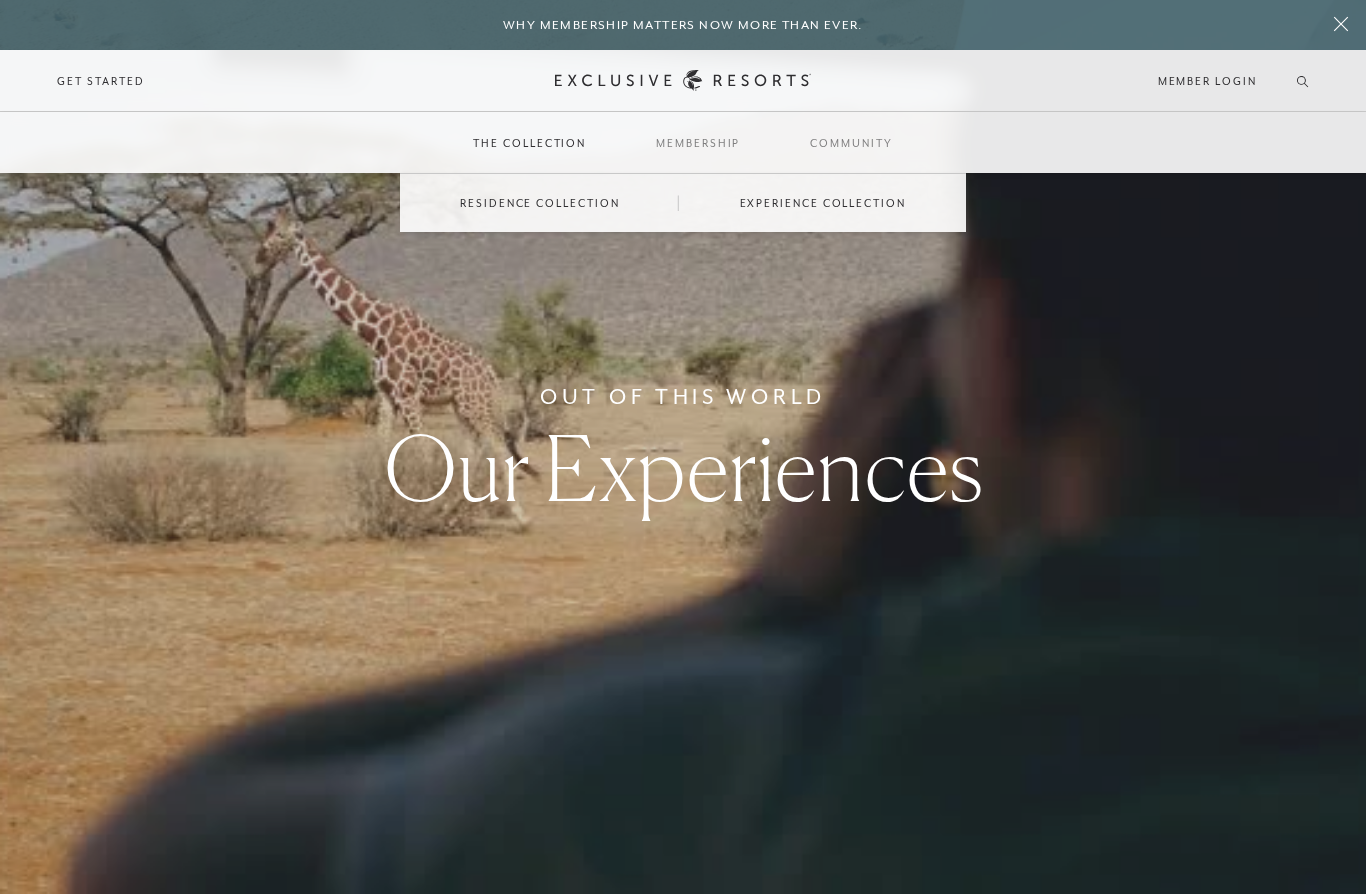 click on "Experience Collection" at bounding box center (823, 203) 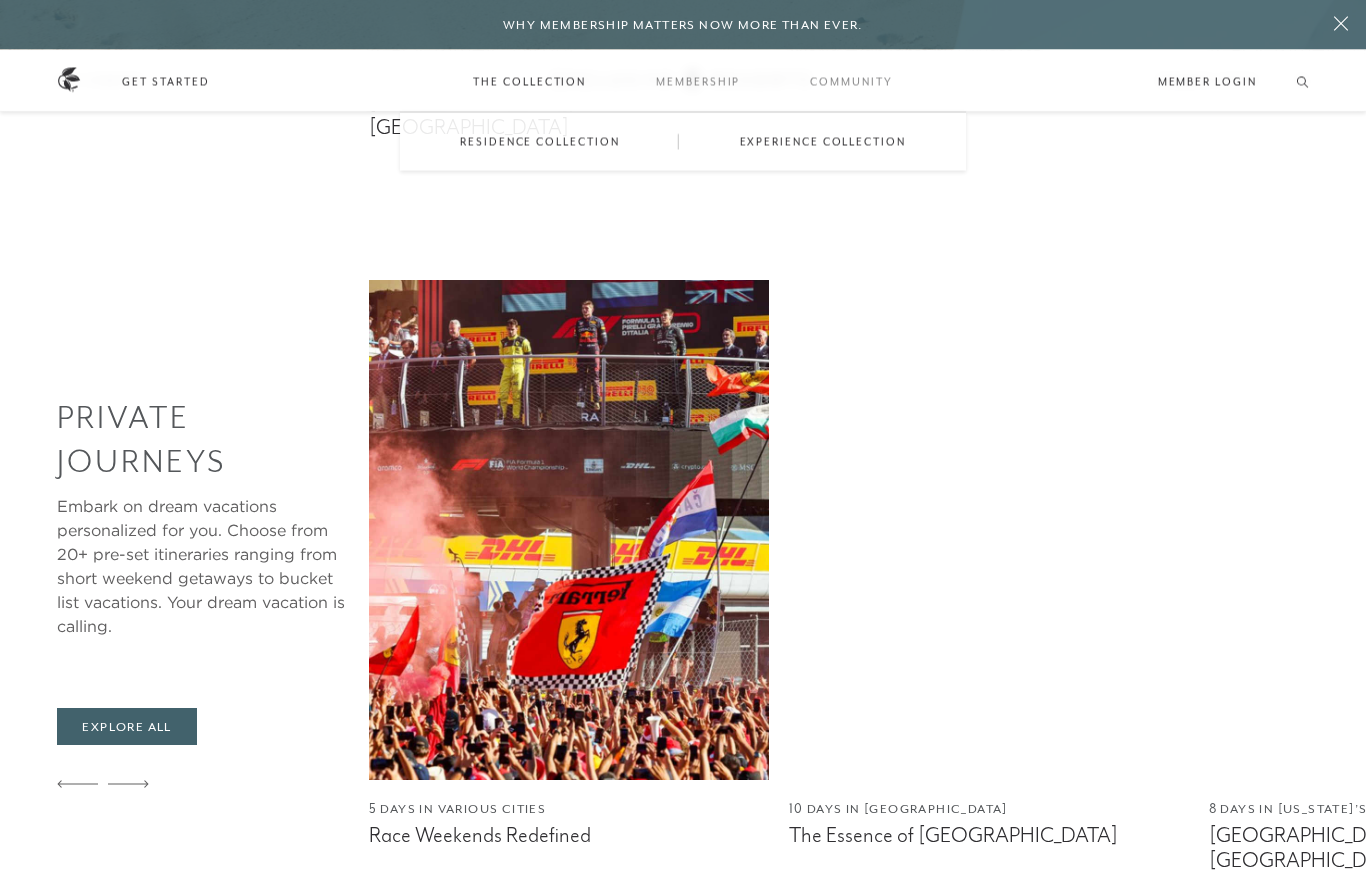 scroll, scrollTop: 1810, scrollLeft: 0, axis: vertical 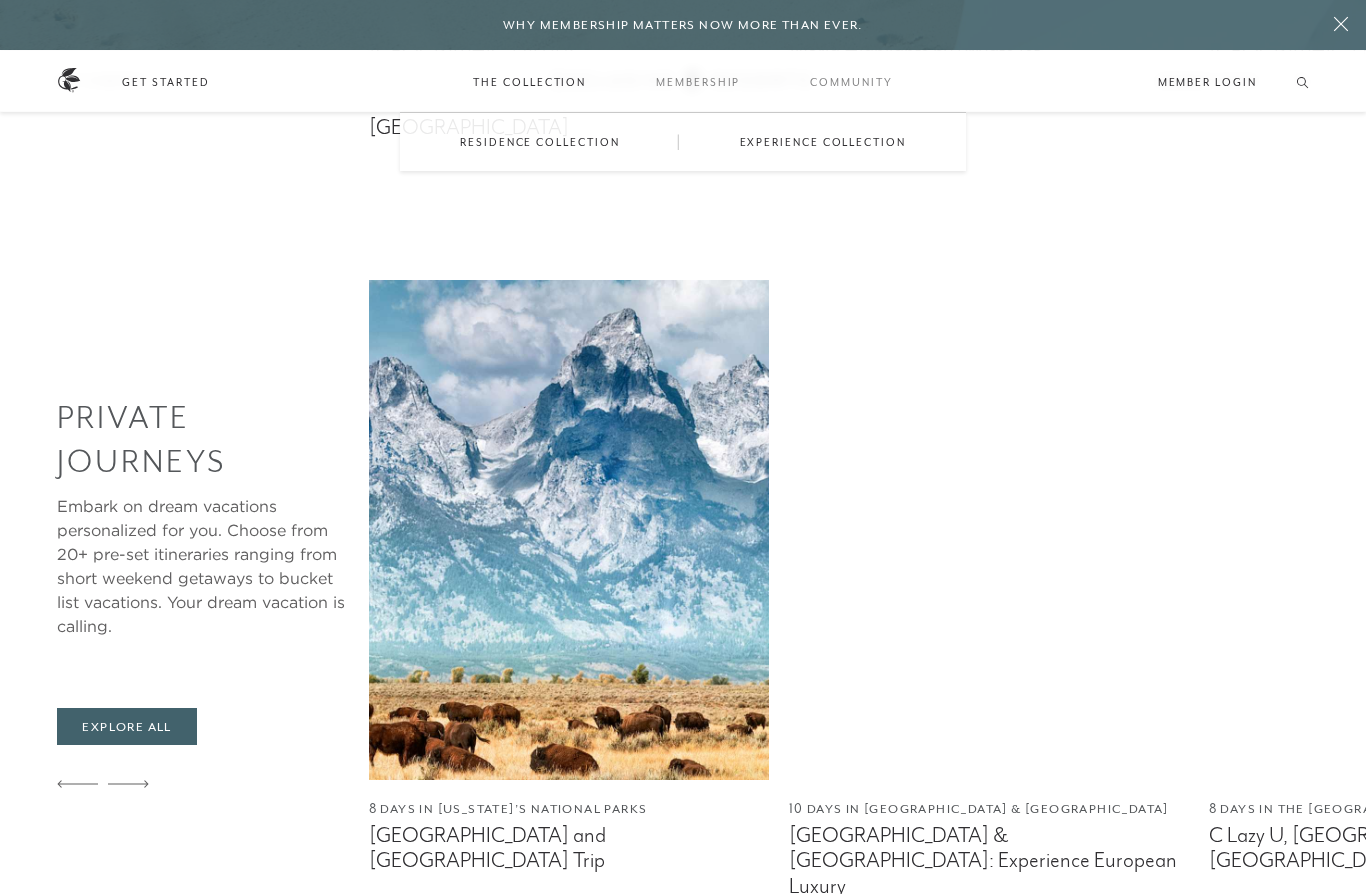 click at bounding box center (989, 530) 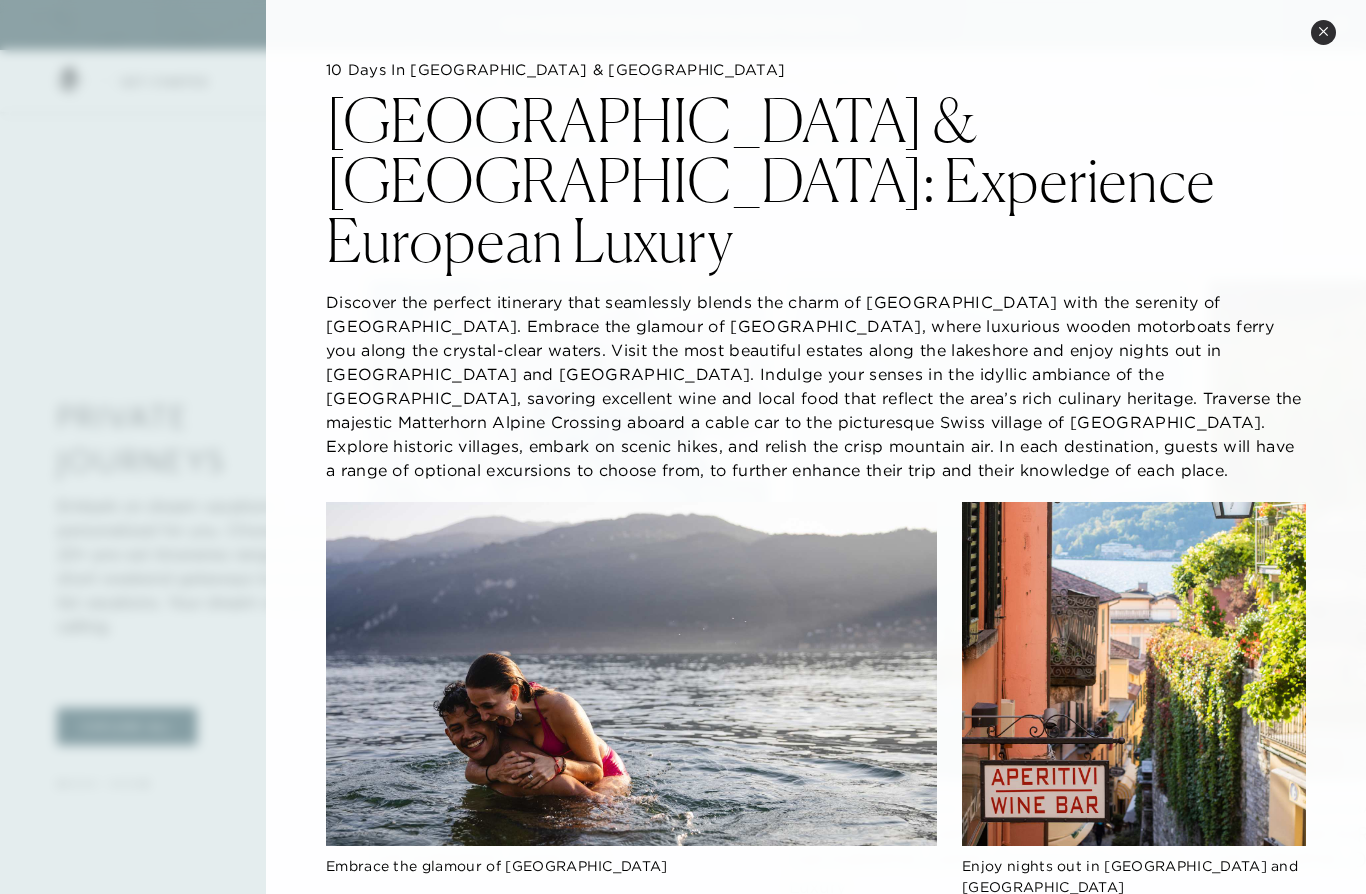 scroll, scrollTop: 0, scrollLeft: 0, axis: both 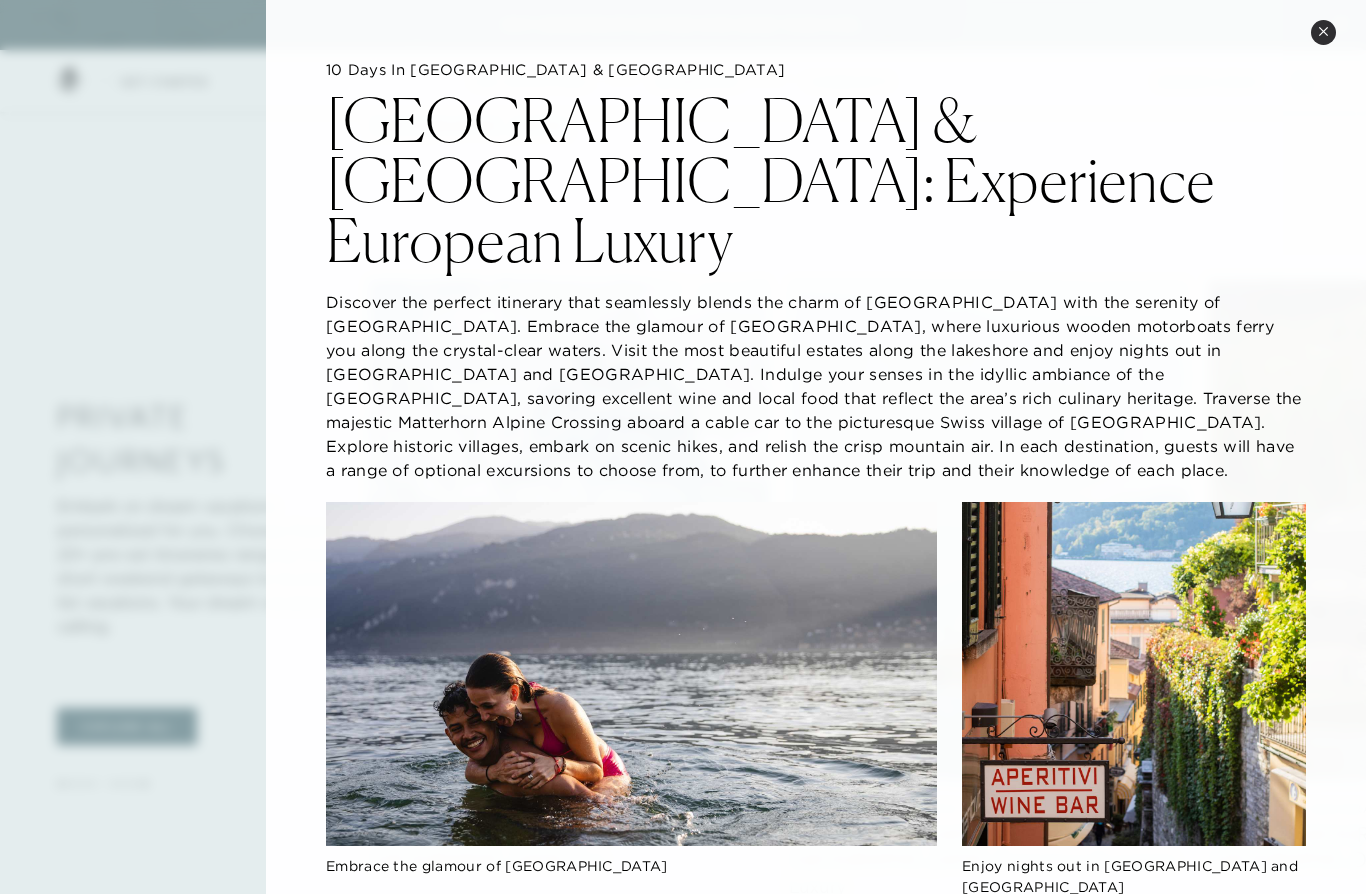 click on "10 Days in [GEOGRAPHIC_DATA] & [GEOGRAPHIC_DATA] [GEOGRAPHIC_DATA] & [GEOGRAPHIC_DATA]: Experience European Luxury Discover the perfect itinerary that seamlessly blends the charm of [GEOGRAPHIC_DATA] with the serenity of [GEOGRAPHIC_DATA]. Embrace the glamour of [GEOGRAPHIC_DATA], where luxurious wooden motorboats ferry you along the crystal-clear waters. Visit the most beautiful estates along the lakeshore and enjoy nights out in [GEOGRAPHIC_DATA] and [GEOGRAPHIC_DATA]. Indulge your senses in the idyllic ambiance of the [GEOGRAPHIC_DATA], savoring excellent wine and local food that reflect the area’s rich culinary heritage. Traverse the majestic Matterhorn Alpine Crossing aboard a cable car to the picturesque Swiss village of [GEOGRAPHIC_DATA]. Explore historic villages, embark on scenic hikes, and relish the crisp mountain air. In each destination, guests will have a range of optional excursions to choose from, to further enhance their trip and their knowledge of each place. Embrace the glamour of [GEOGRAPHIC_DATA] Enjoy nights out in [GEOGRAPHIC_DATA] and Bellagio Food and wine tours await" 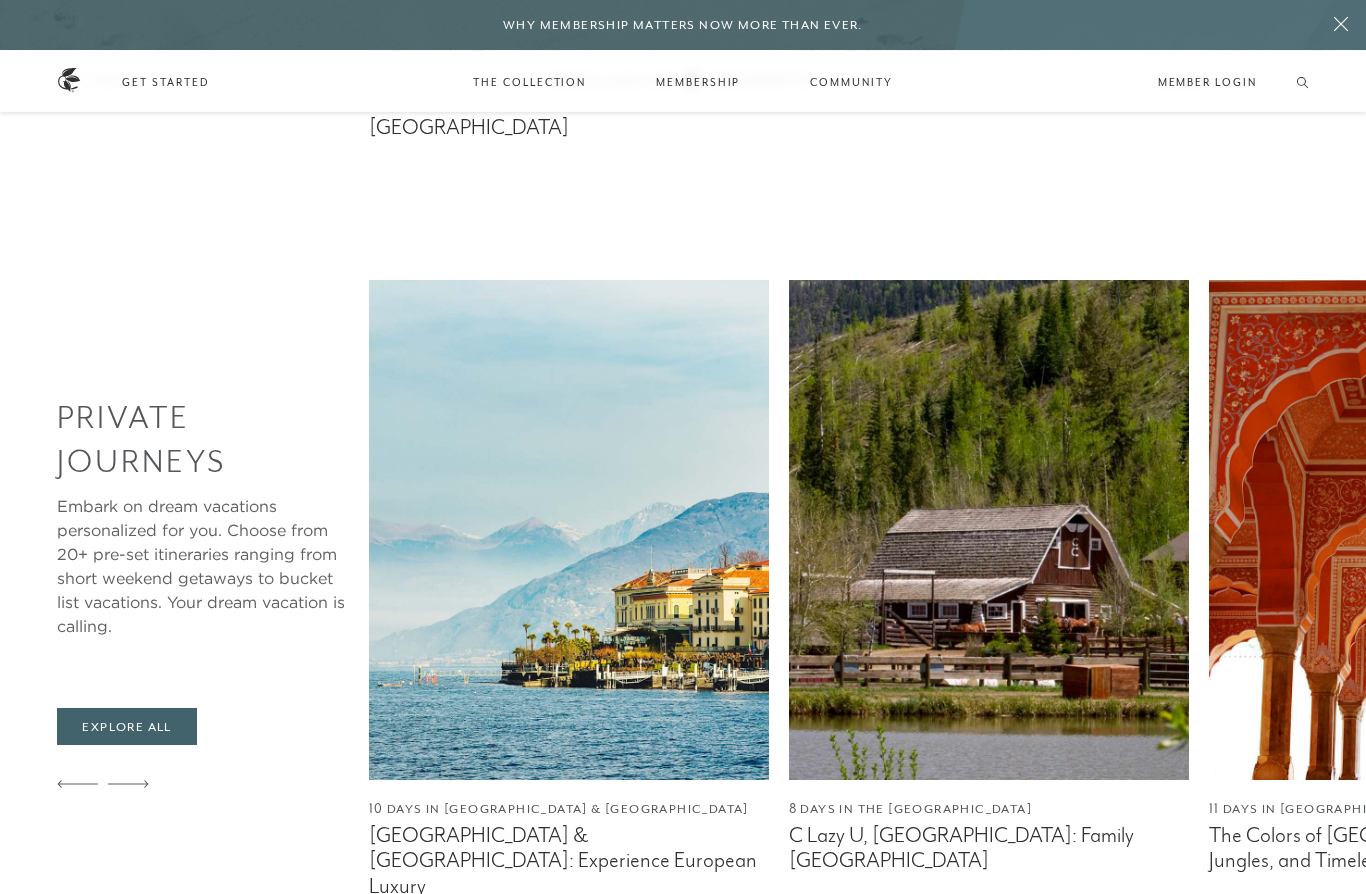 click at bounding box center [989, 530] 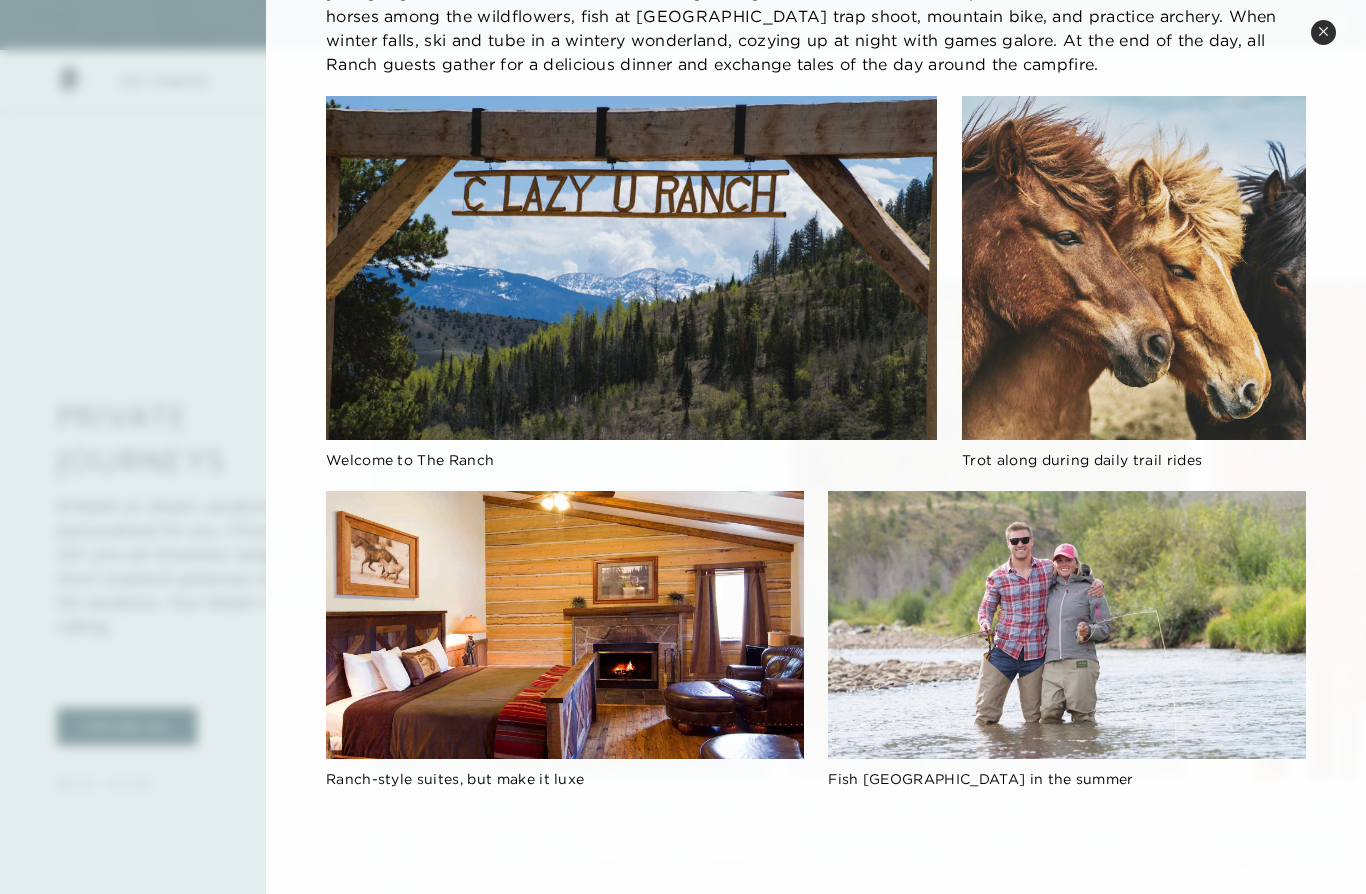 scroll, scrollTop: 294, scrollLeft: 0, axis: vertical 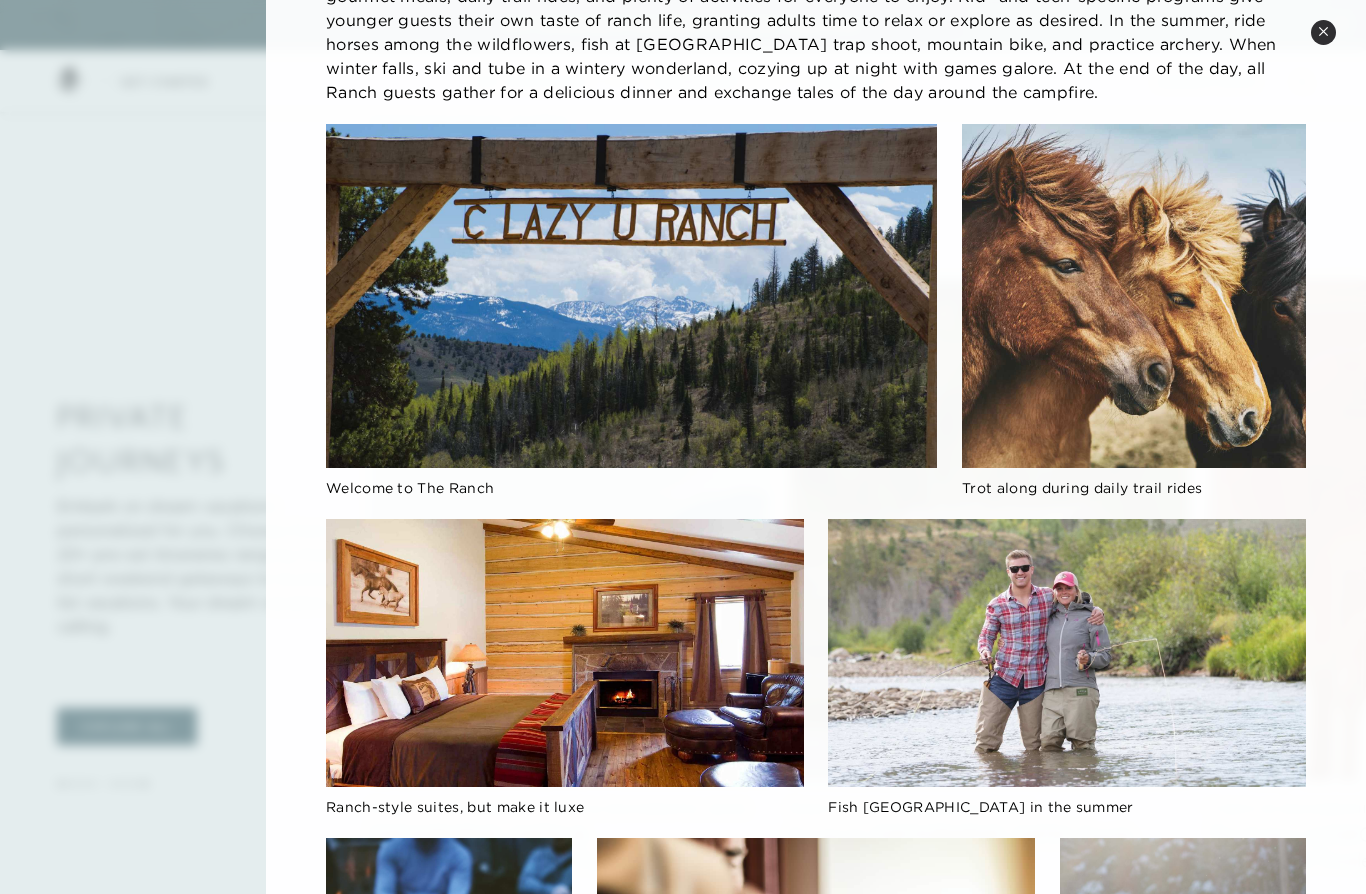 click on "Close quickview" at bounding box center [1323, 32] 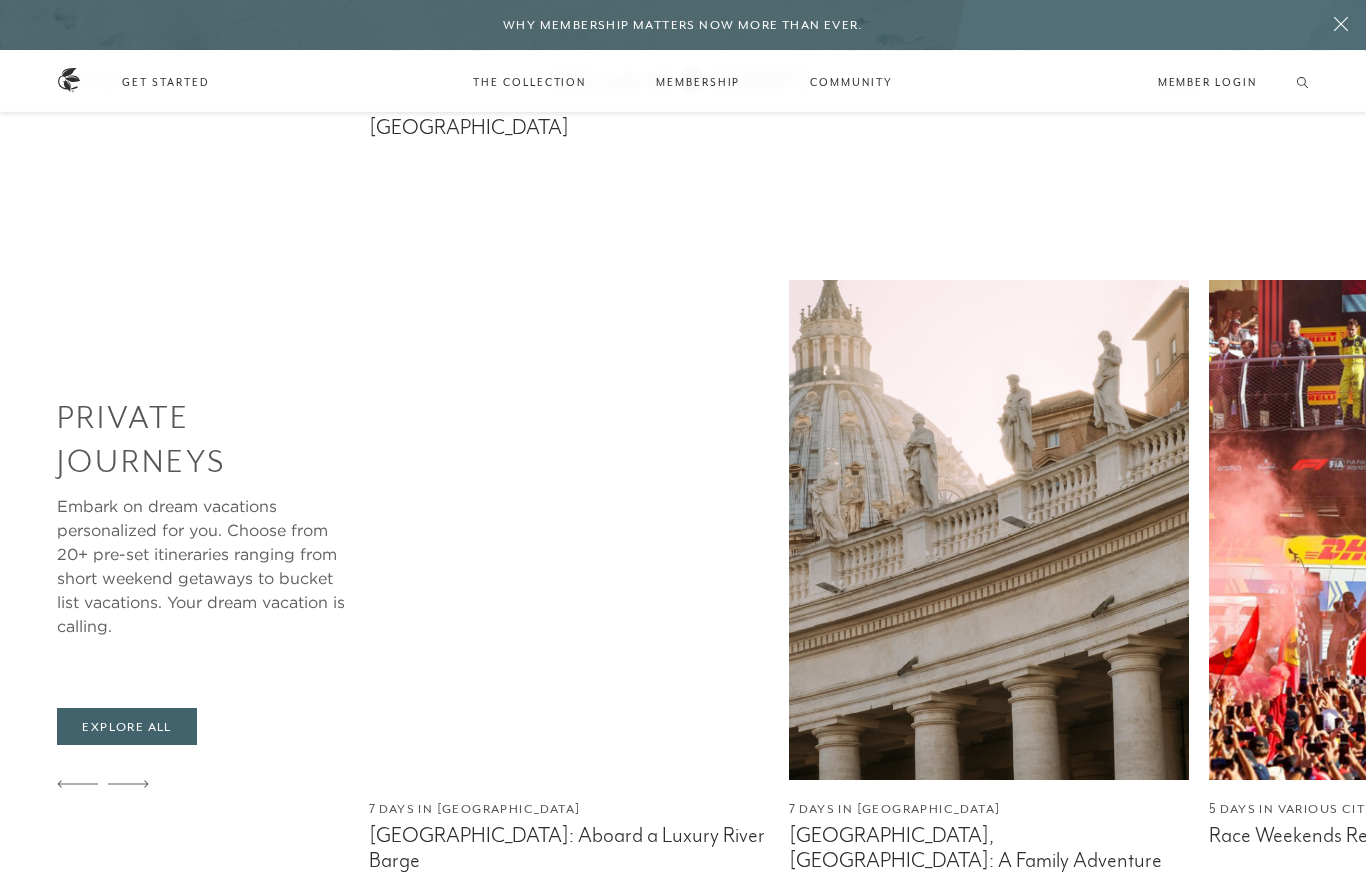 click at bounding box center [989, 530] 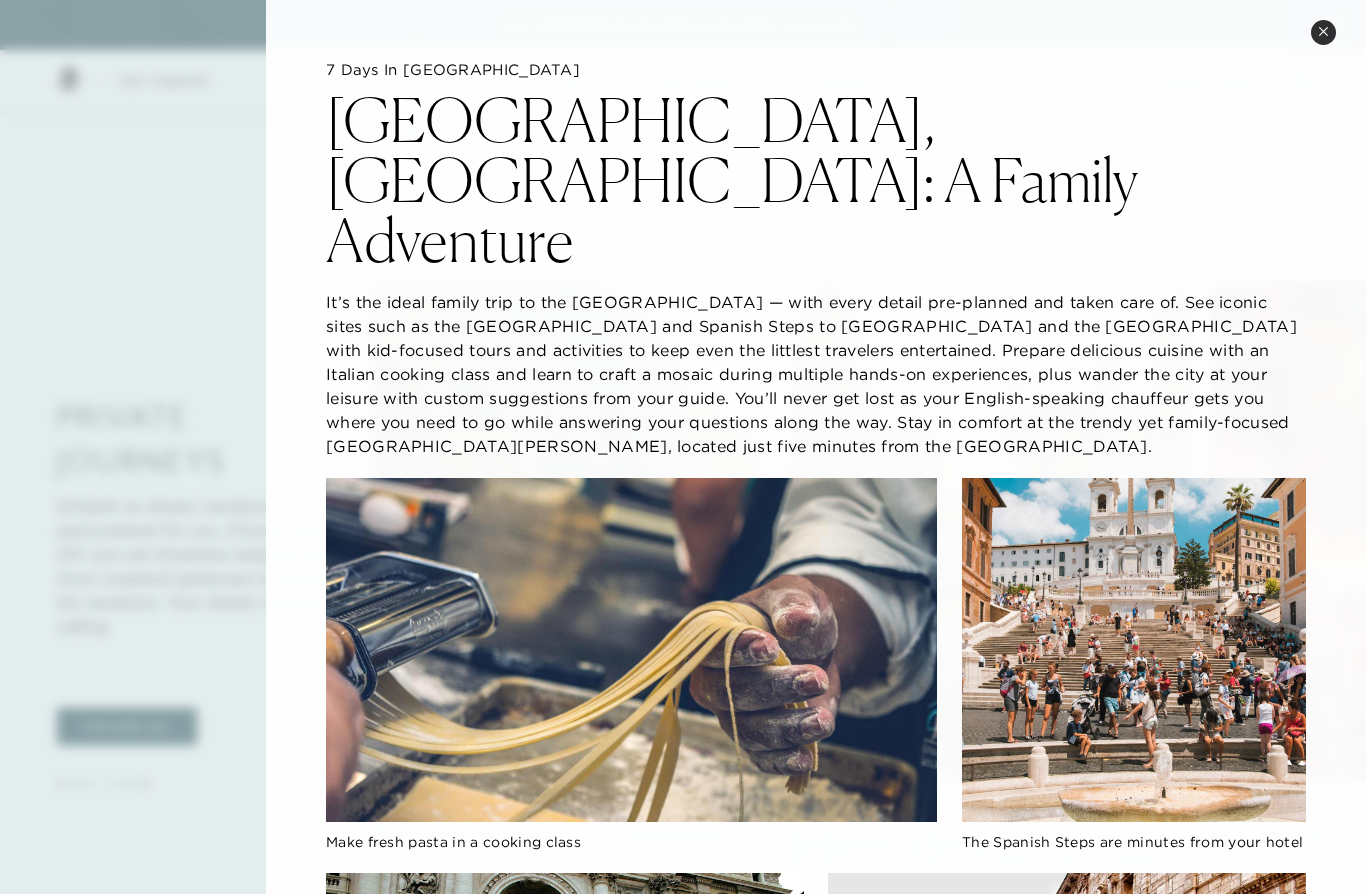 scroll, scrollTop: 0, scrollLeft: 0, axis: both 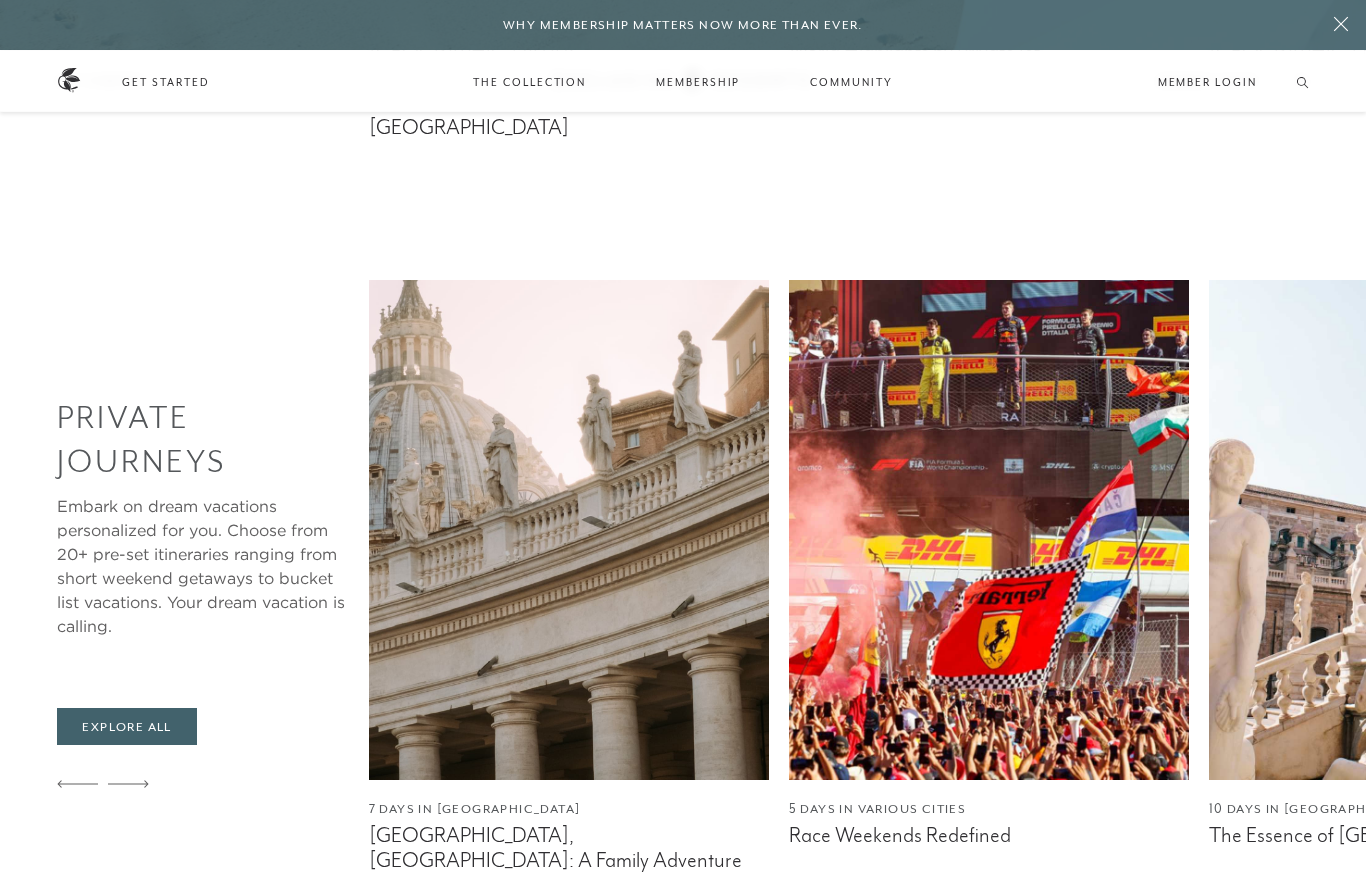 click at bounding box center (989, 530) 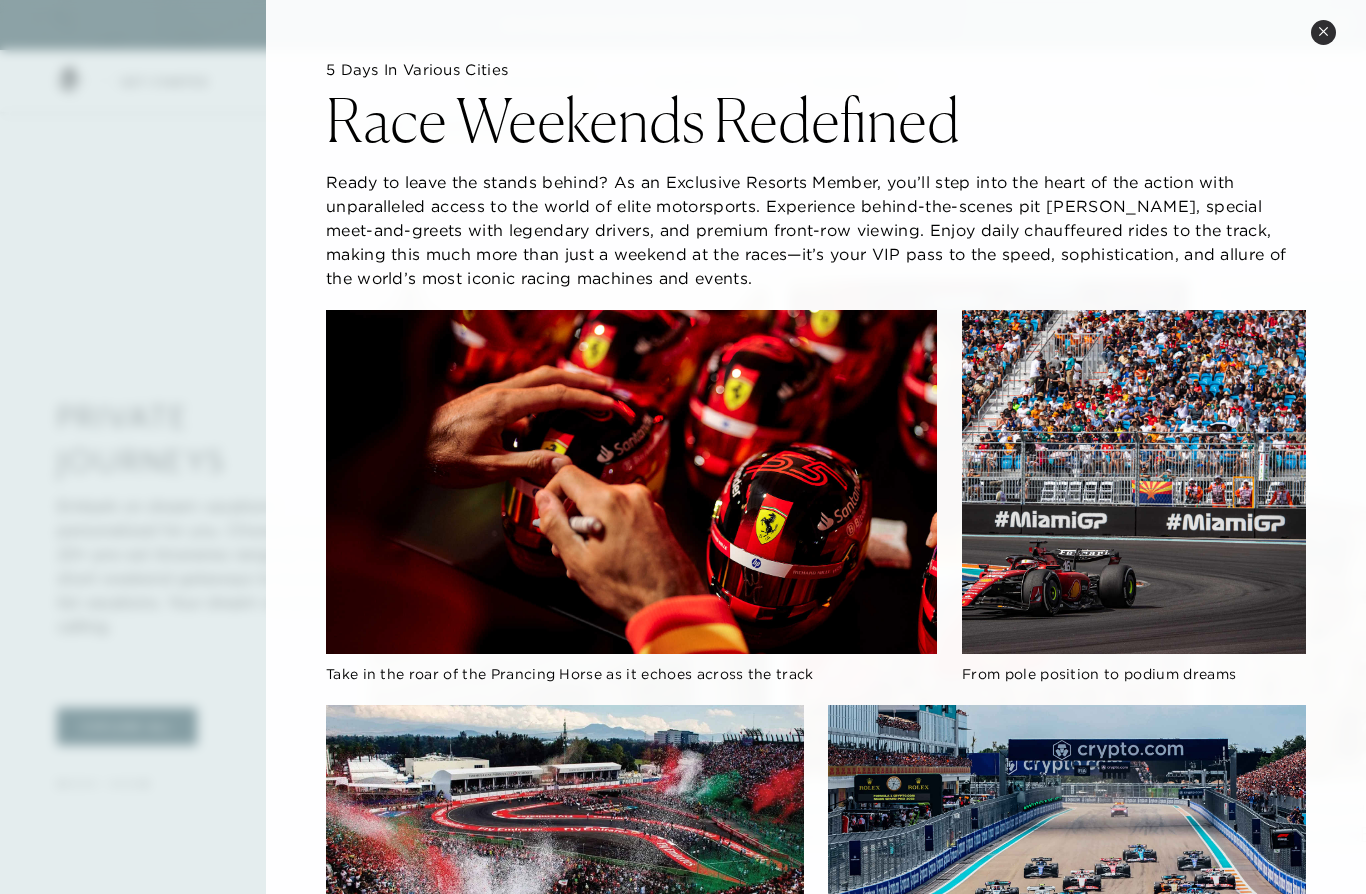 click on "Close quickview" at bounding box center [1323, 32] 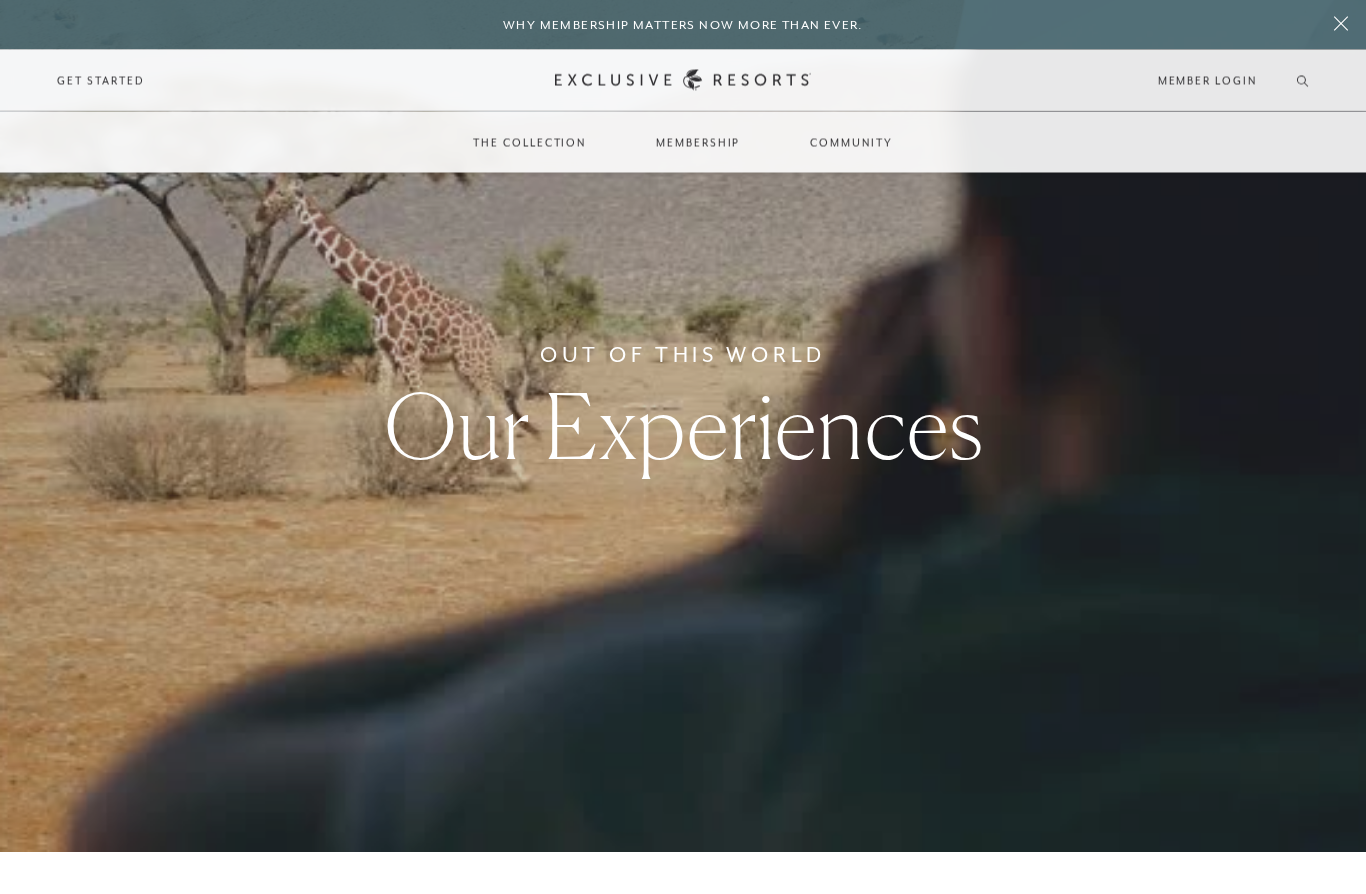 scroll, scrollTop: 0, scrollLeft: 0, axis: both 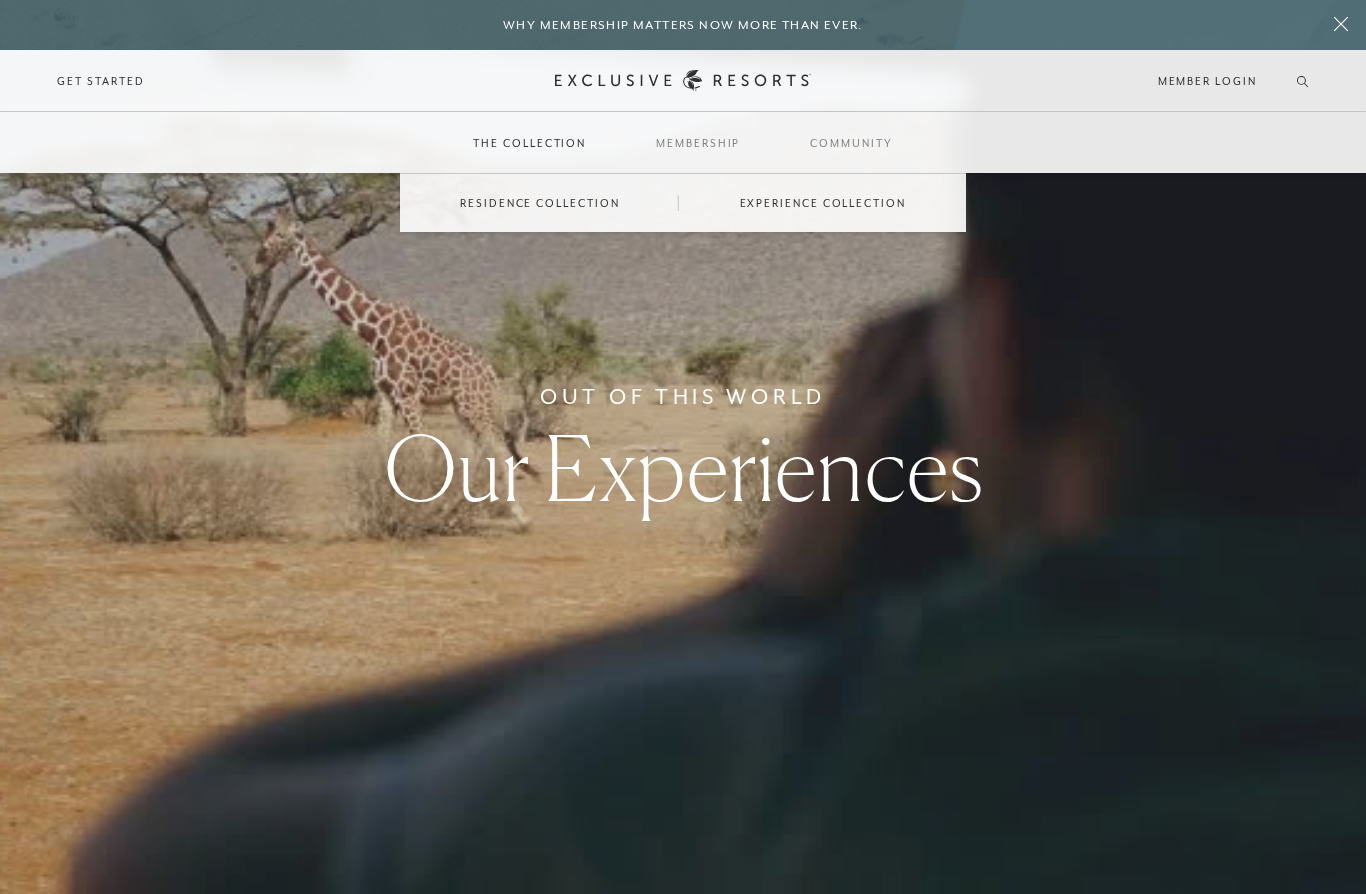 click on "Residence Collection" at bounding box center [539, 203] 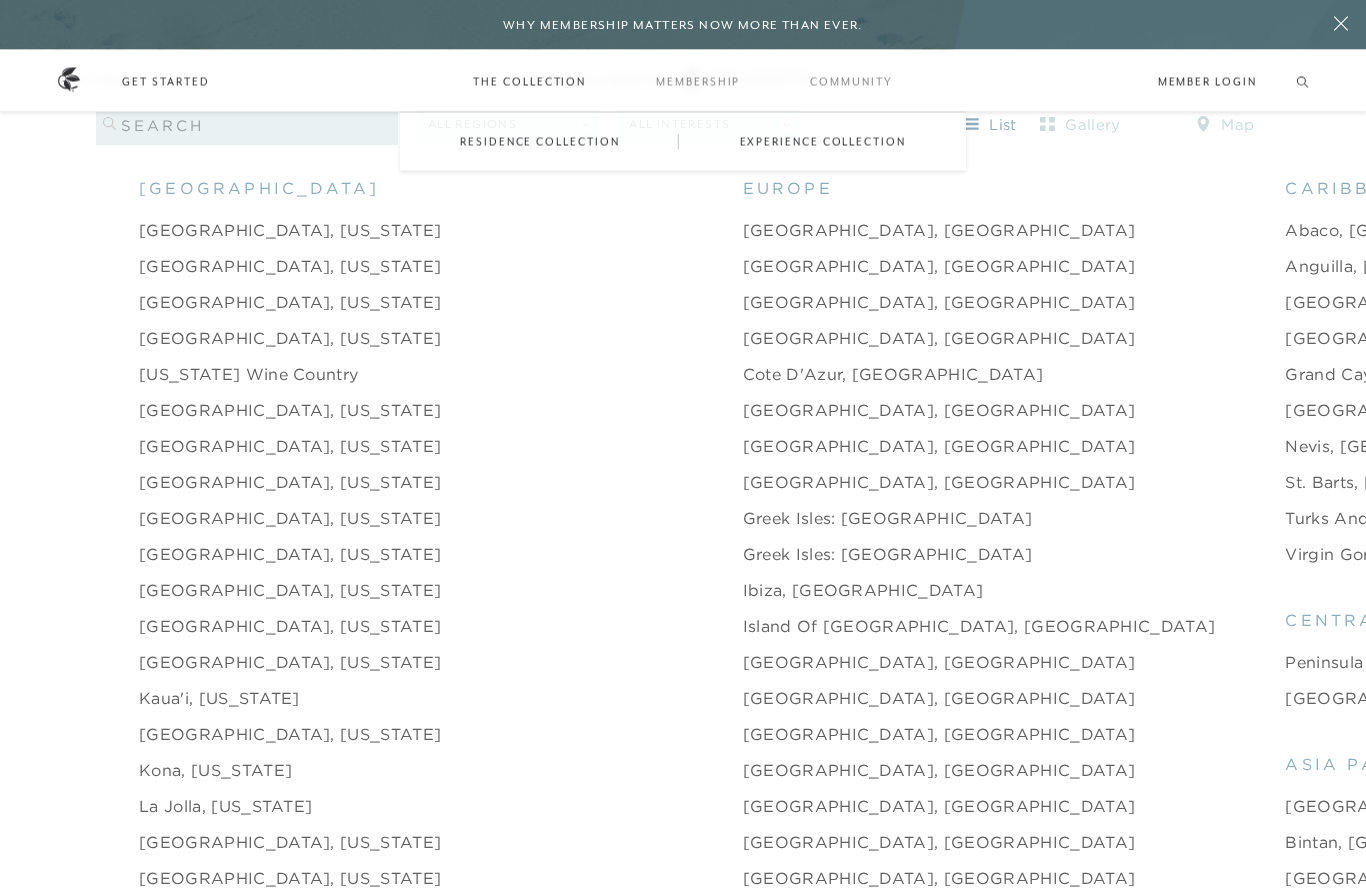 scroll, scrollTop: 2159, scrollLeft: 0, axis: vertical 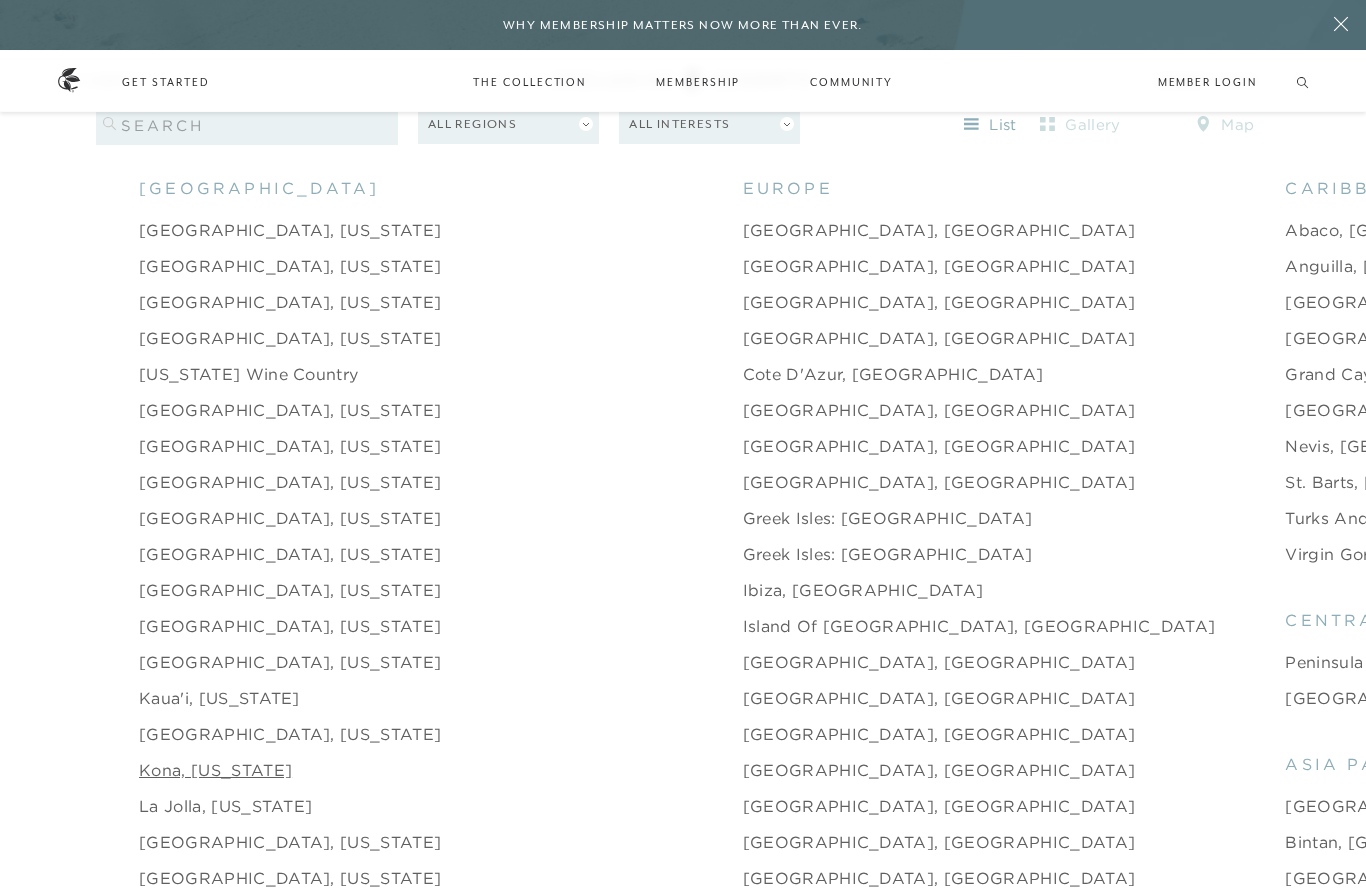 click on "Kona, [US_STATE]" at bounding box center [215, 770] 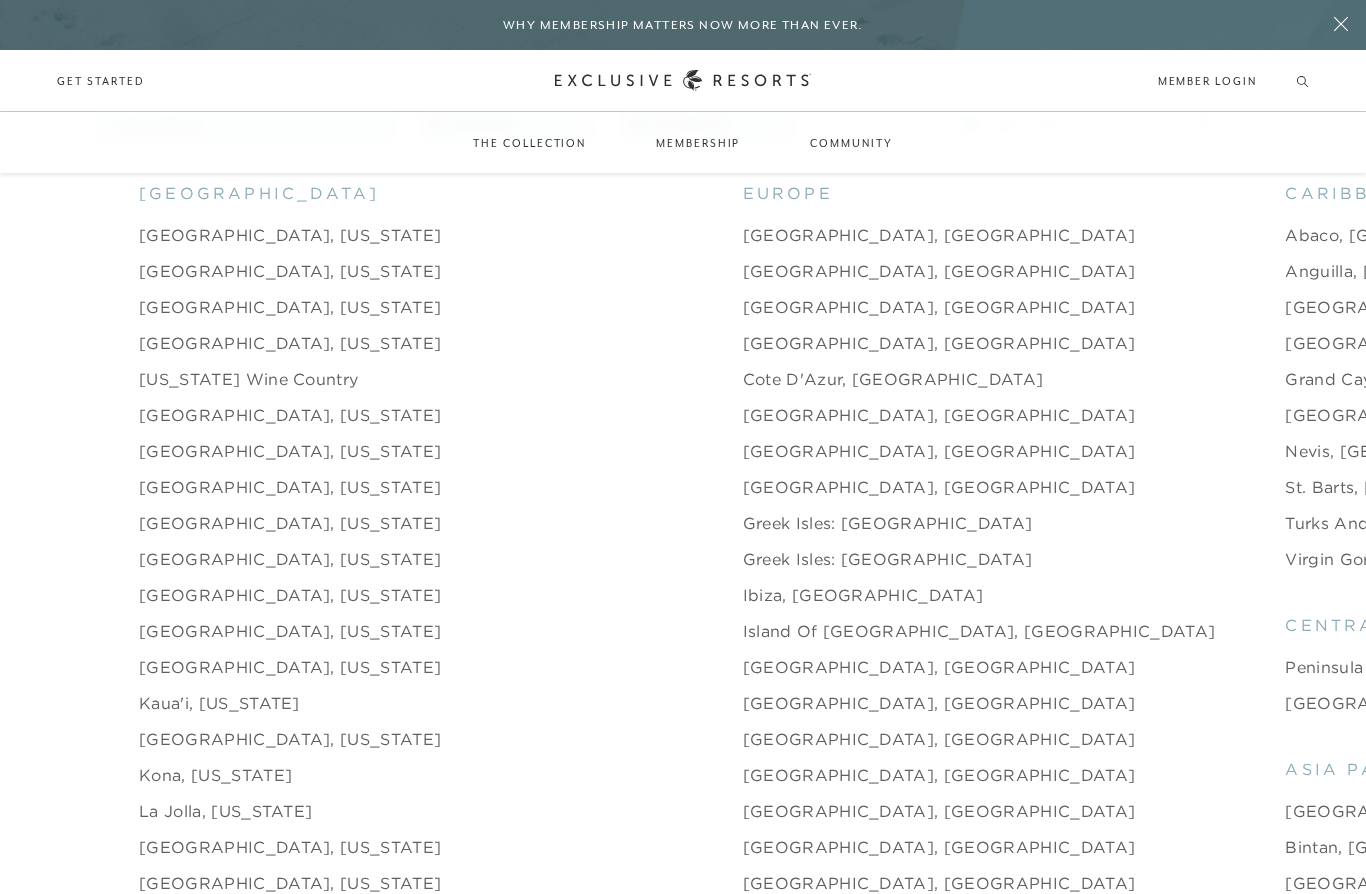 scroll, scrollTop: 2149, scrollLeft: 0, axis: vertical 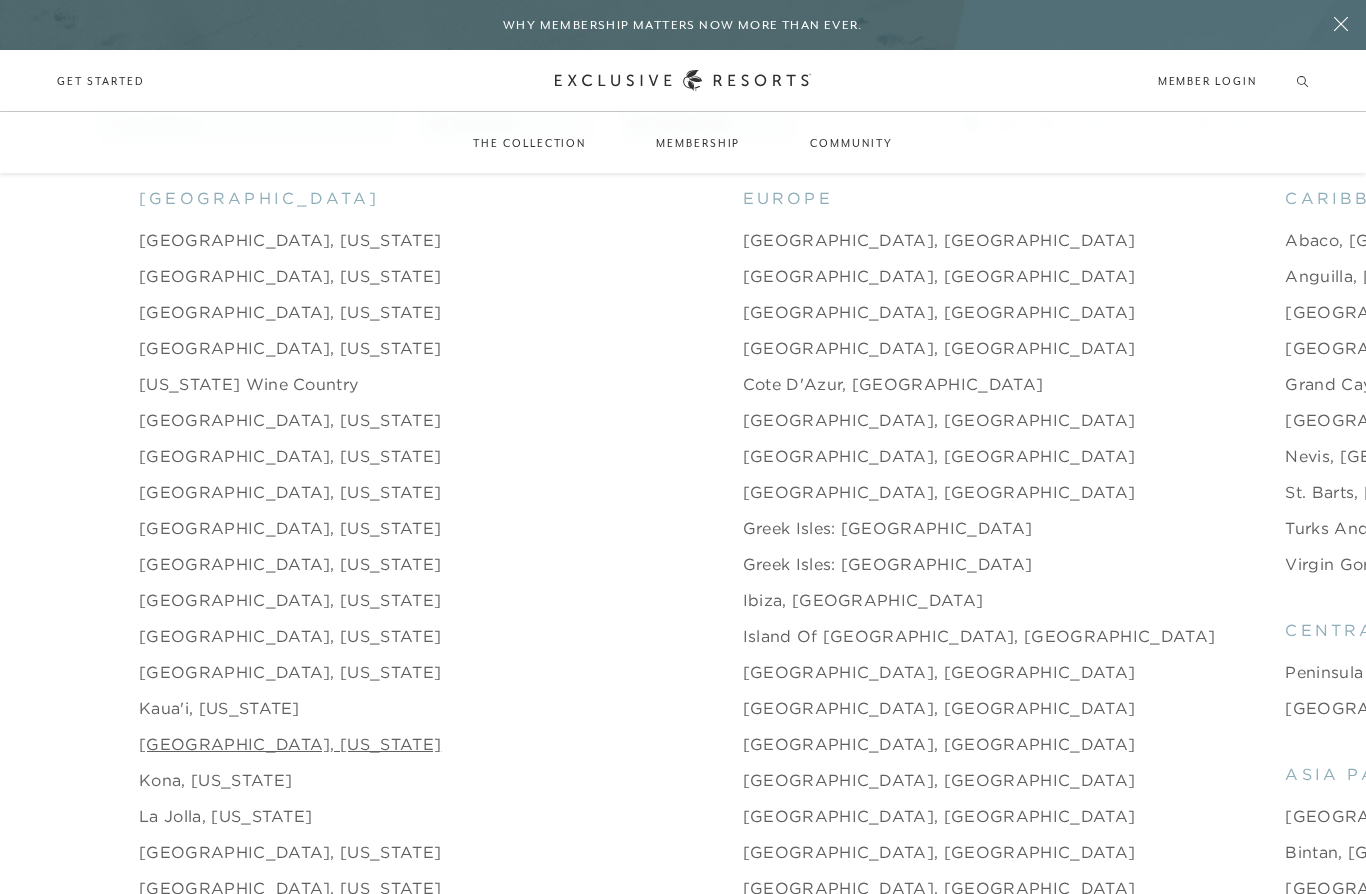 click on "[GEOGRAPHIC_DATA], [US_STATE]" at bounding box center [290, 744] 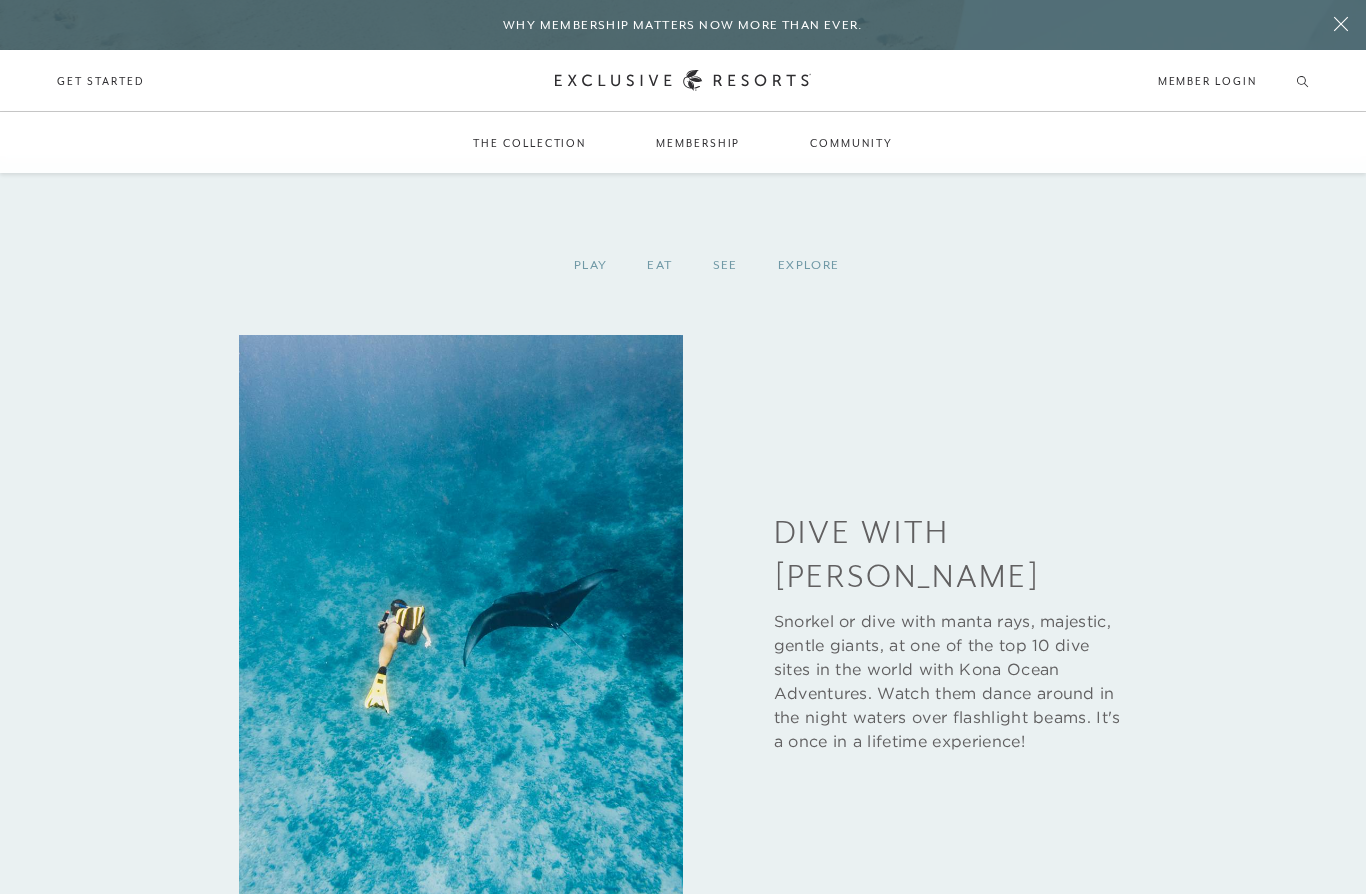 scroll, scrollTop: 5006, scrollLeft: 0, axis: vertical 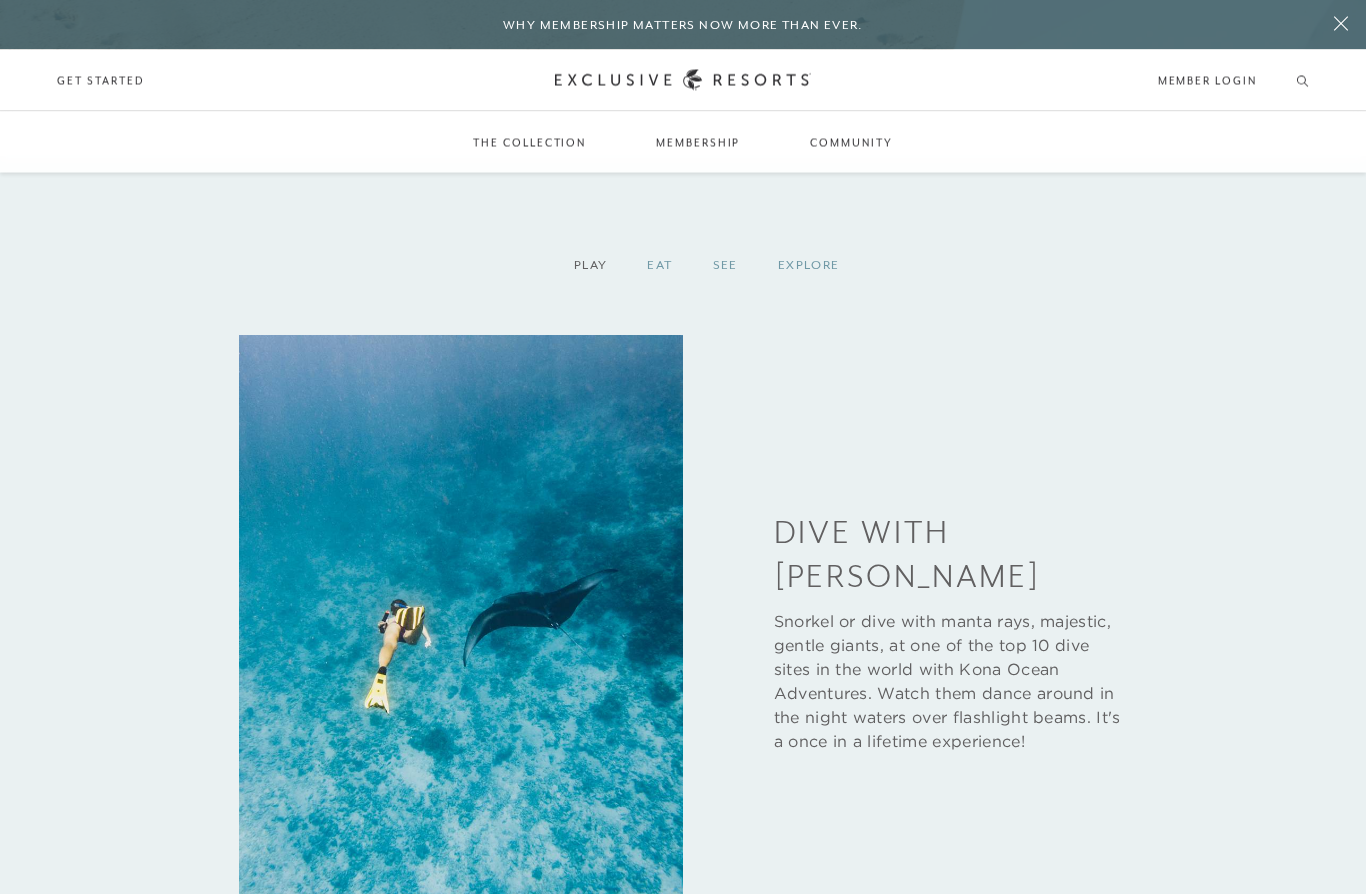 click on "Play" 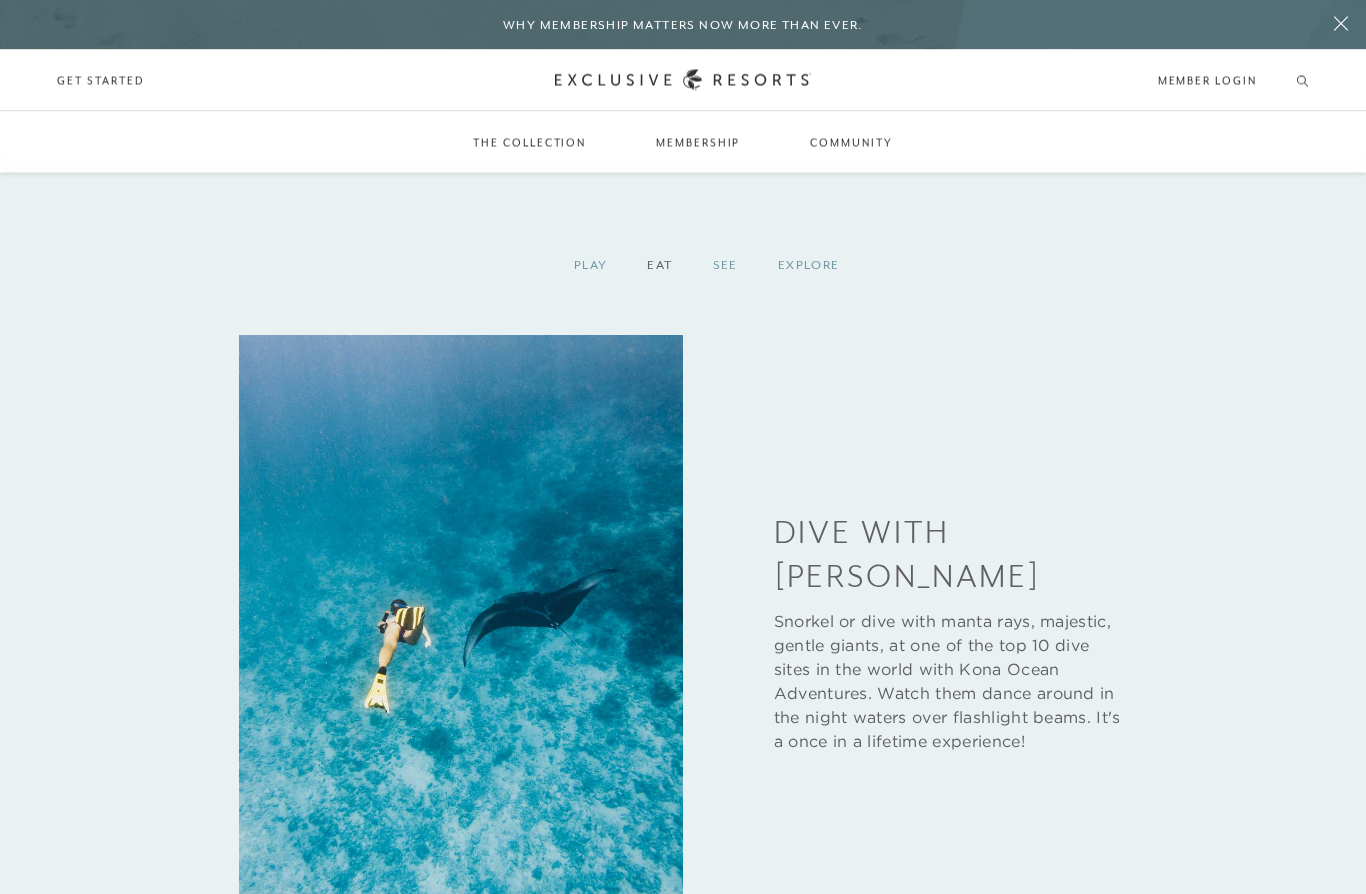 click on "Eat" 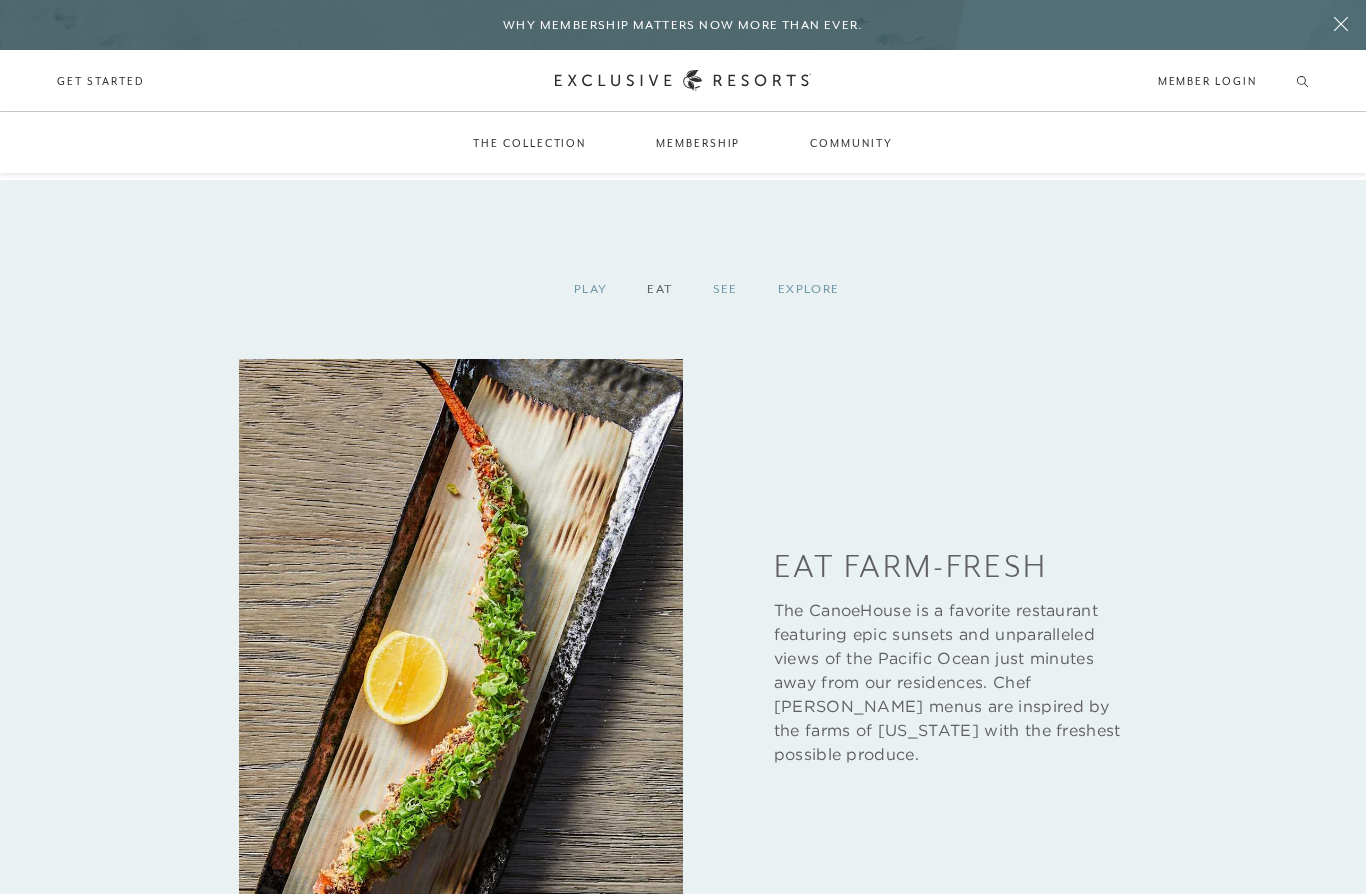scroll, scrollTop: 4965, scrollLeft: 0, axis: vertical 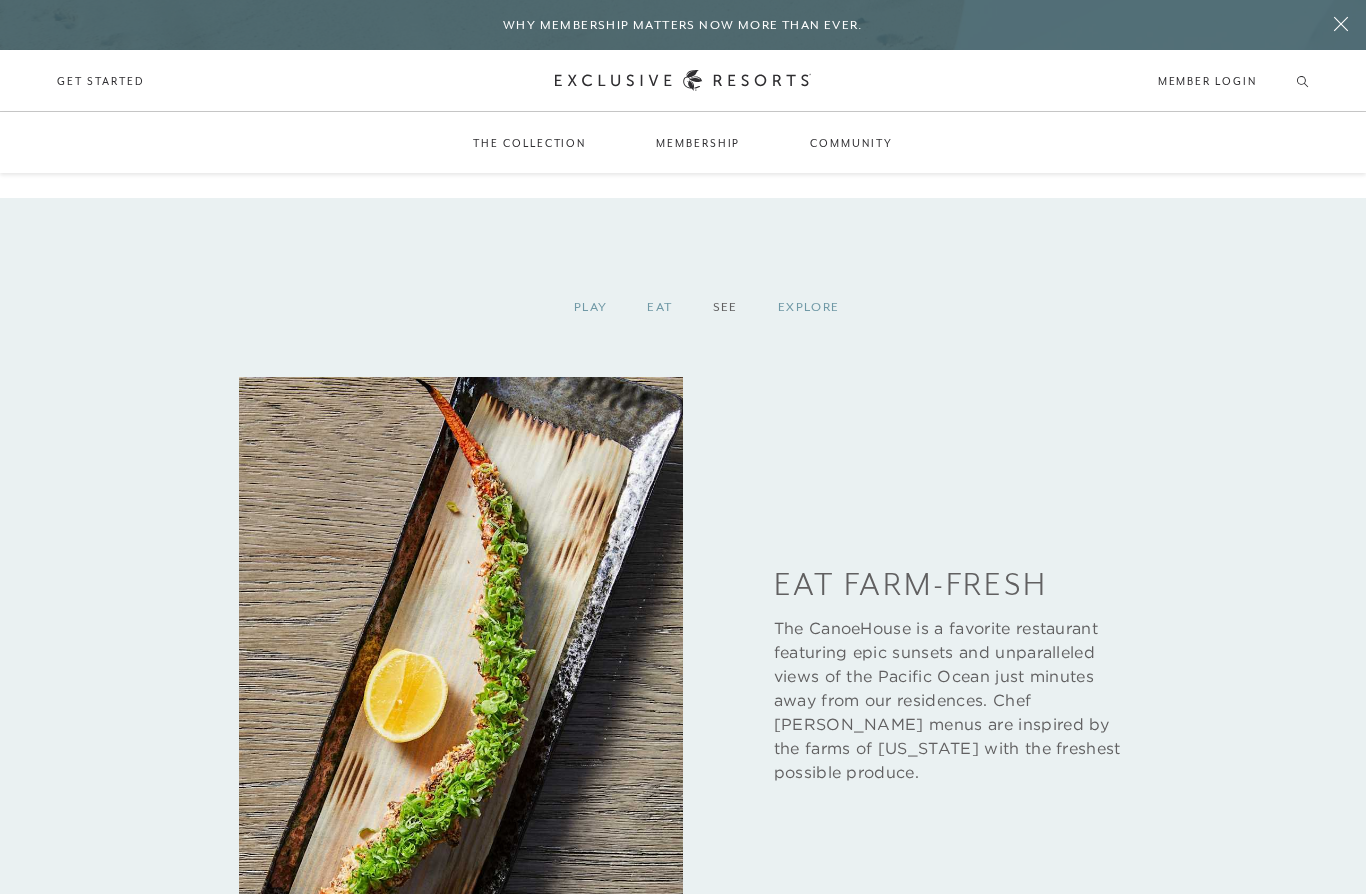 click on "See" 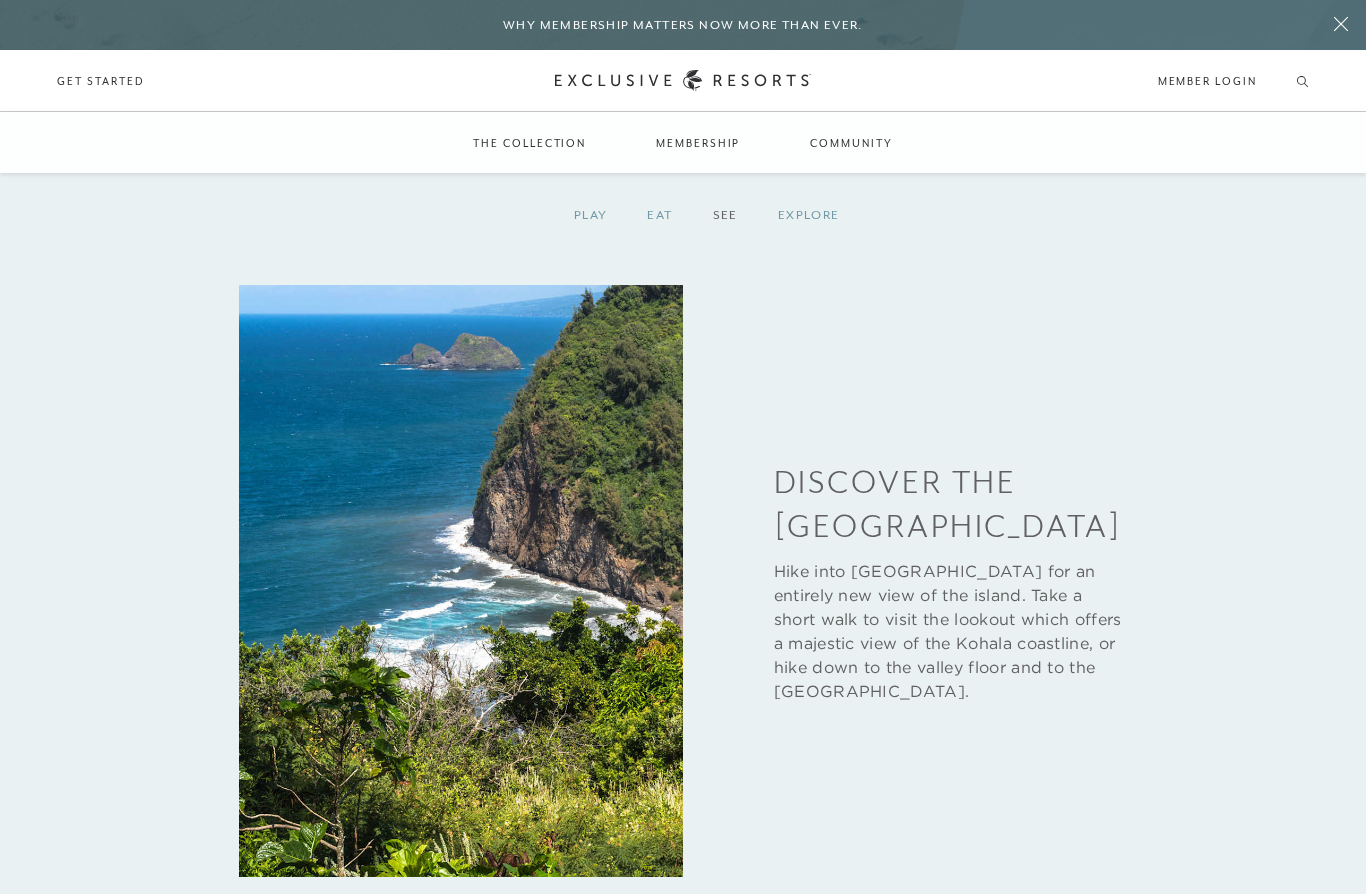 scroll, scrollTop: 4979, scrollLeft: 0, axis: vertical 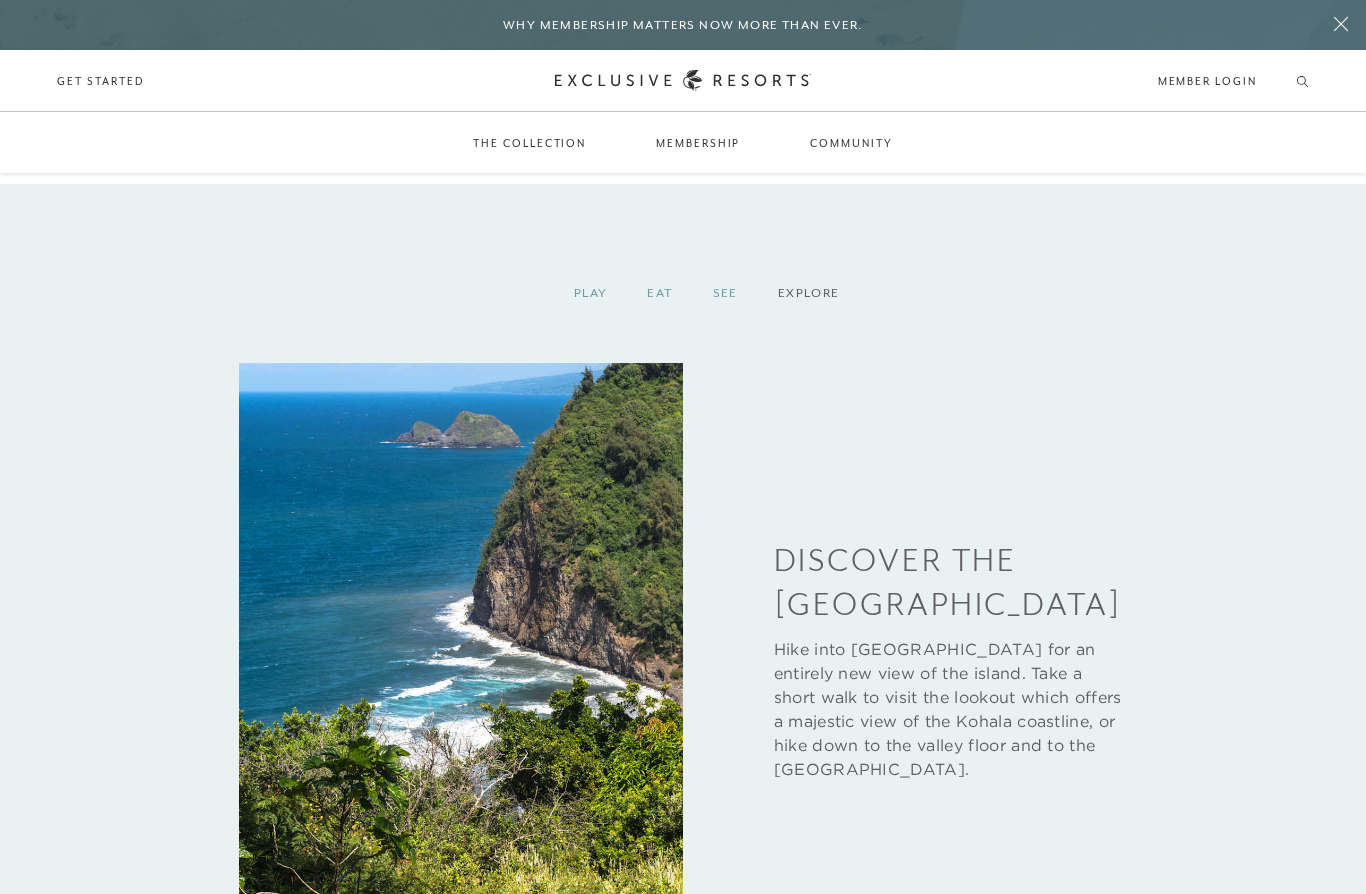click on "Explore" 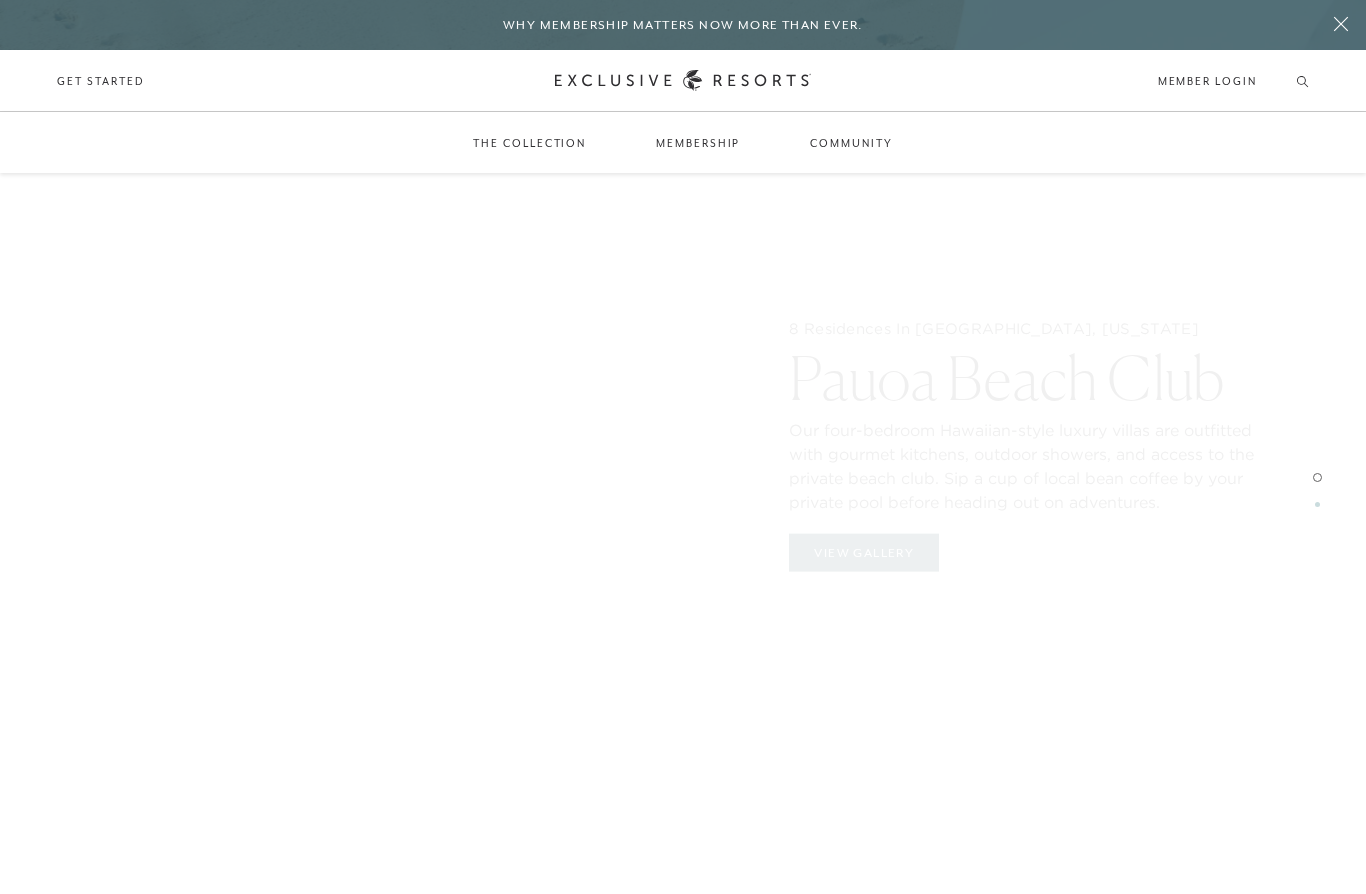 scroll, scrollTop: 3077, scrollLeft: 0, axis: vertical 